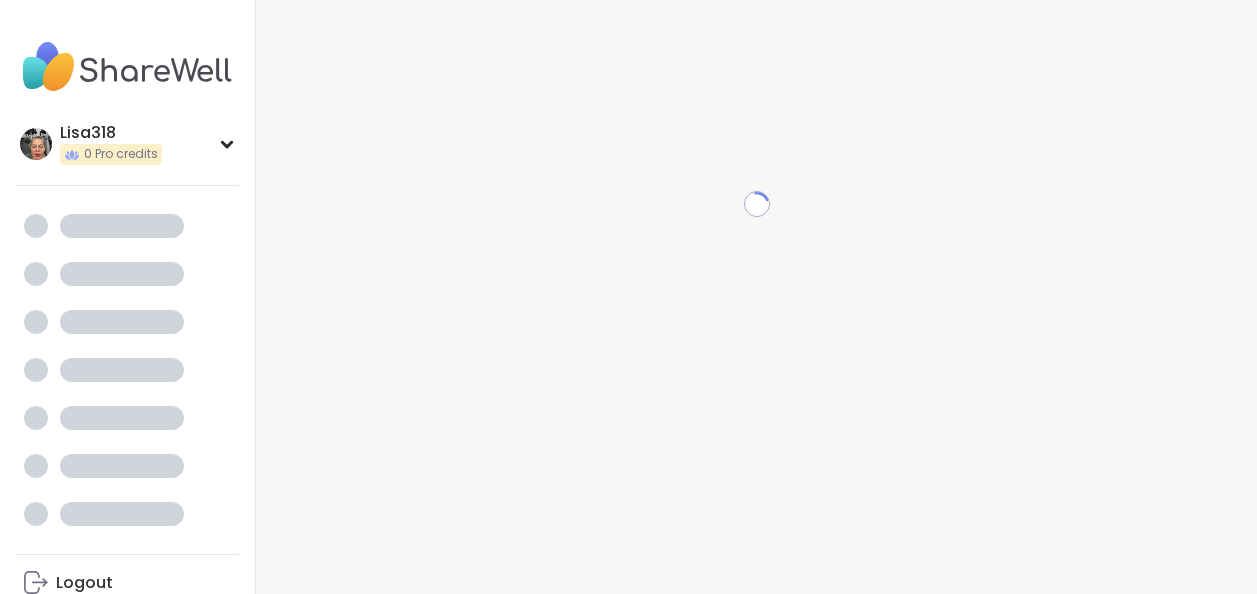 scroll, scrollTop: 0, scrollLeft: 0, axis: both 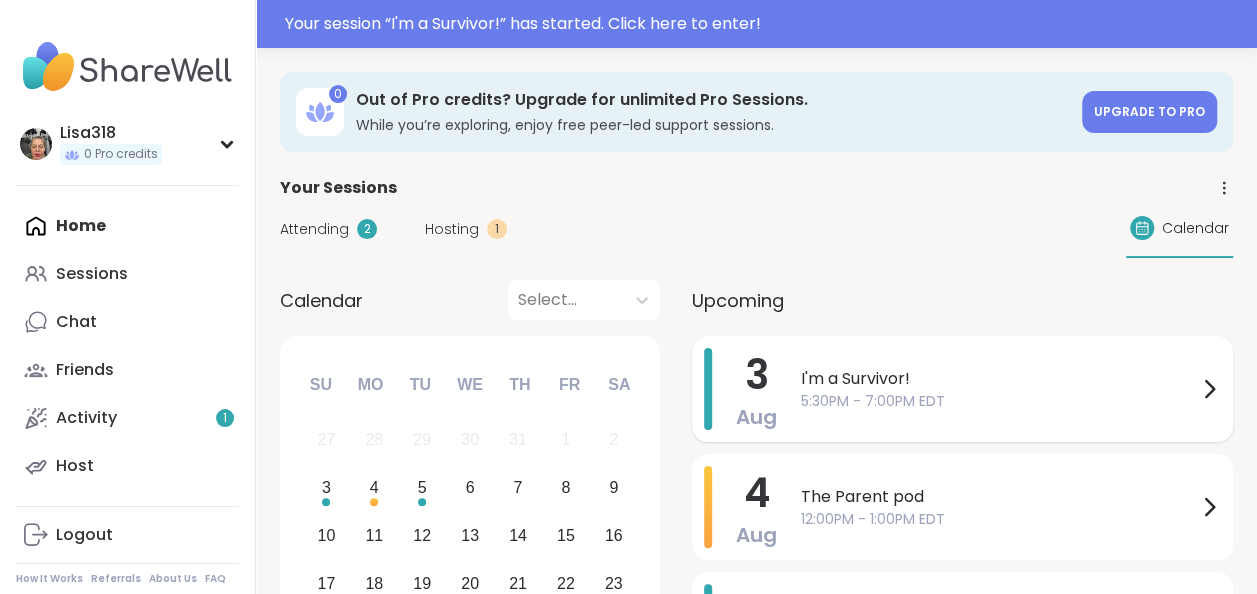 click on "I'm a Survivor!" at bounding box center [999, 379] 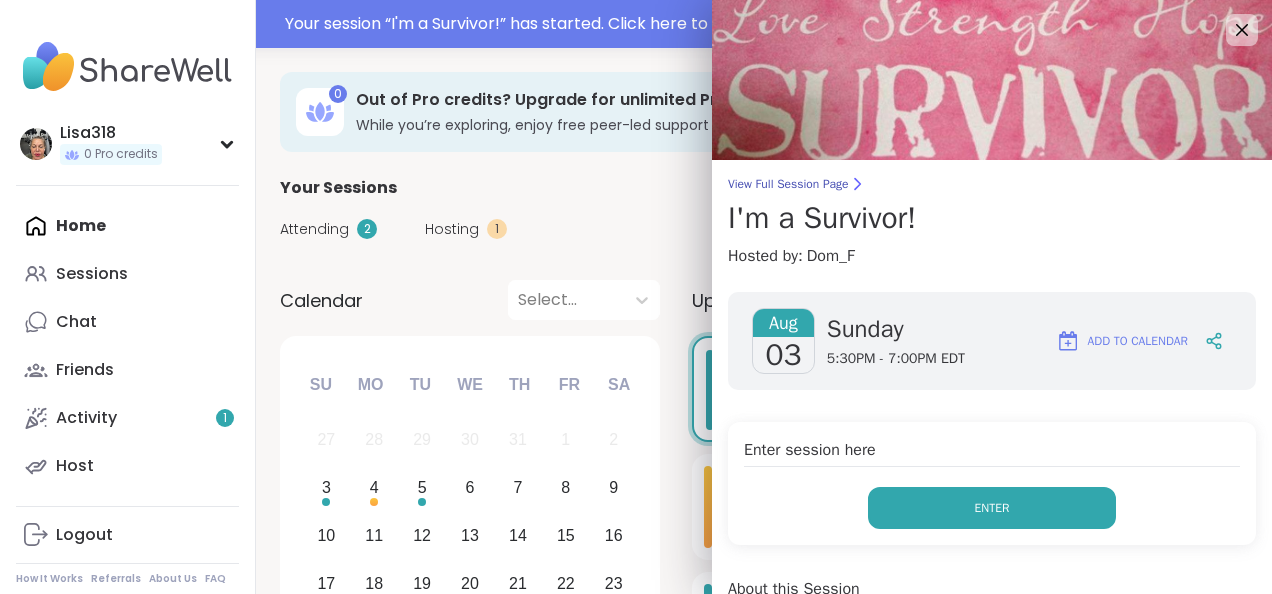 click on "Enter" at bounding box center [992, 508] 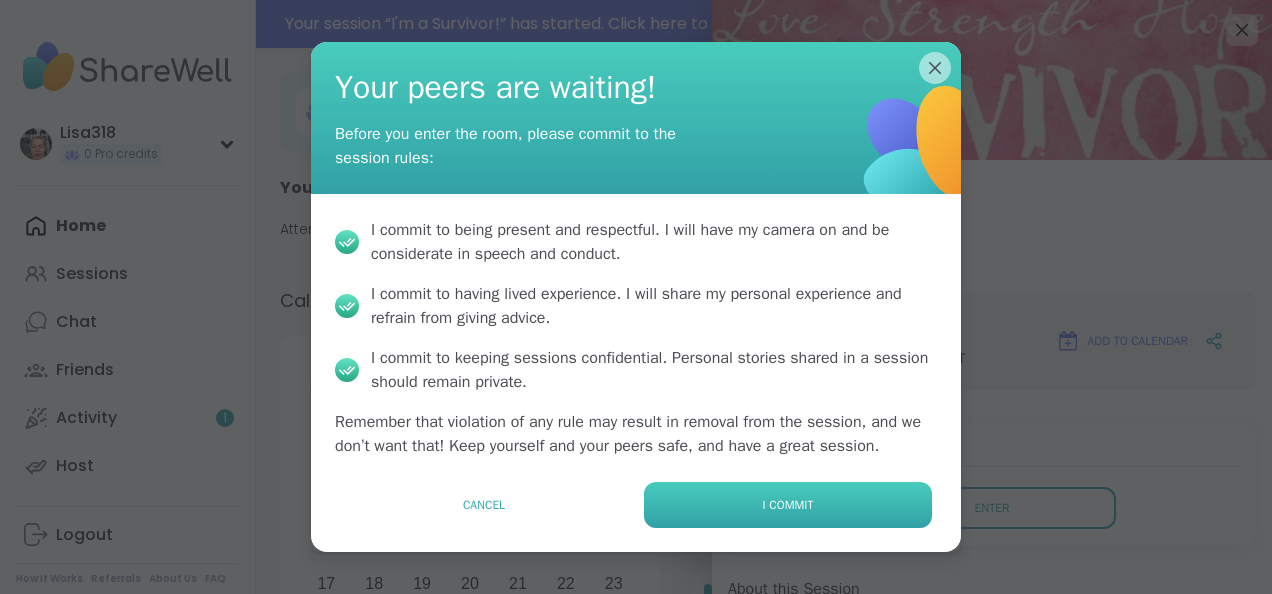 click on "I commit" at bounding box center [788, 505] 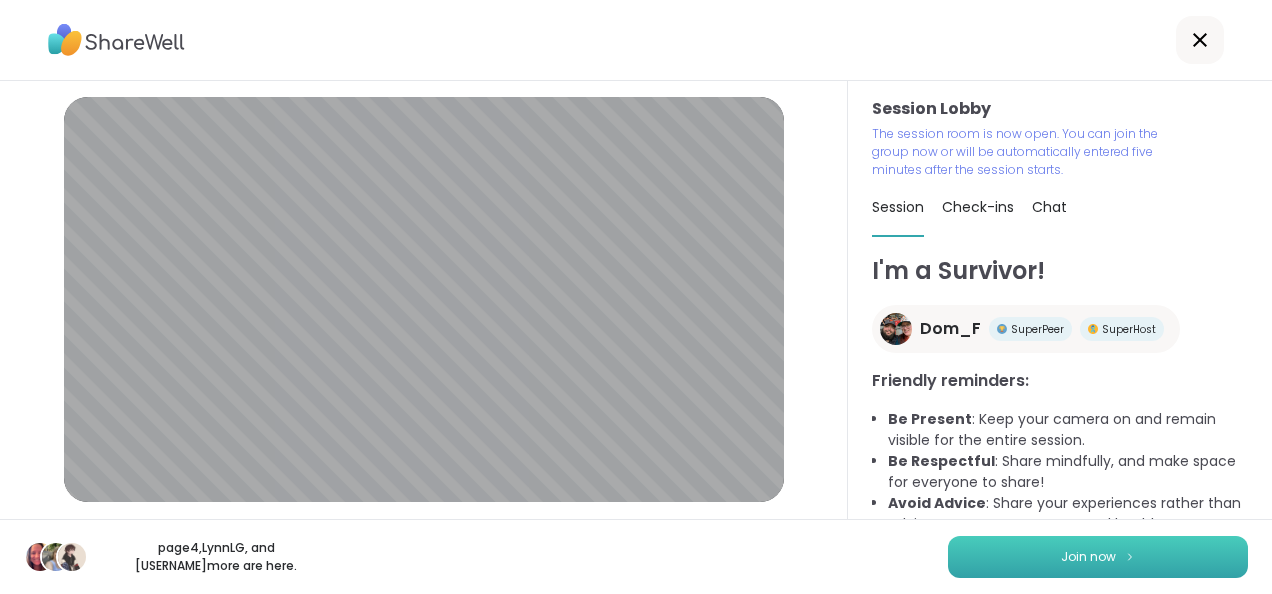 click on "Join now" at bounding box center (1098, 557) 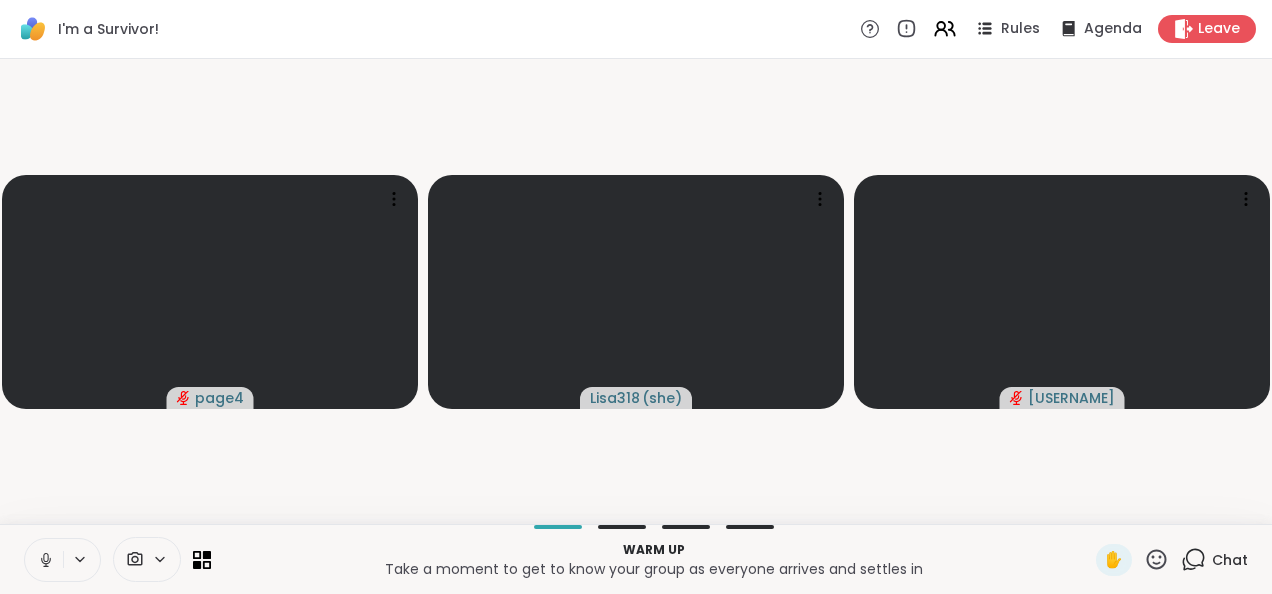 click 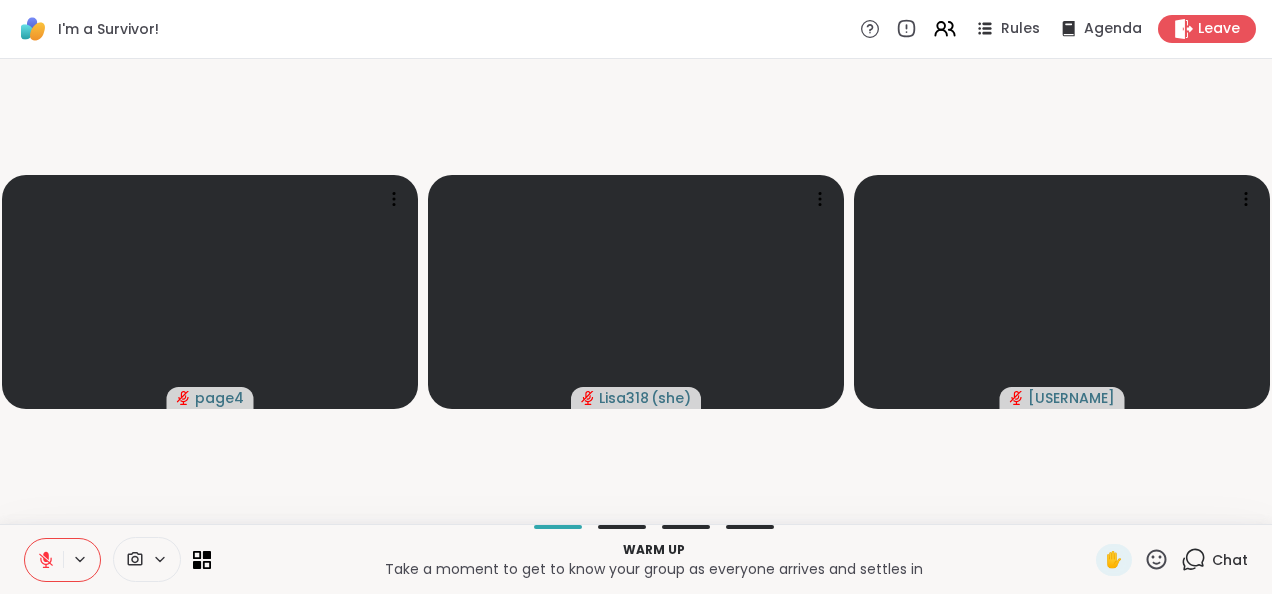 click 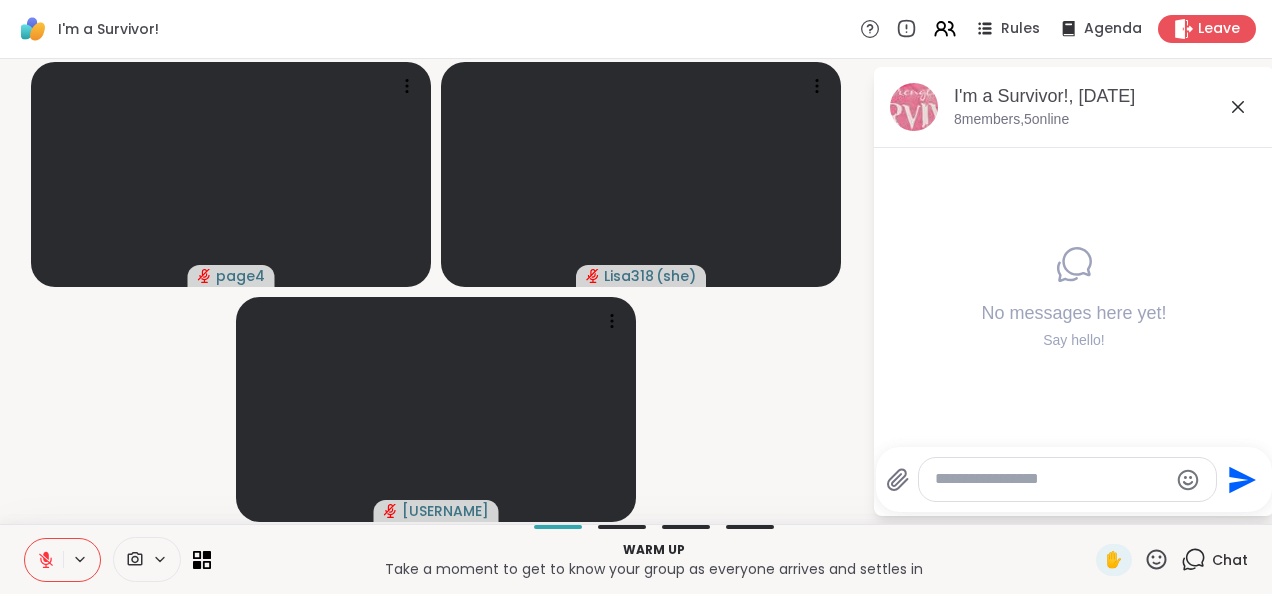 click 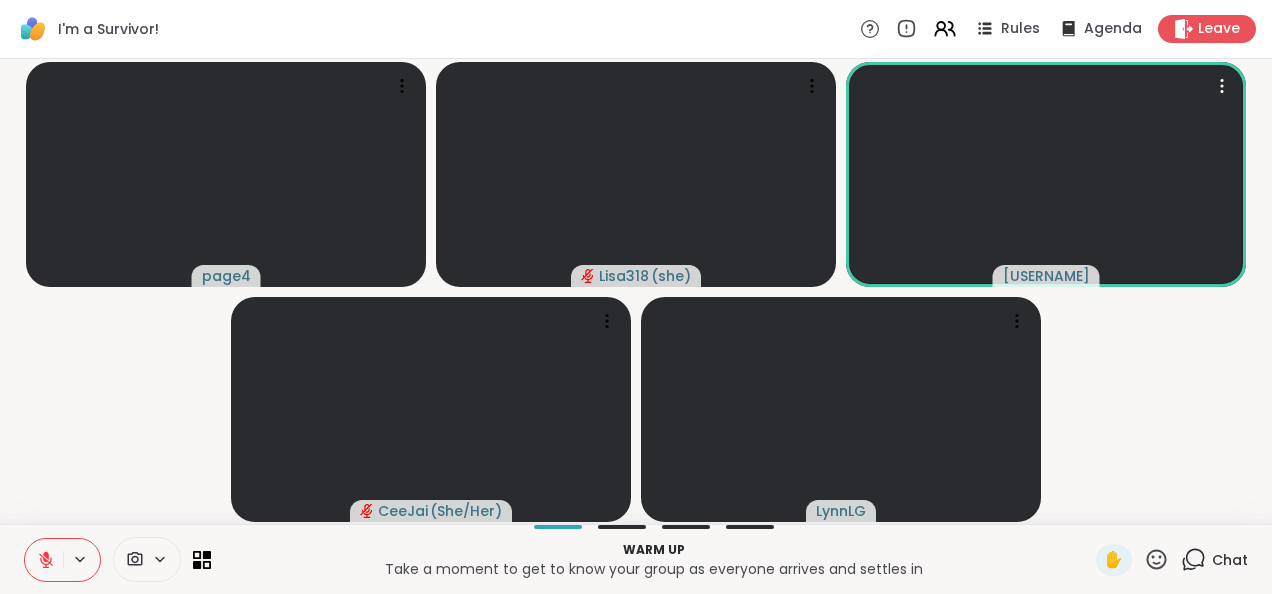 click at bounding box center (81, 559) 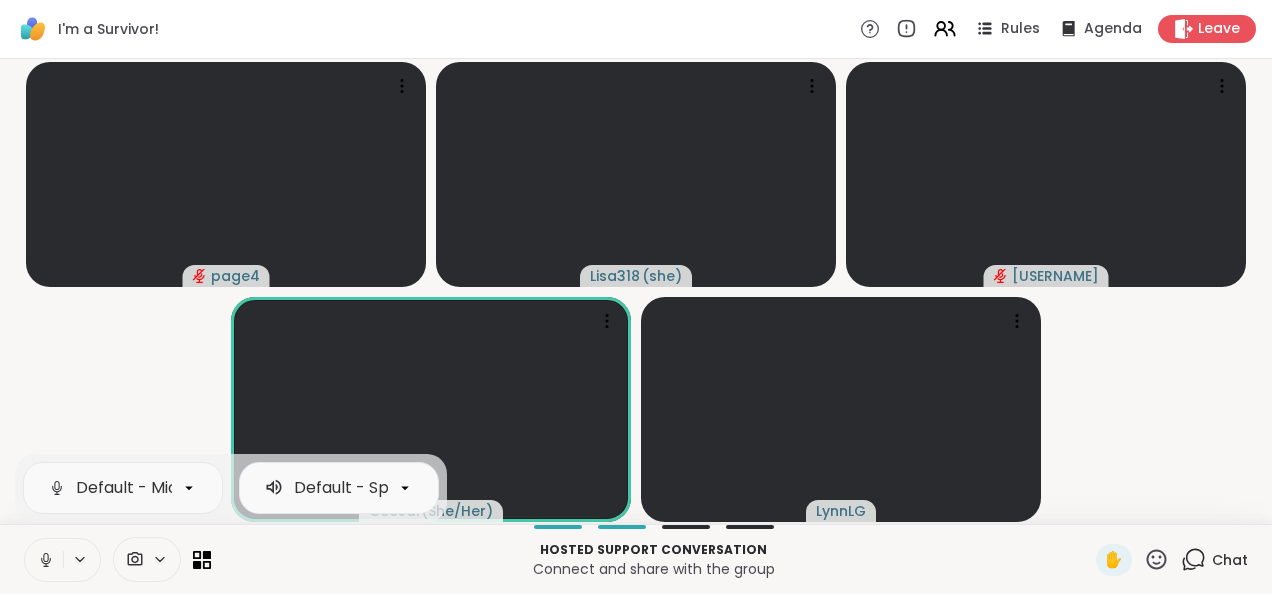 click 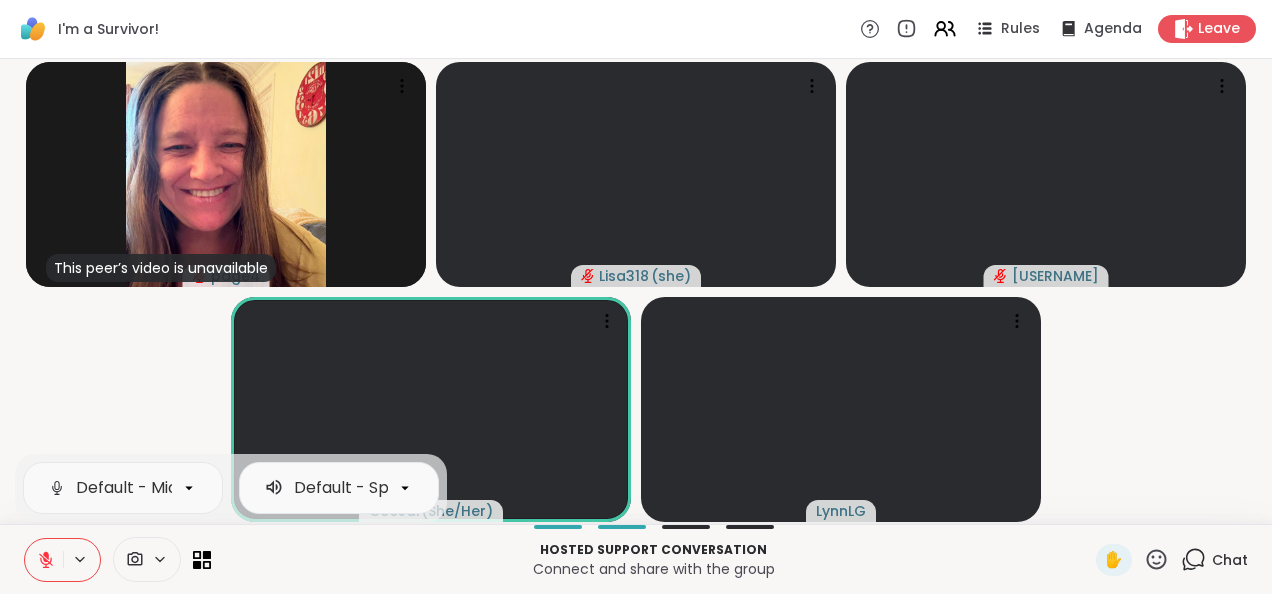 click 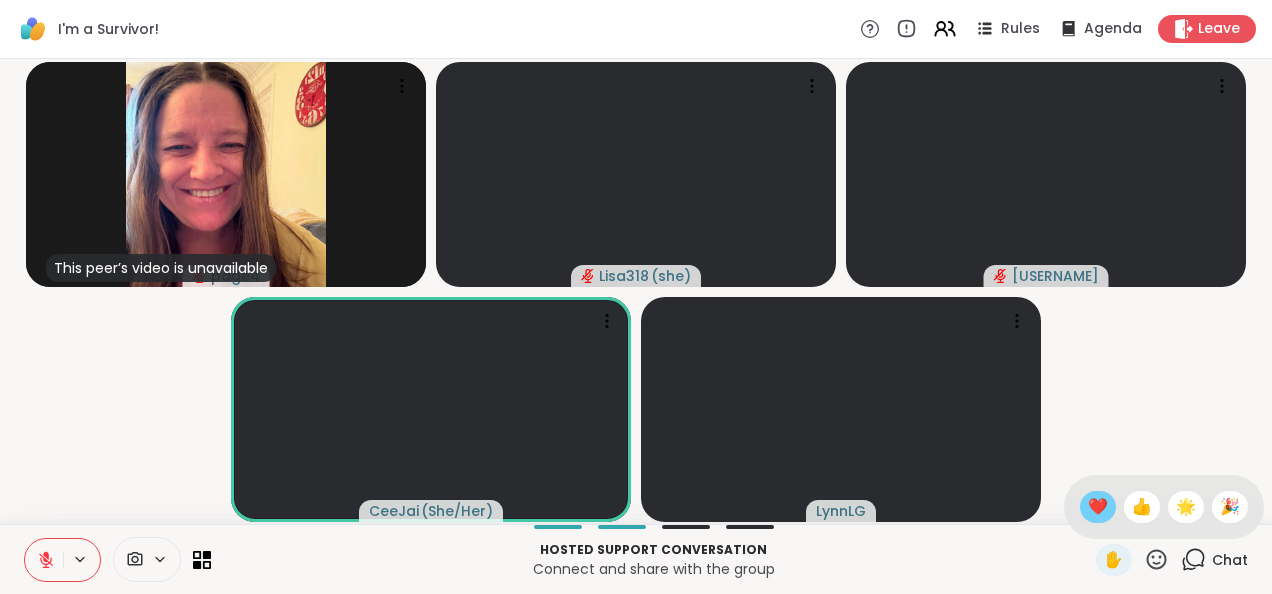 click on "❤️" at bounding box center (1098, 507) 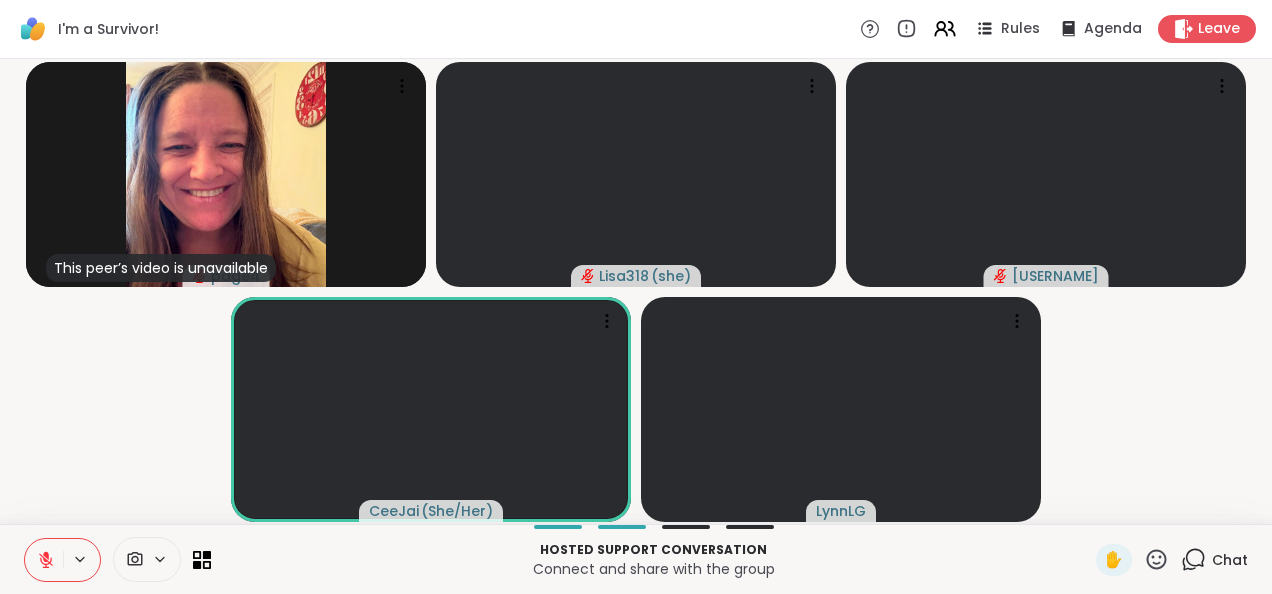 click 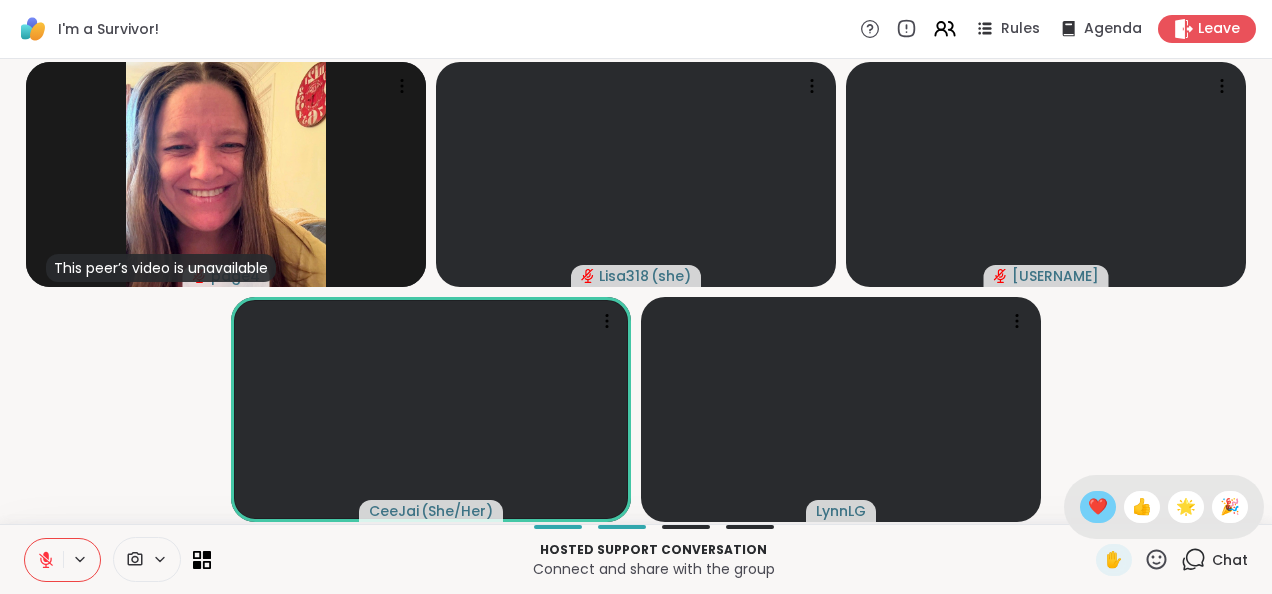 click on "❤️" at bounding box center (1098, 507) 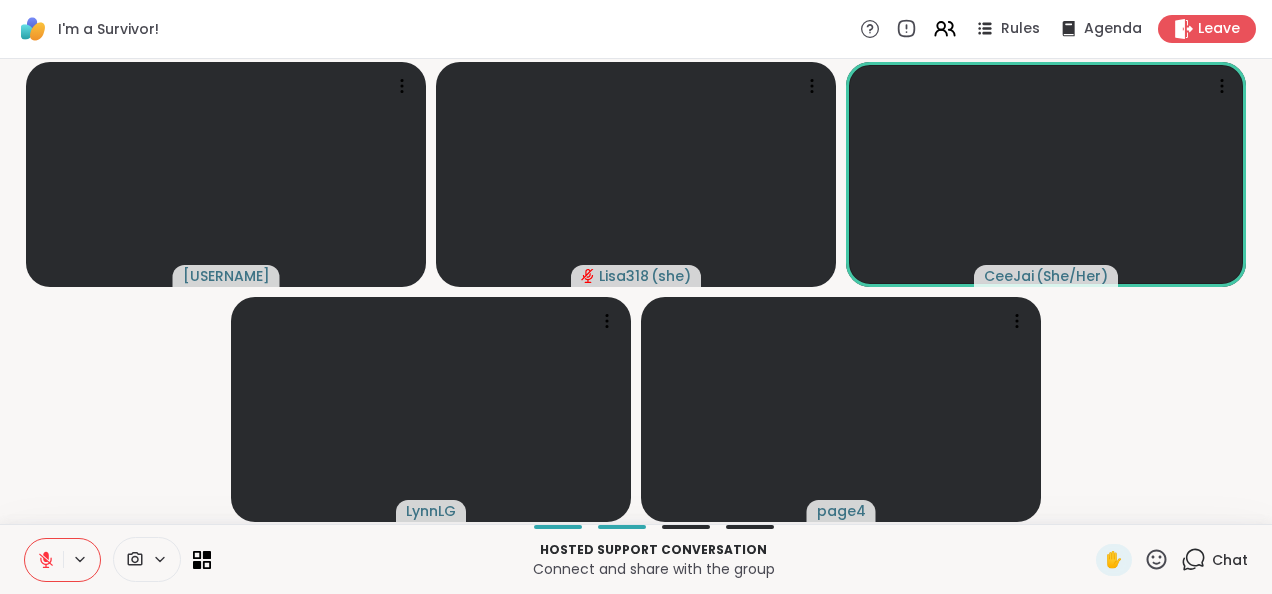 click 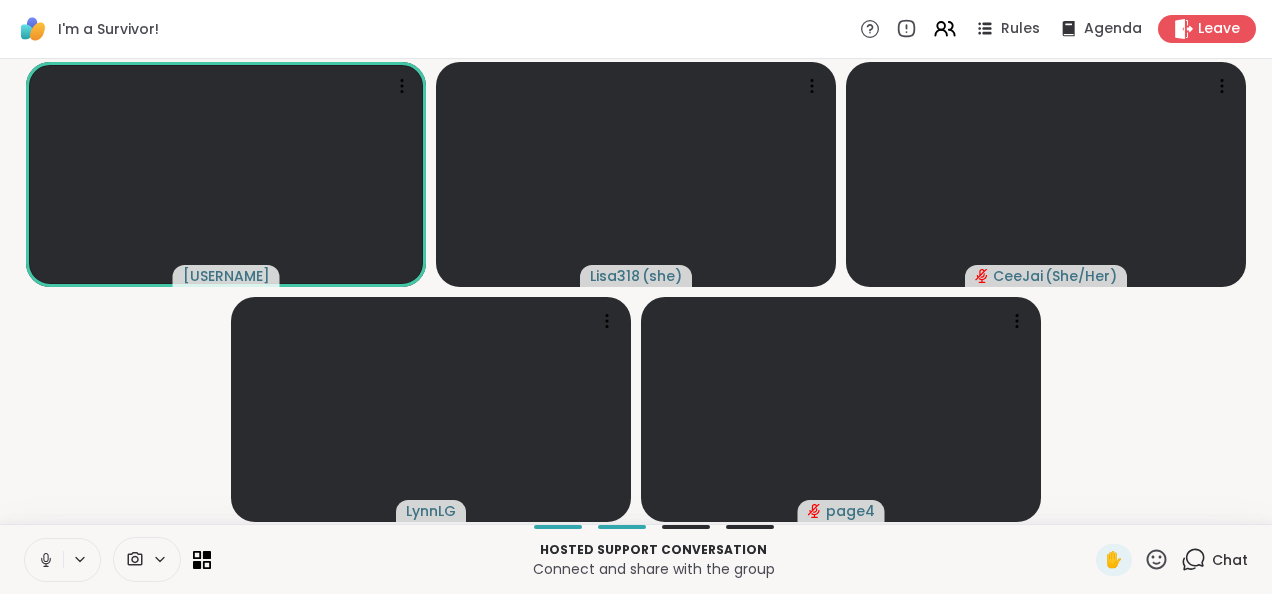 click 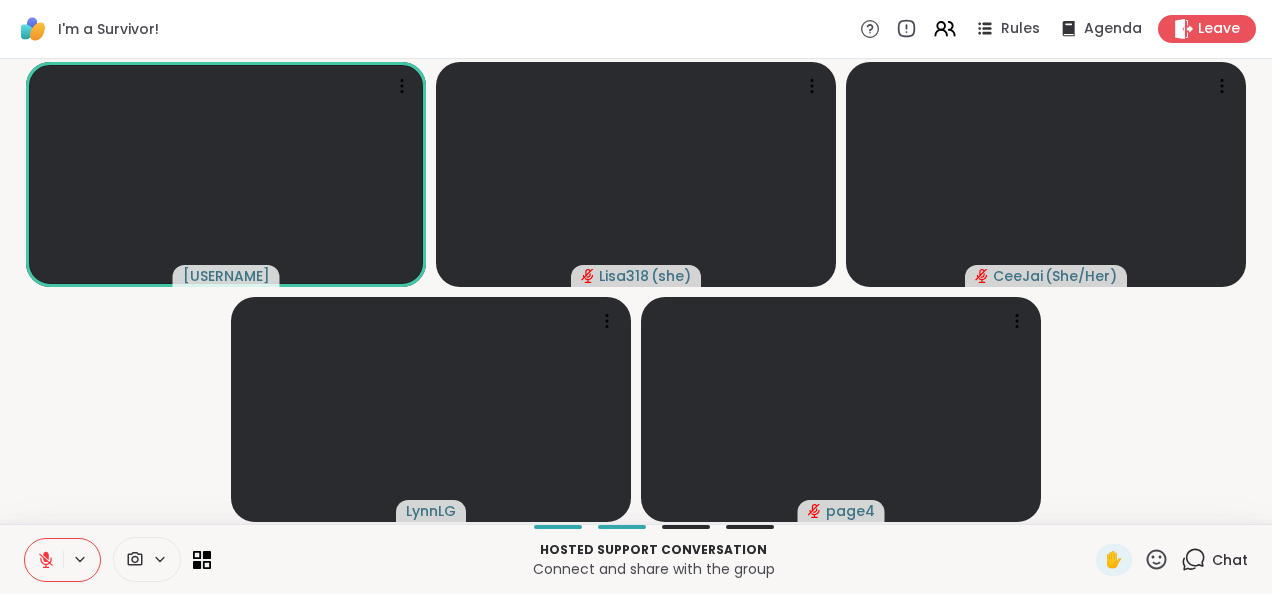 click 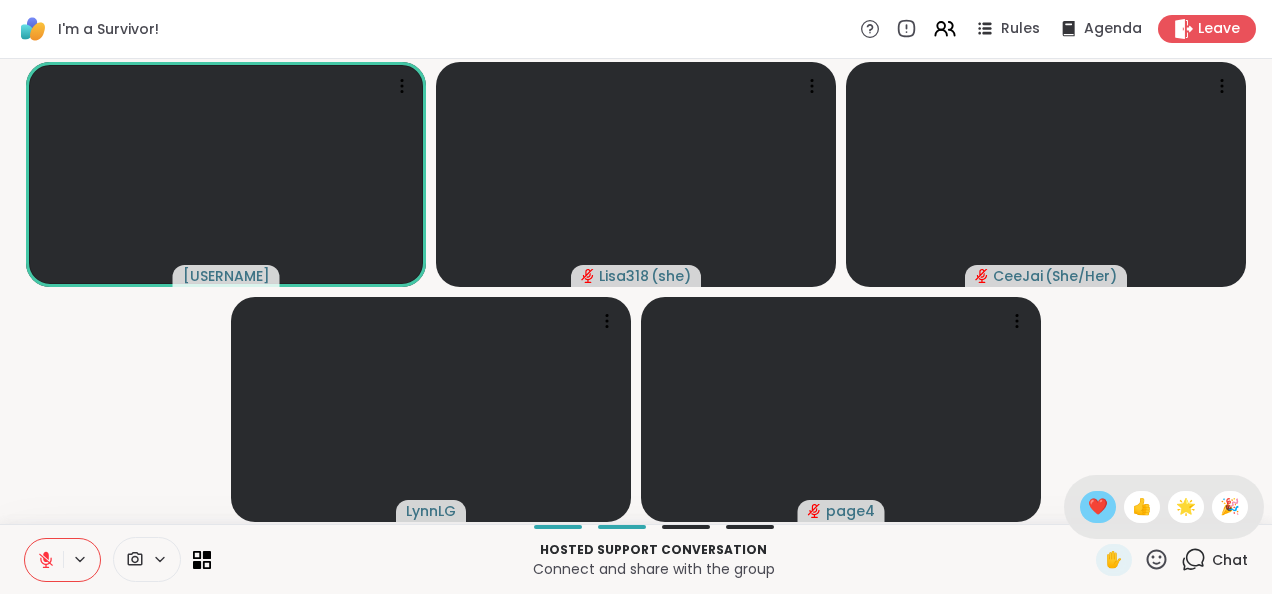 click on "❤️" at bounding box center (1098, 507) 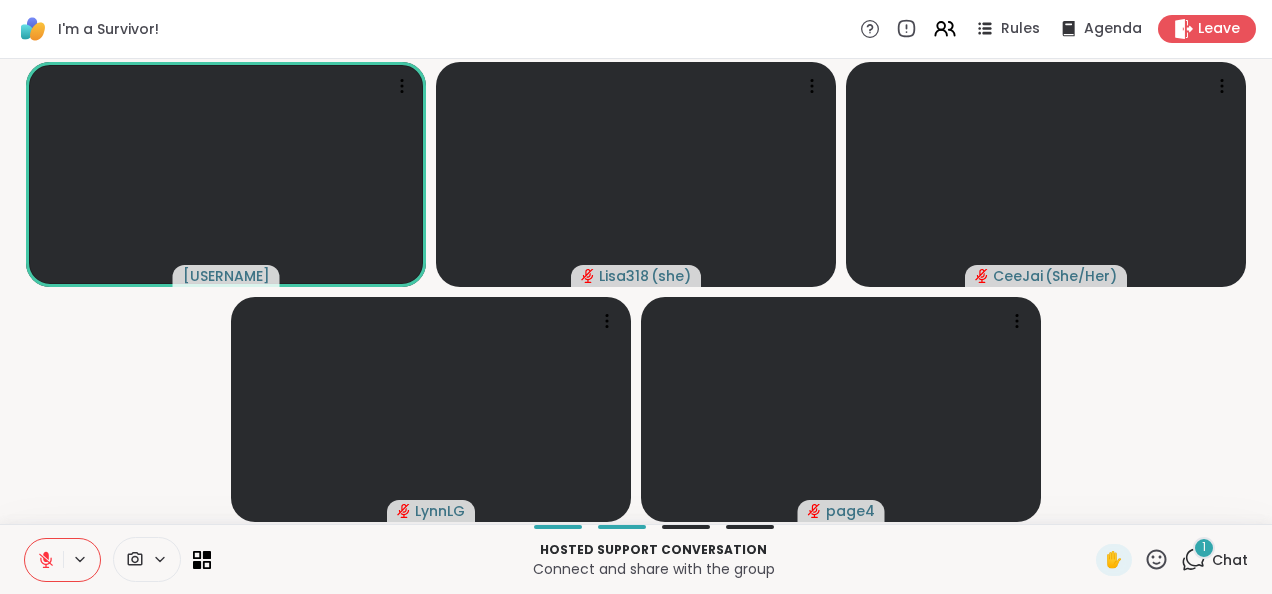 click 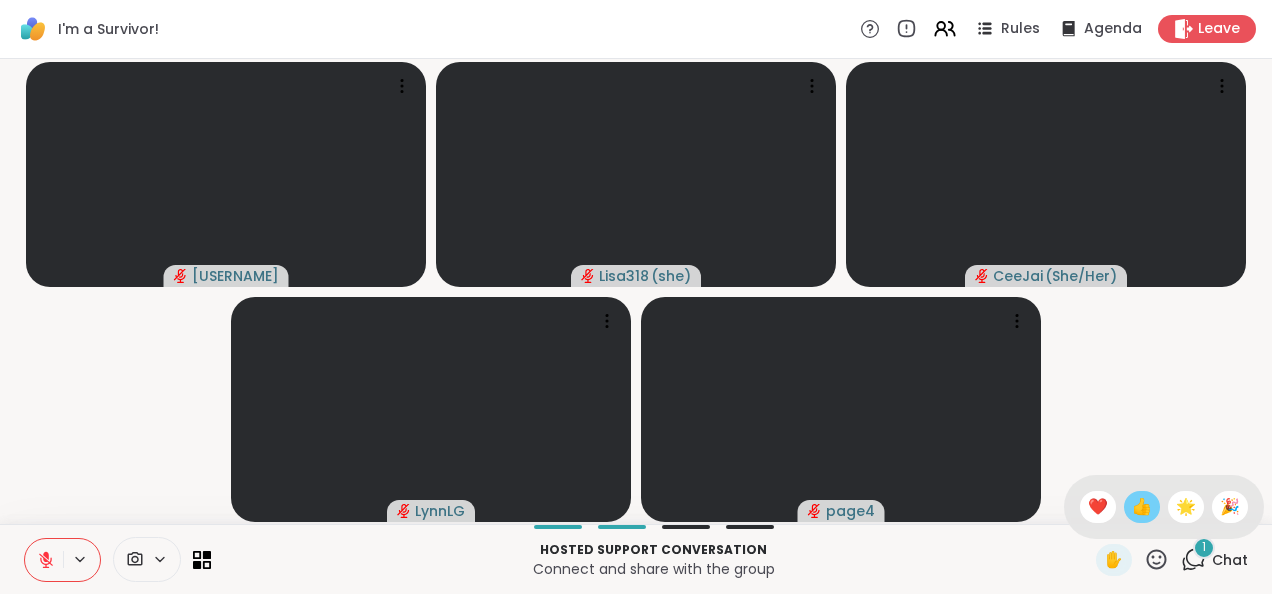 click on "👍" at bounding box center [1142, 507] 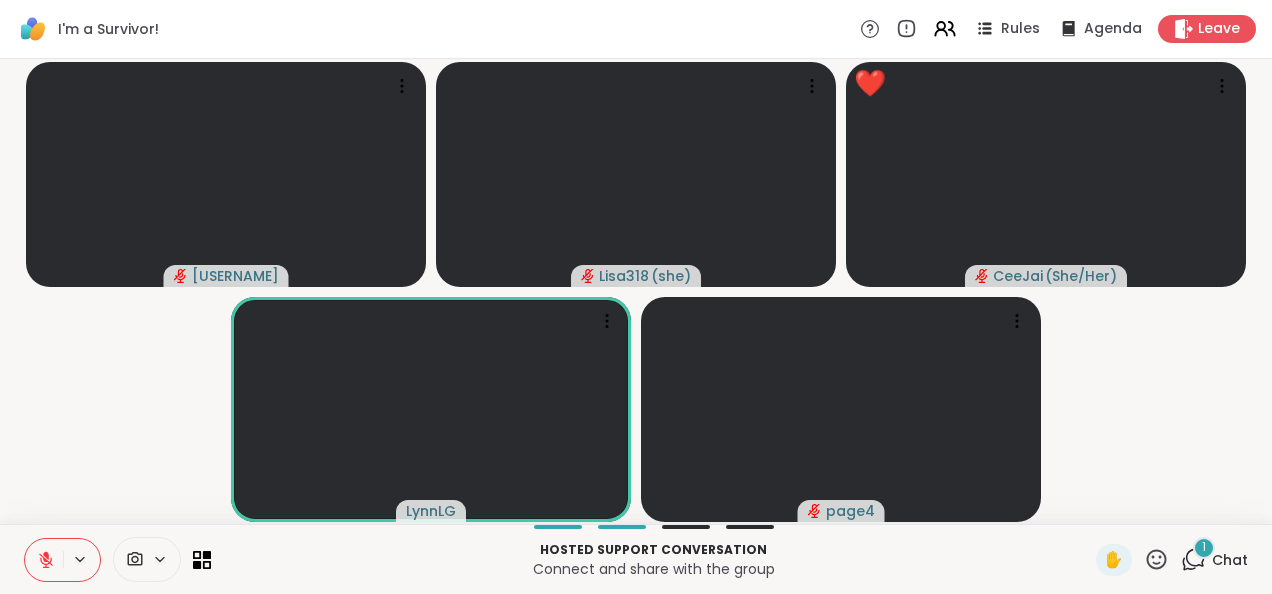 click 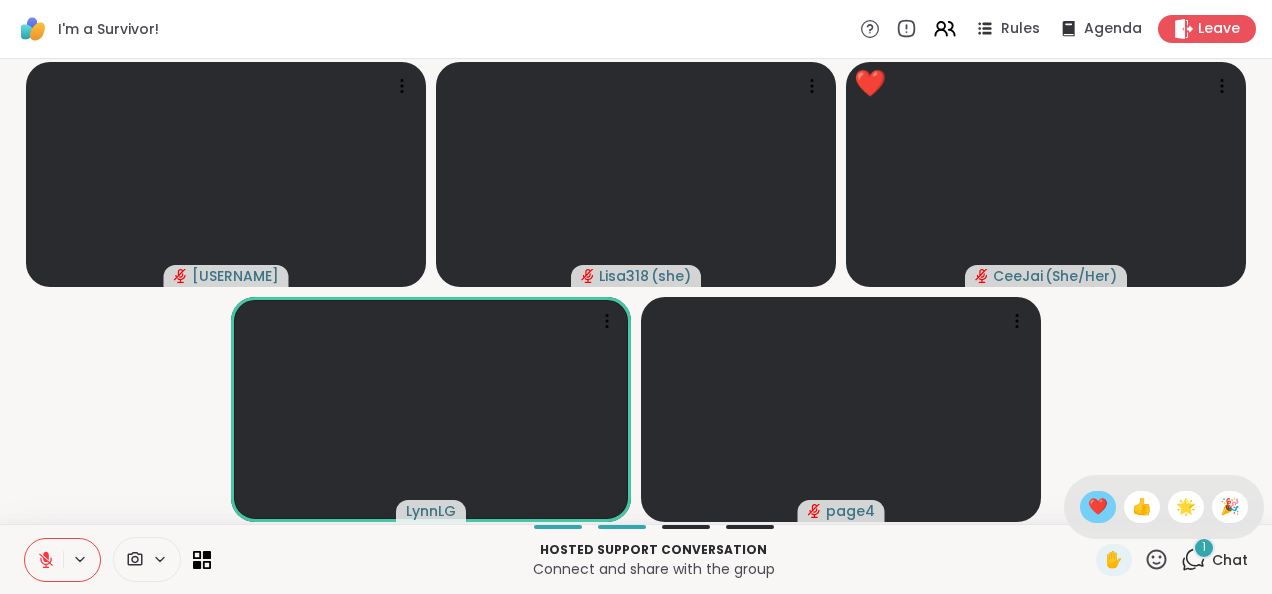 click on "❤️" at bounding box center [1098, 507] 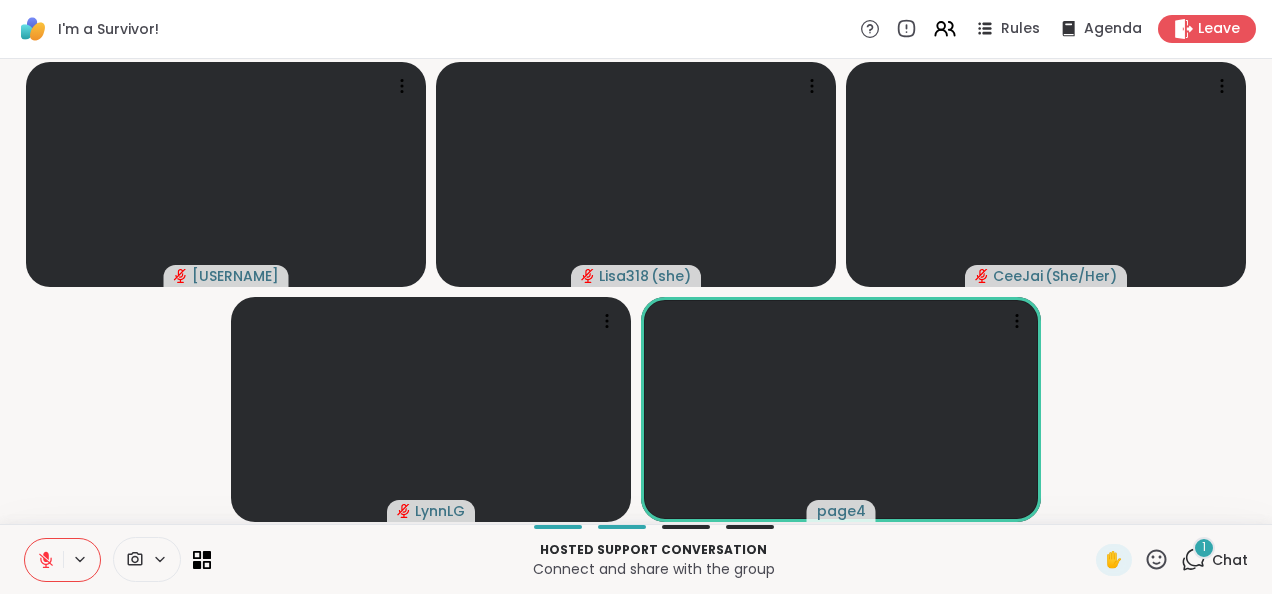 click 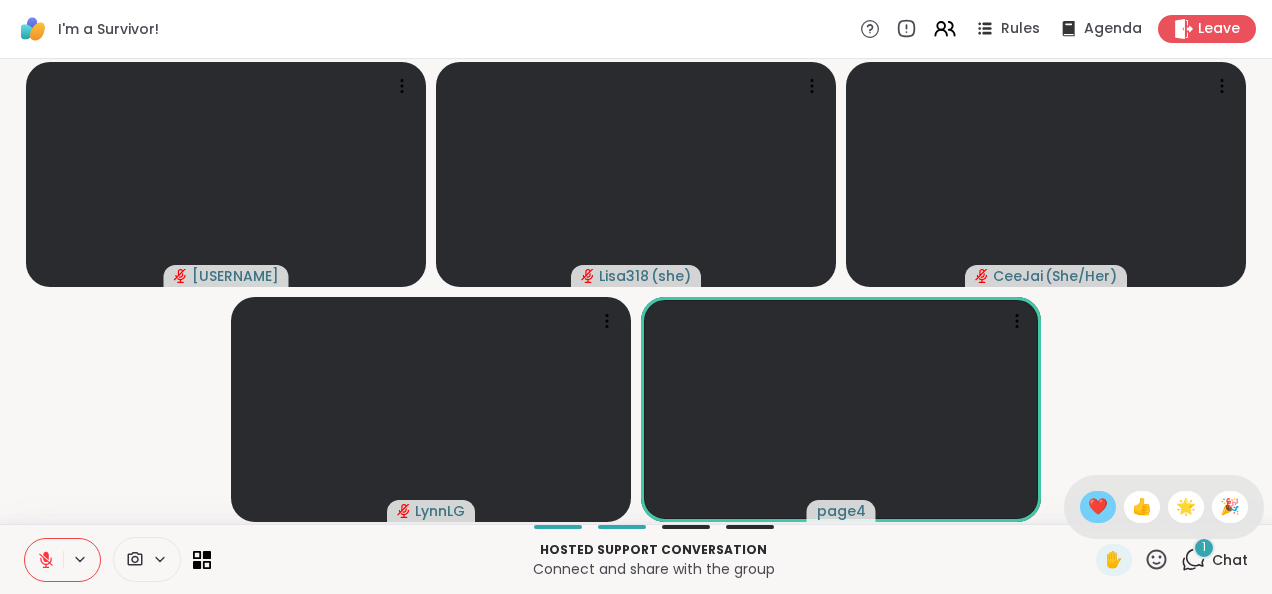 click on "❤️" at bounding box center (1098, 507) 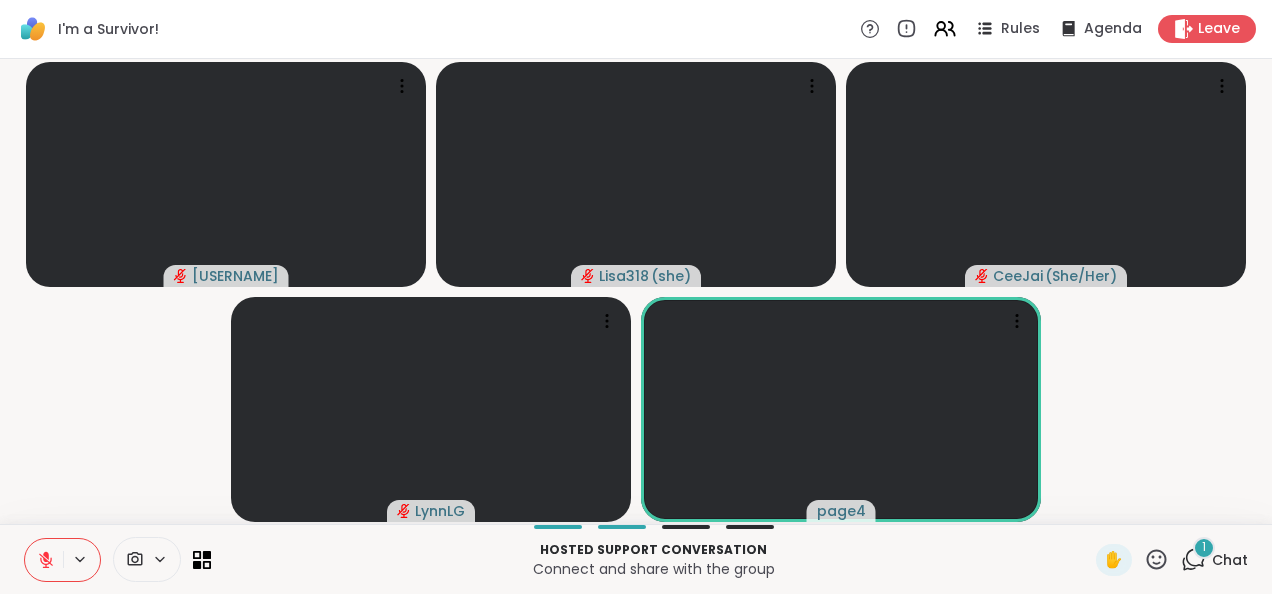 click 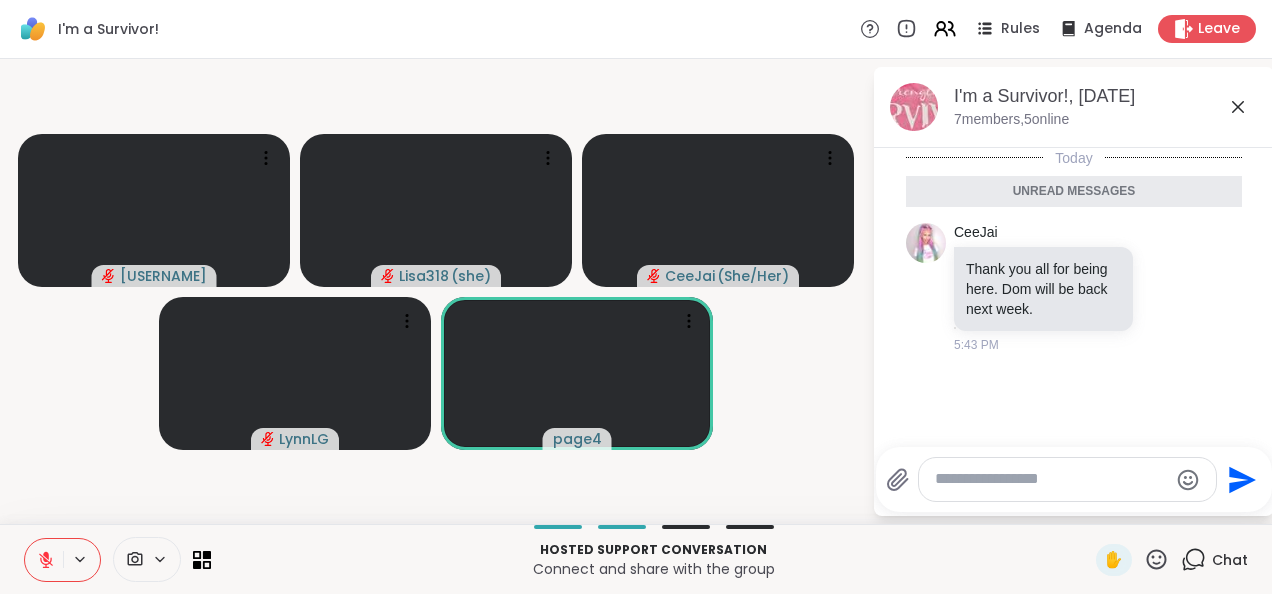 click at bounding box center [1051, 479] 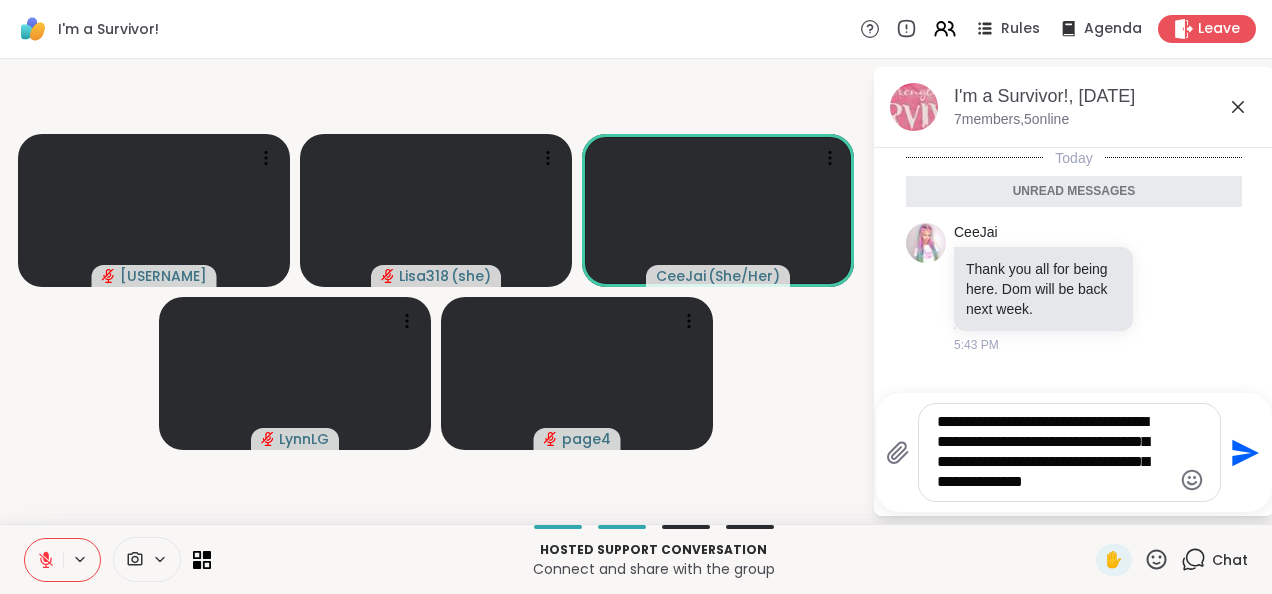 type on "**********" 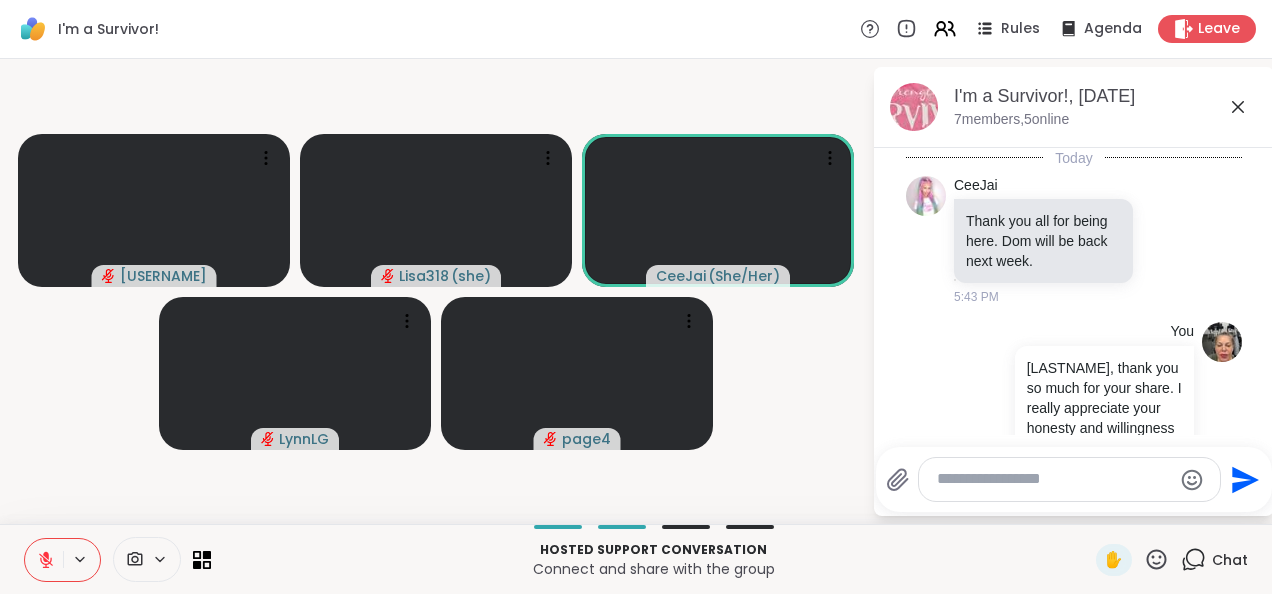 scroll, scrollTop: 102, scrollLeft: 0, axis: vertical 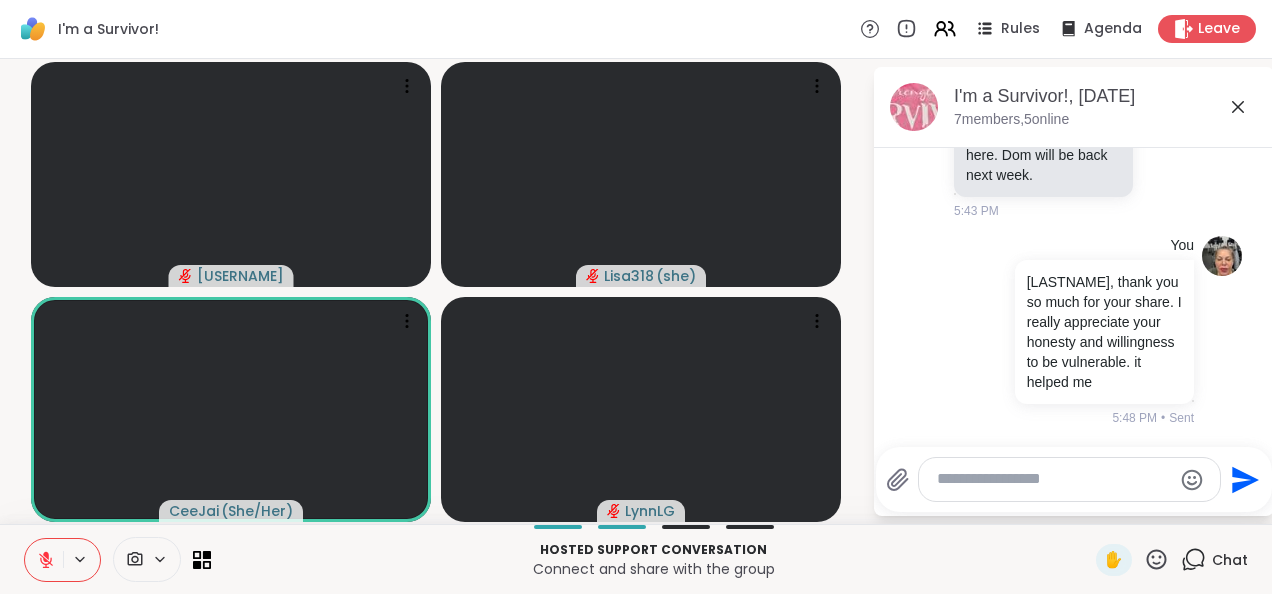 click 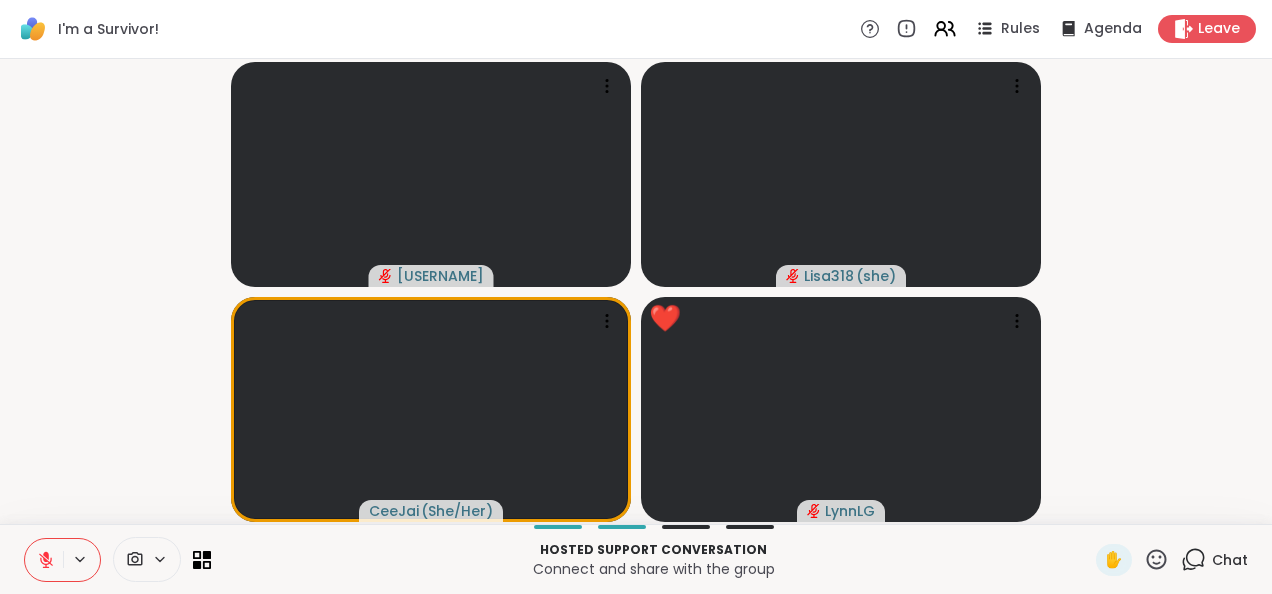 scroll, scrollTop: 0, scrollLeft: 2, axis: horizontal 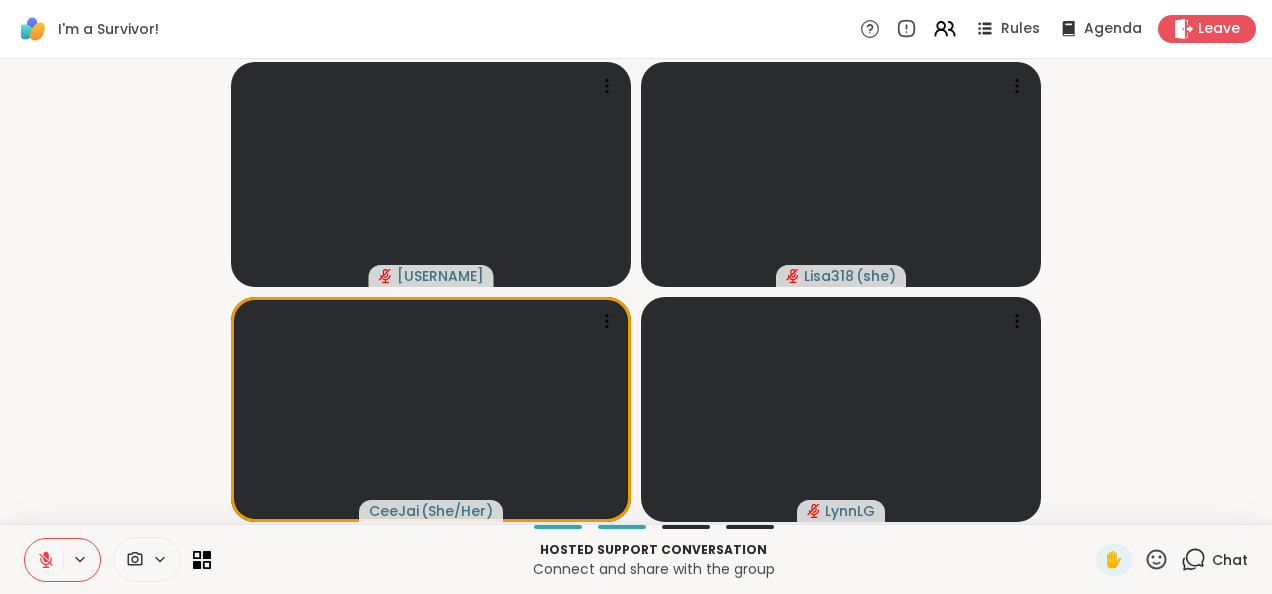 click 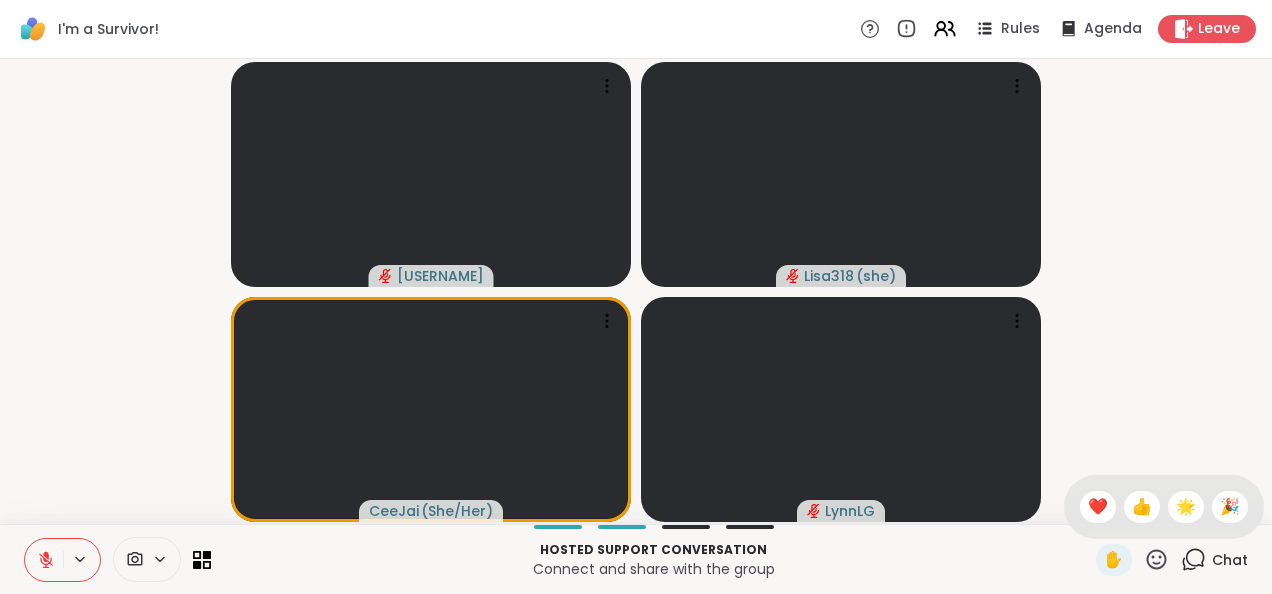click on "✋ ❤️ 👍 🌟 🎉" at bounding box center (1164, 507) 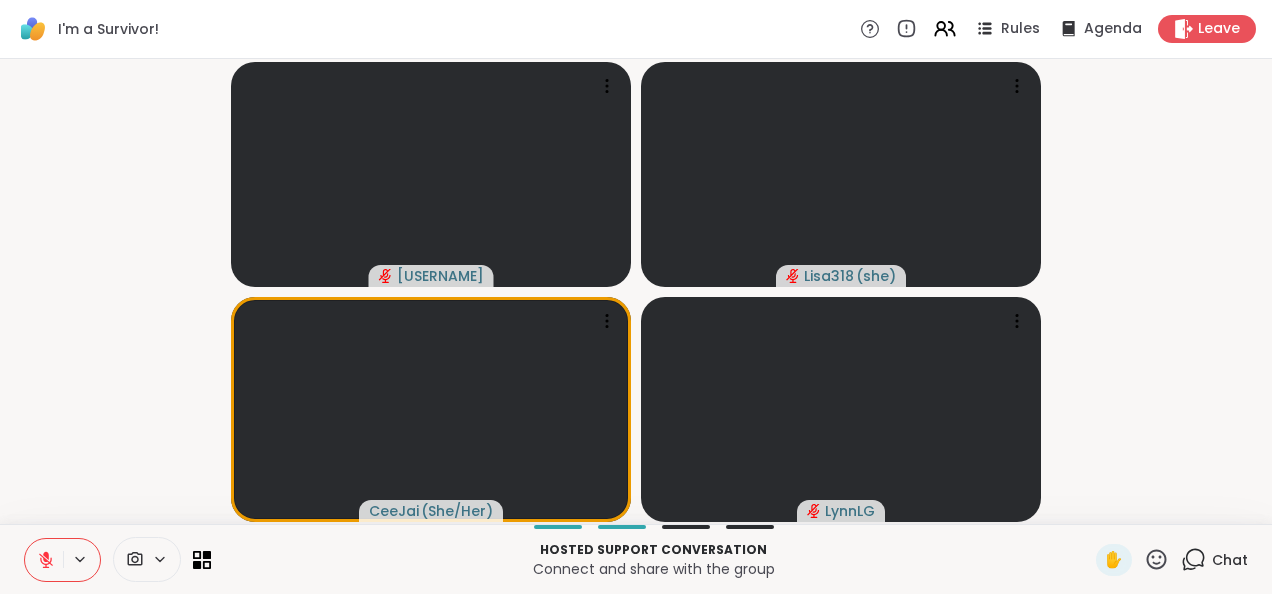 click 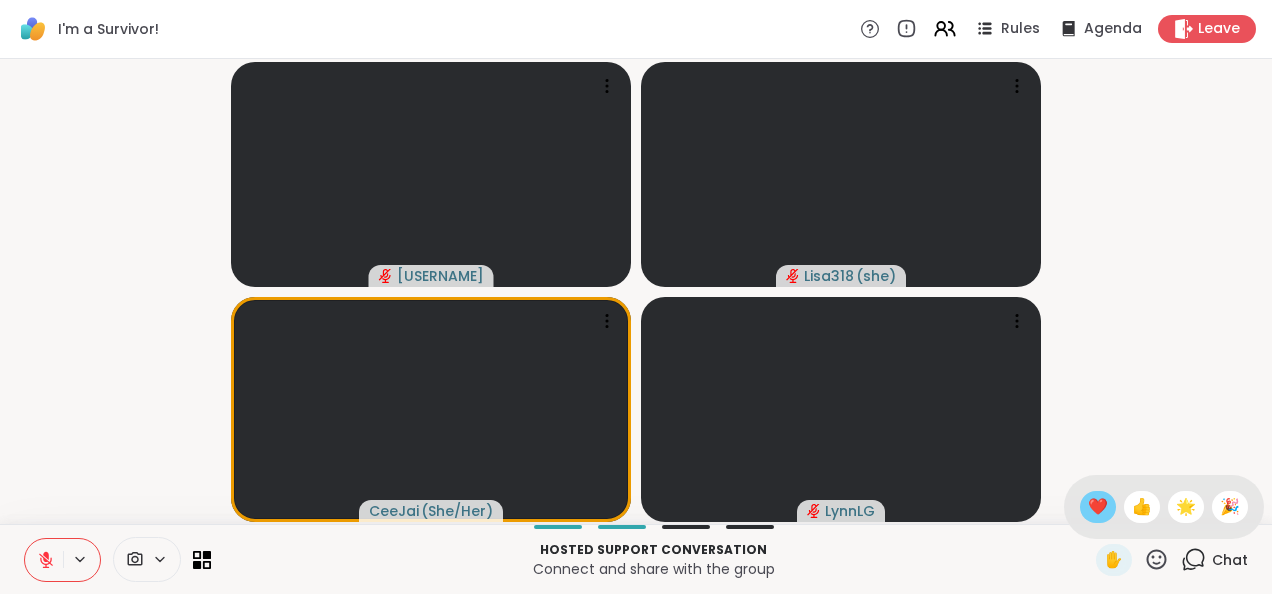 click on "❤️" at bounding box center (1098, 507) 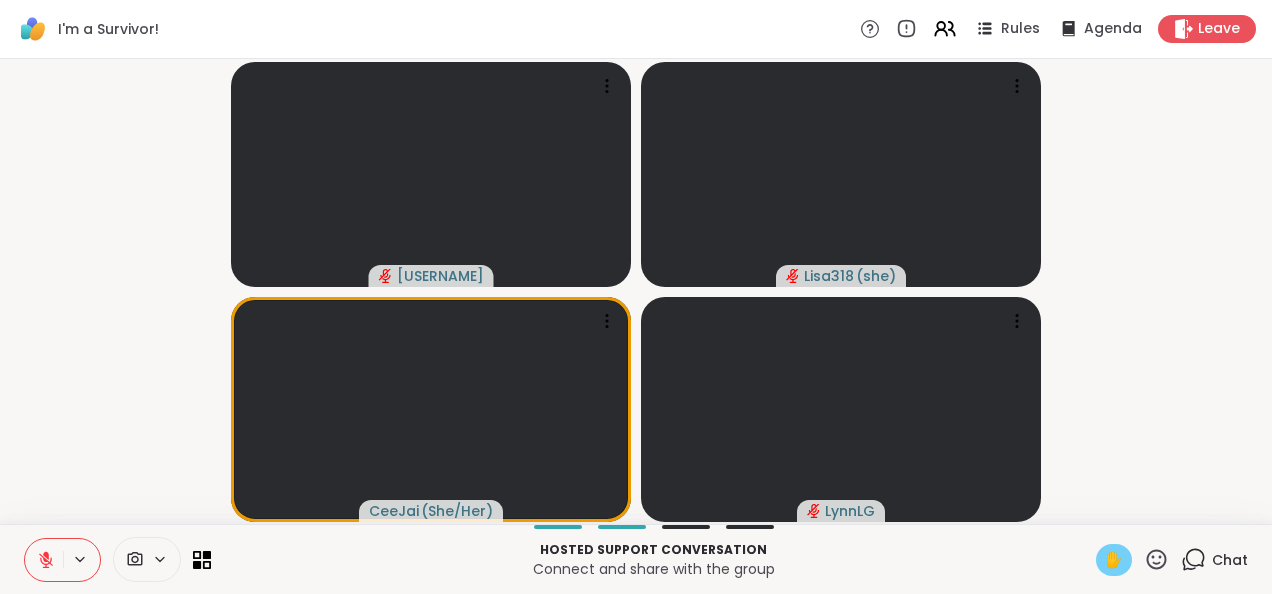 click on "✋" at bounding box center (1114, 560) 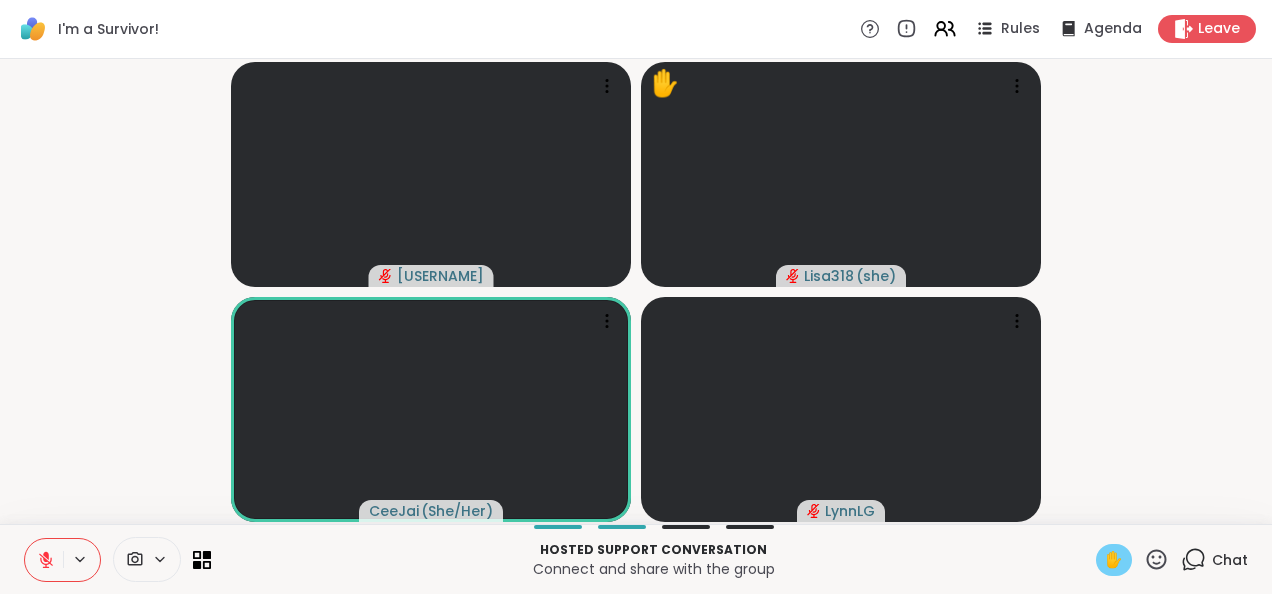 click 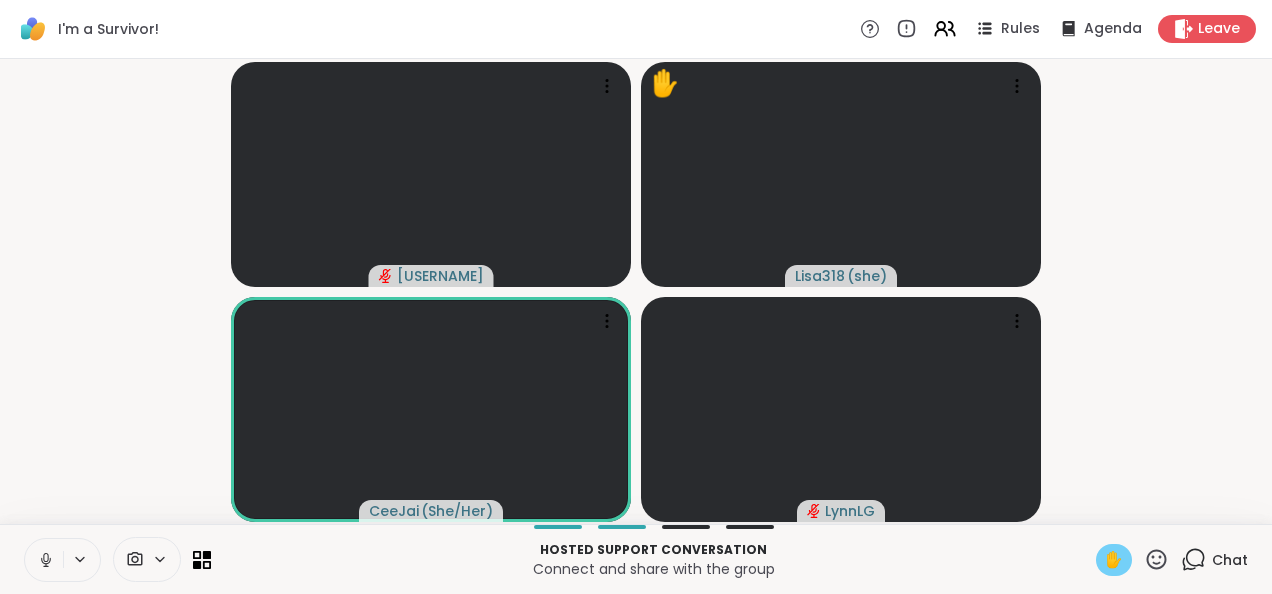 click 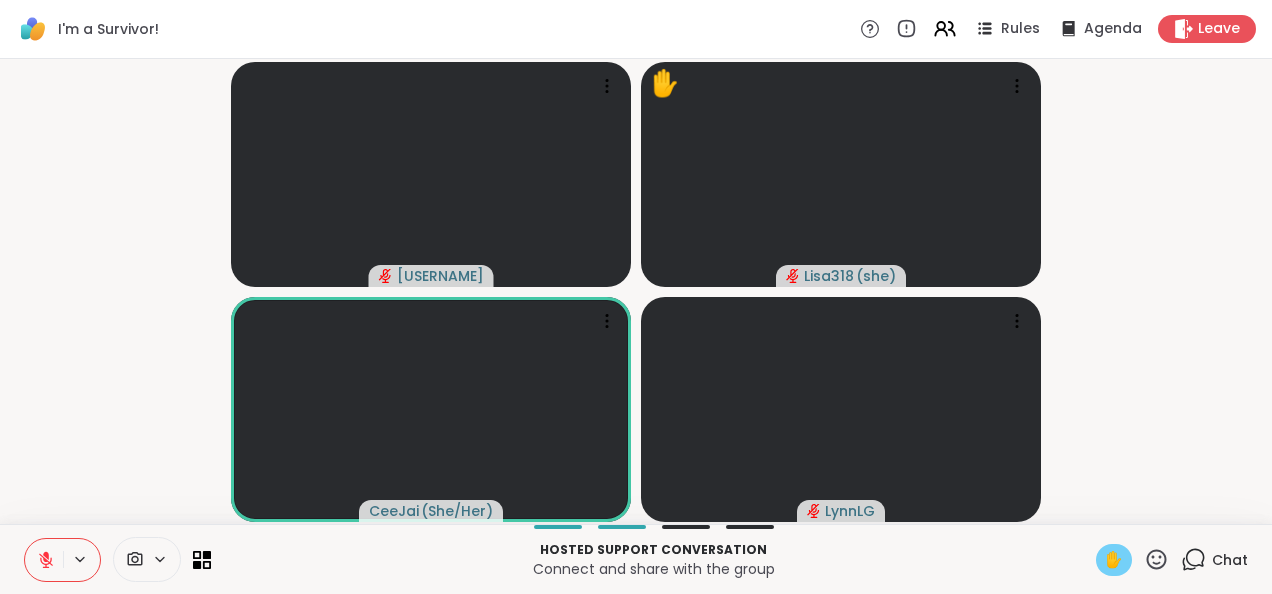 click on "✋" at bounding box center [1114, 560] 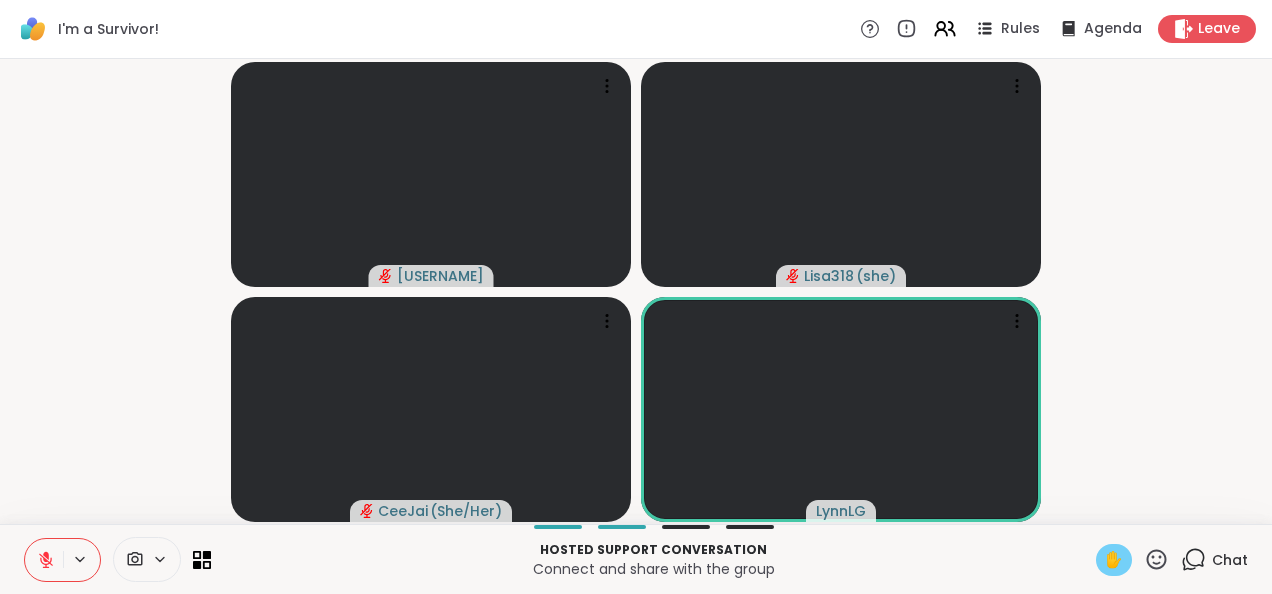 click on "✋" at bounding box center (1114, 560) 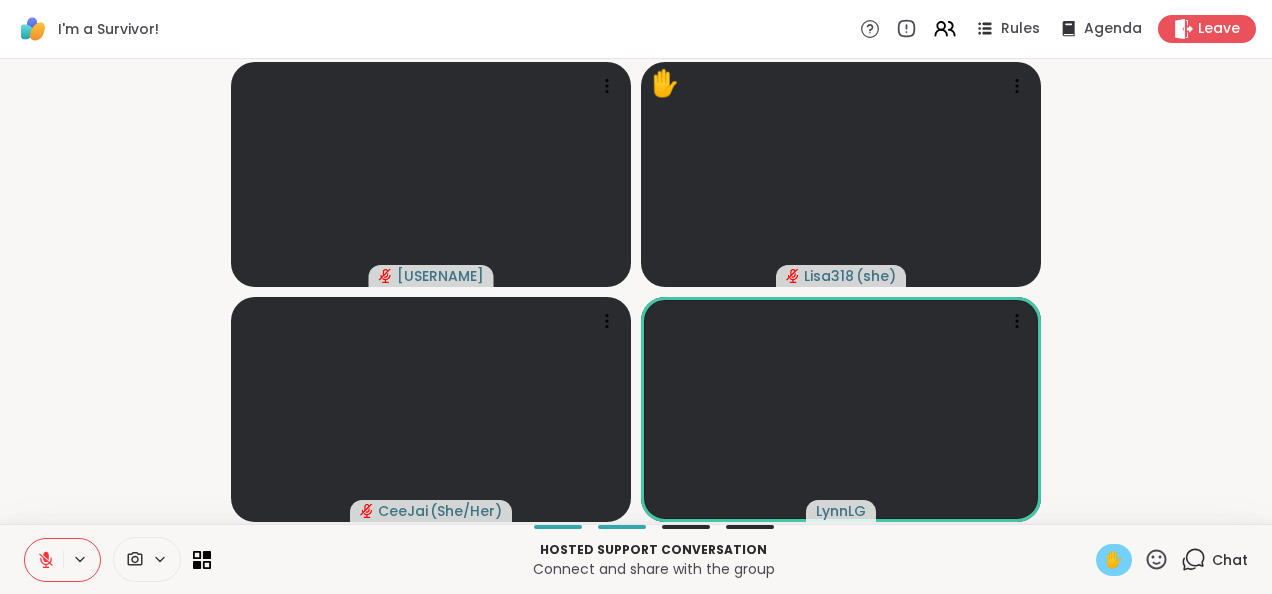 click 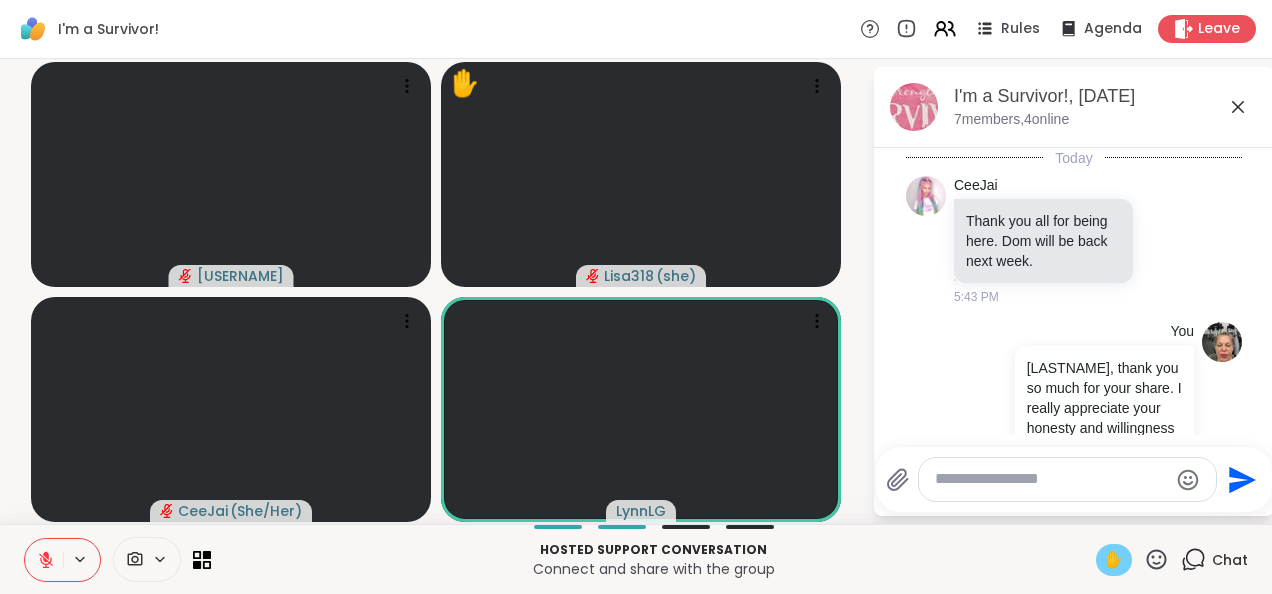 scroll, scrollTop: 132, scrollLeft: 0, axis: vertical 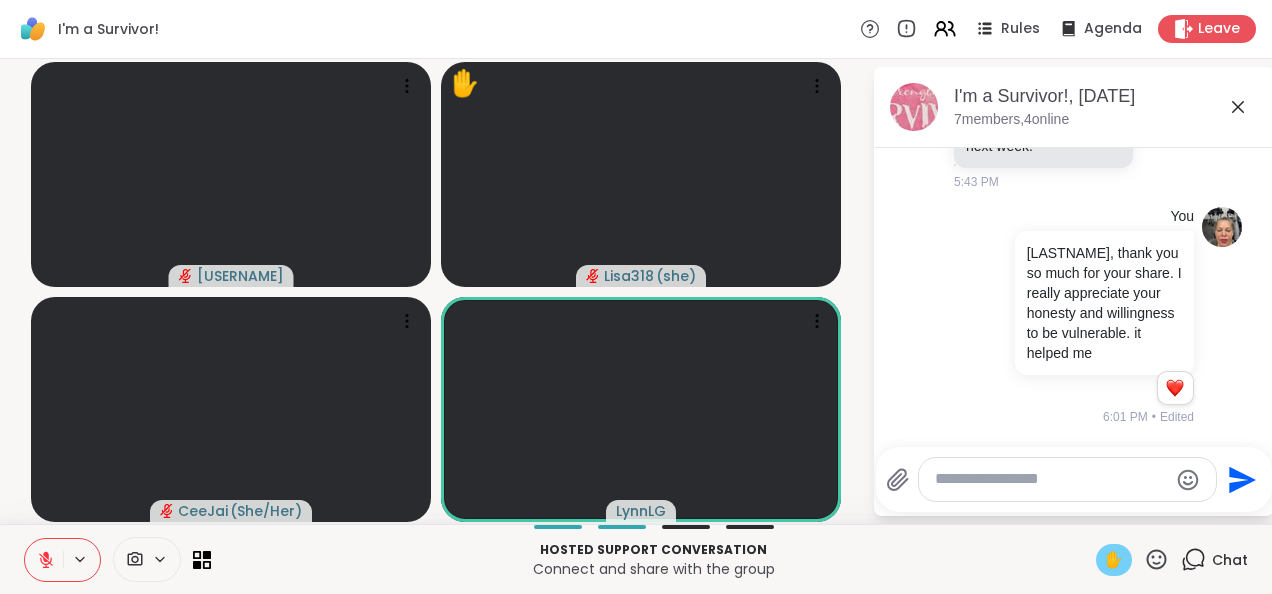 click 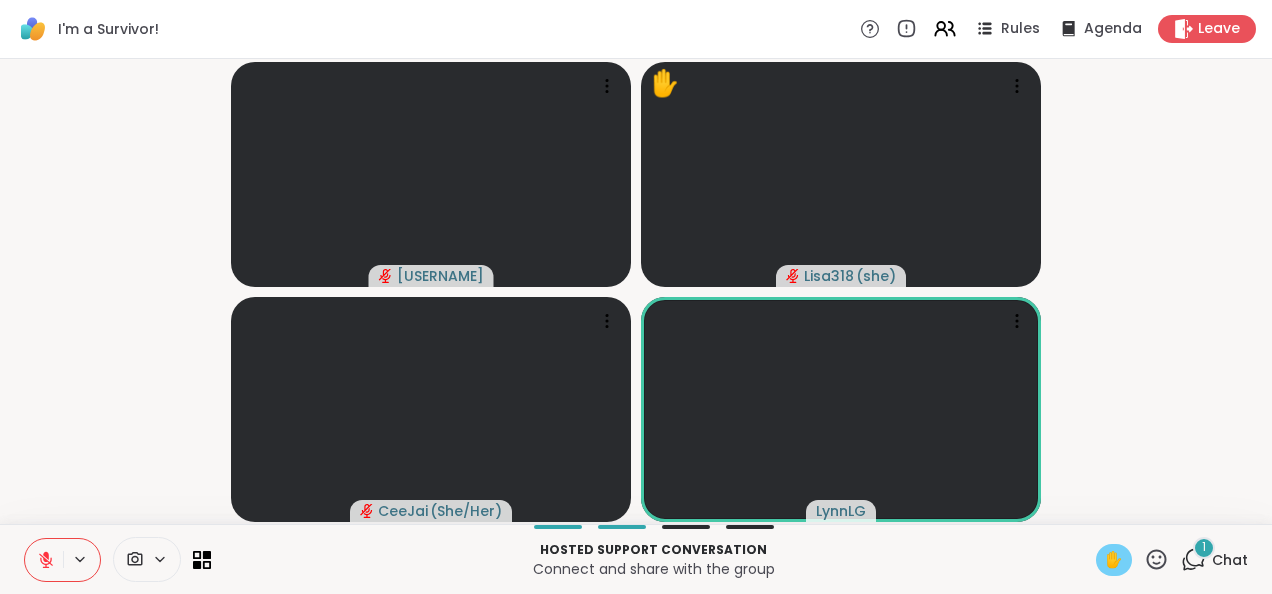 click on "✋" at bounding box center [1114, 560] 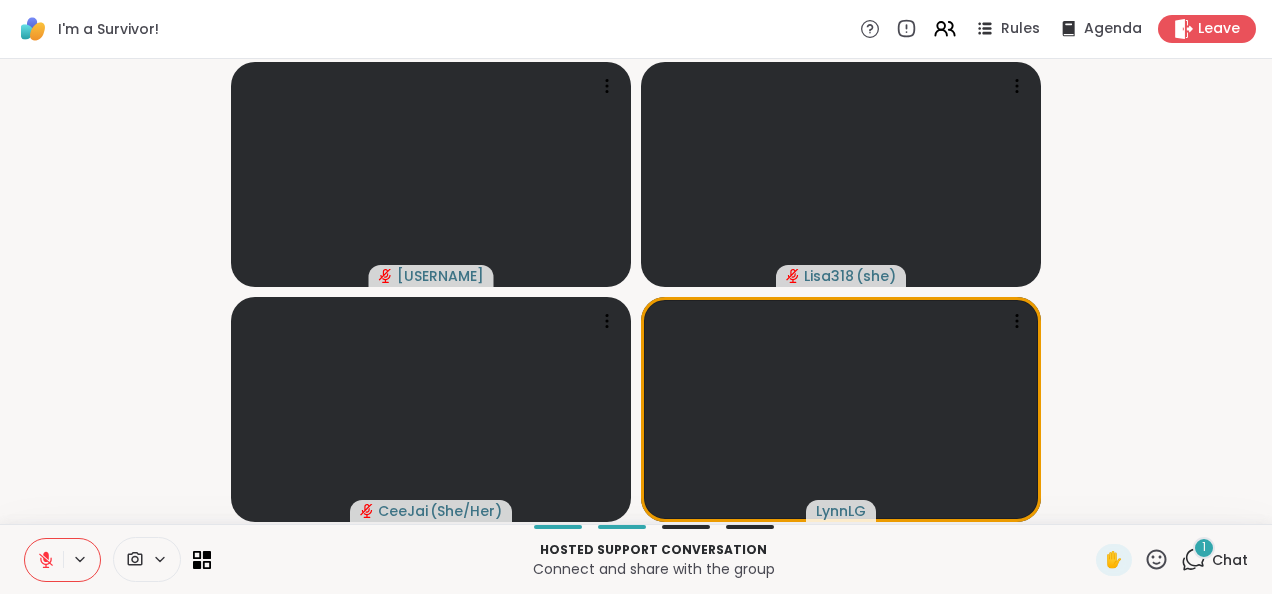 click 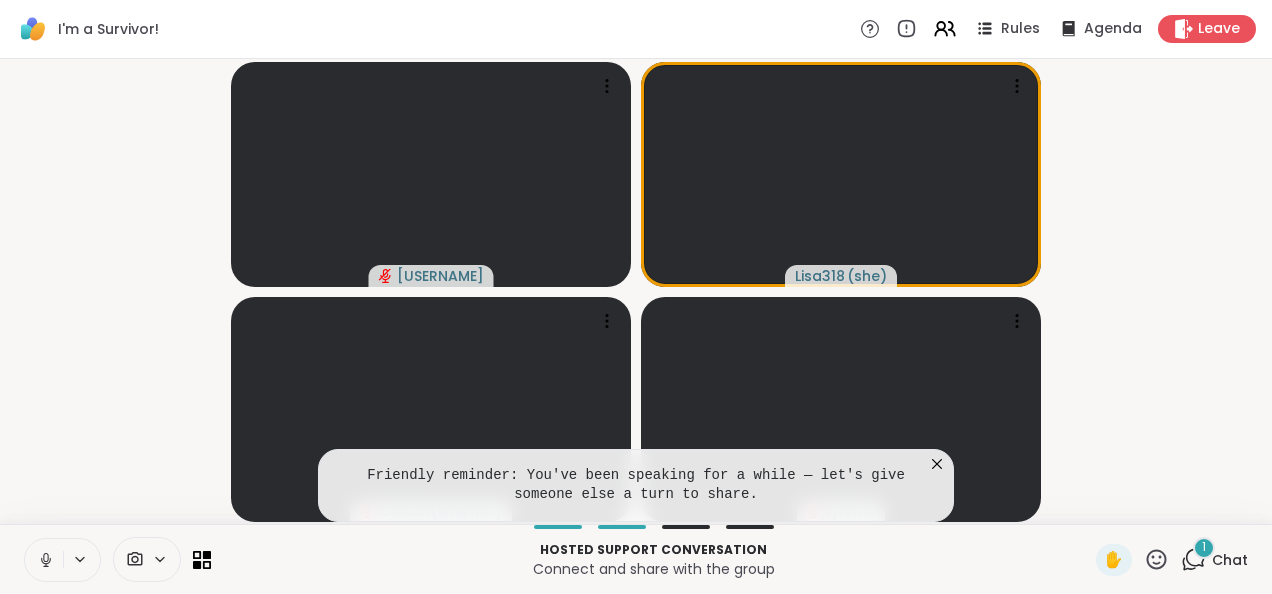 click on "Luke72 Lisa318 ( she ) CeeJai ( She/Her ) LynnLG" at bounding box center [636, 291] 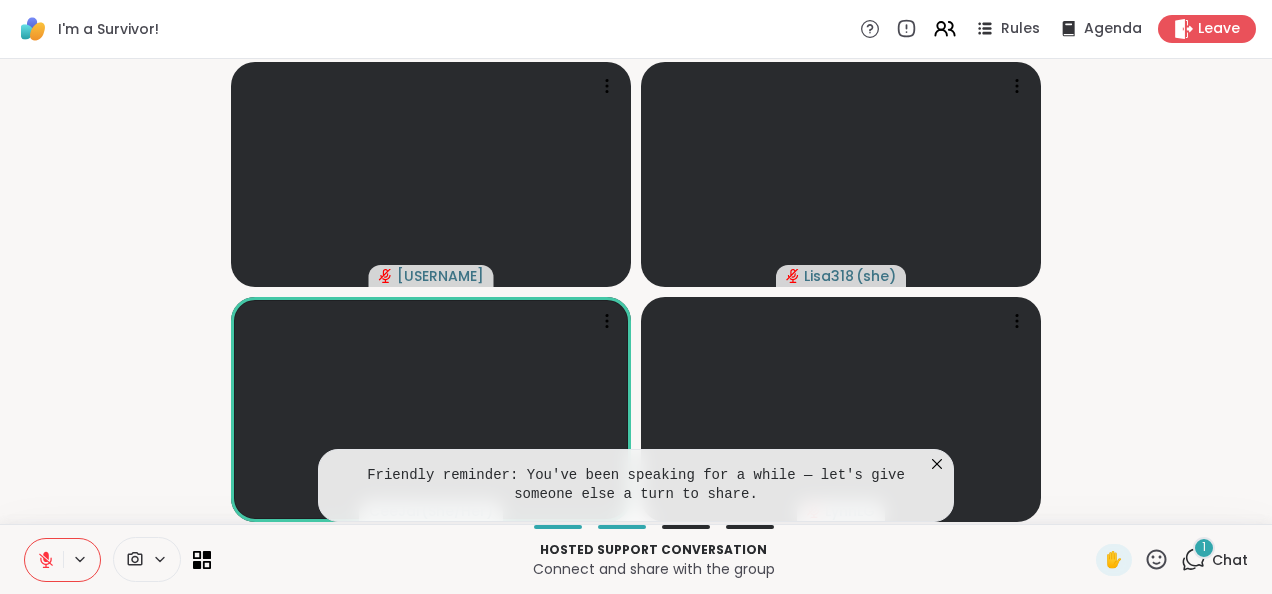 click 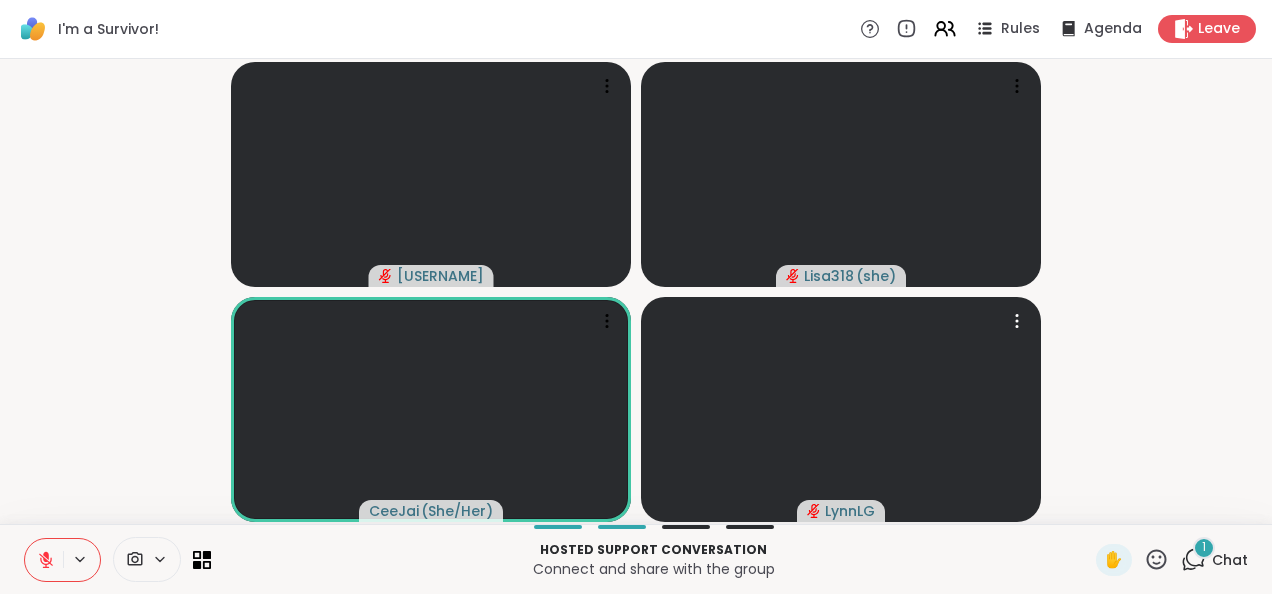 click 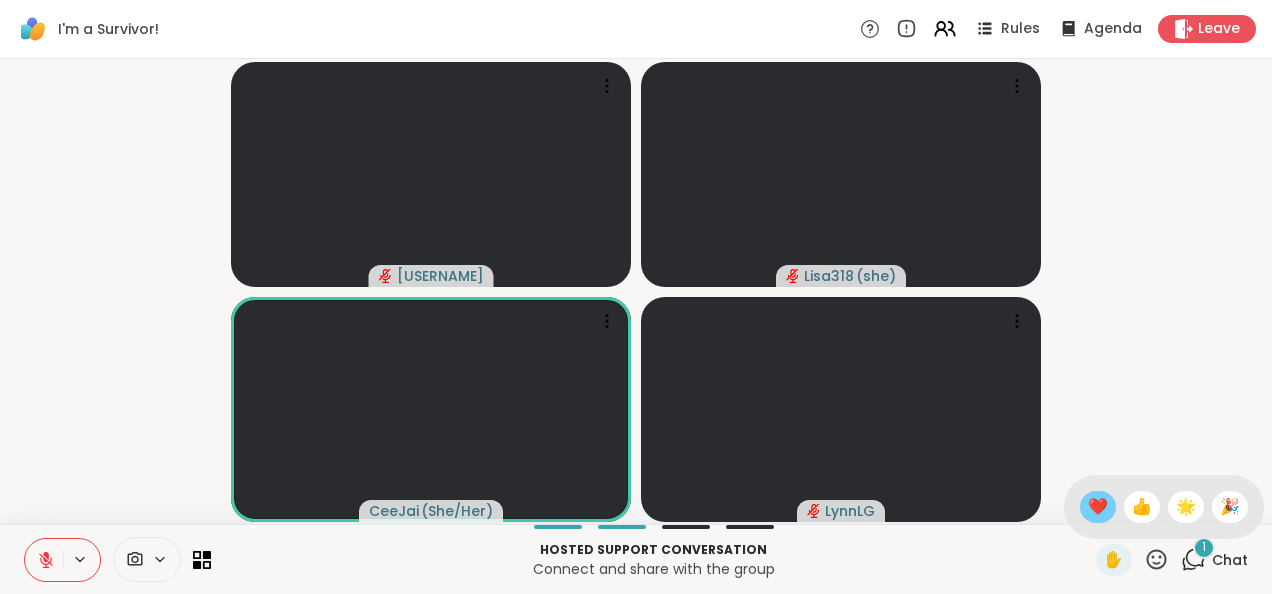 click on "❤️" at bounding box center [1098, 507] 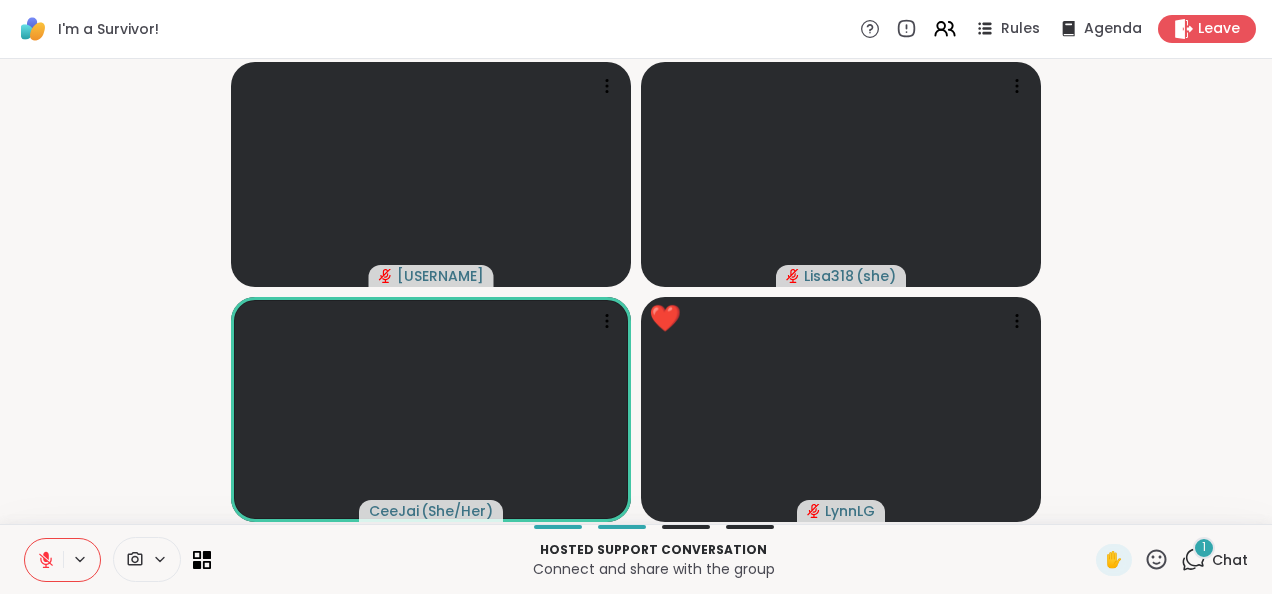 click 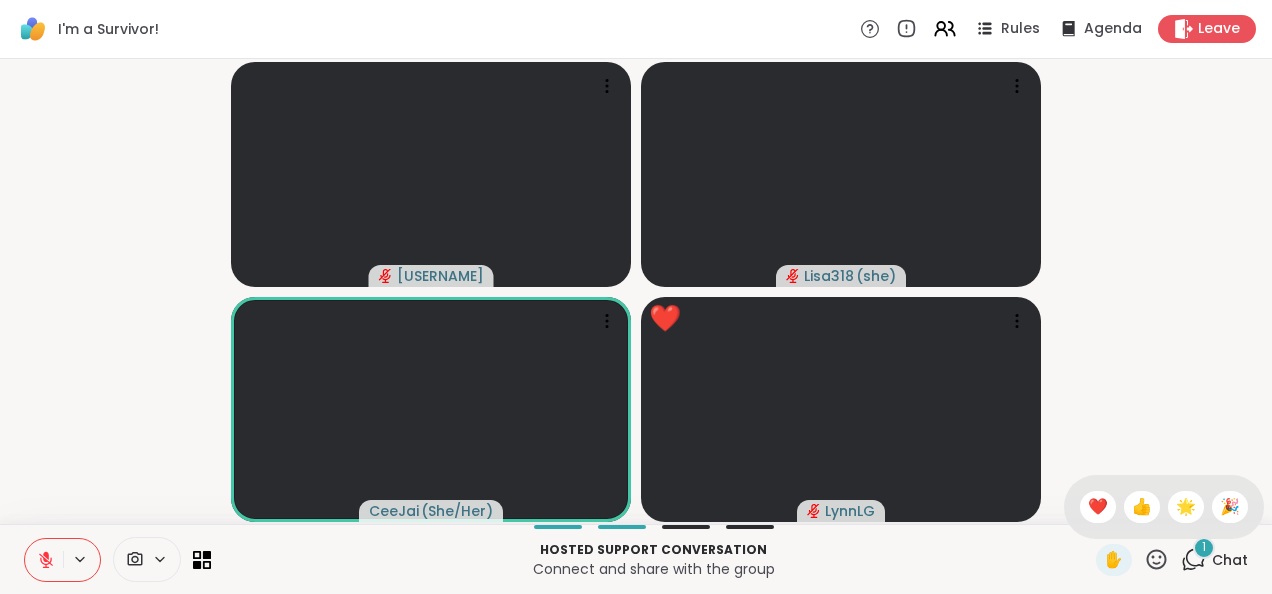 click on "❤️" at bounding box center [1098, 507] 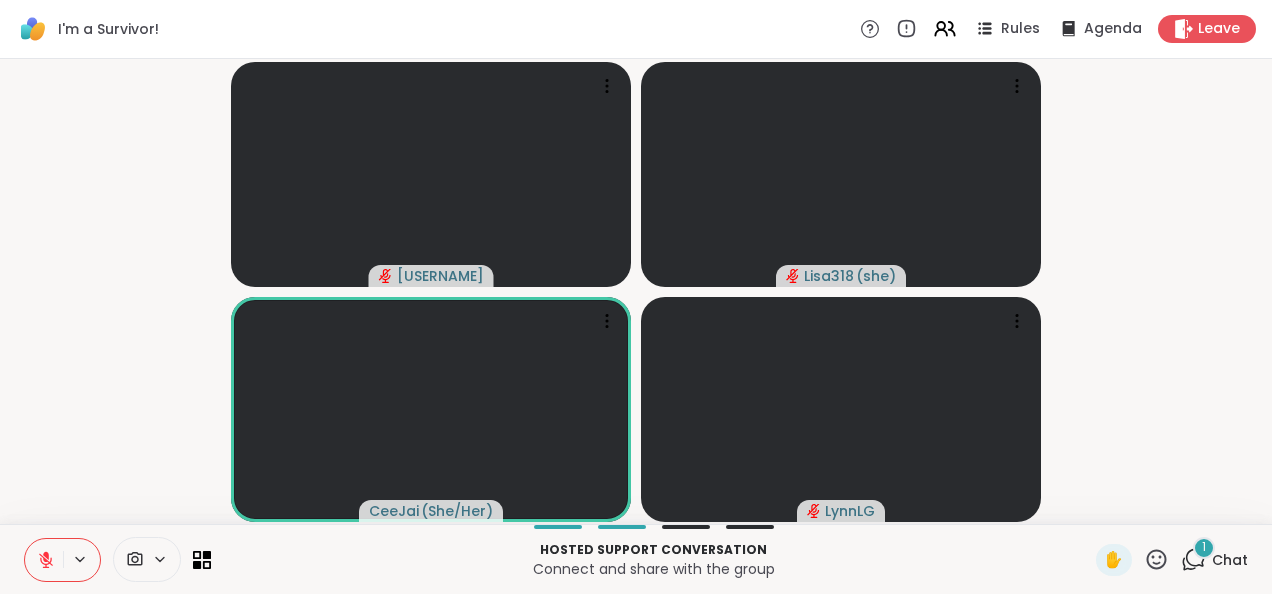 click 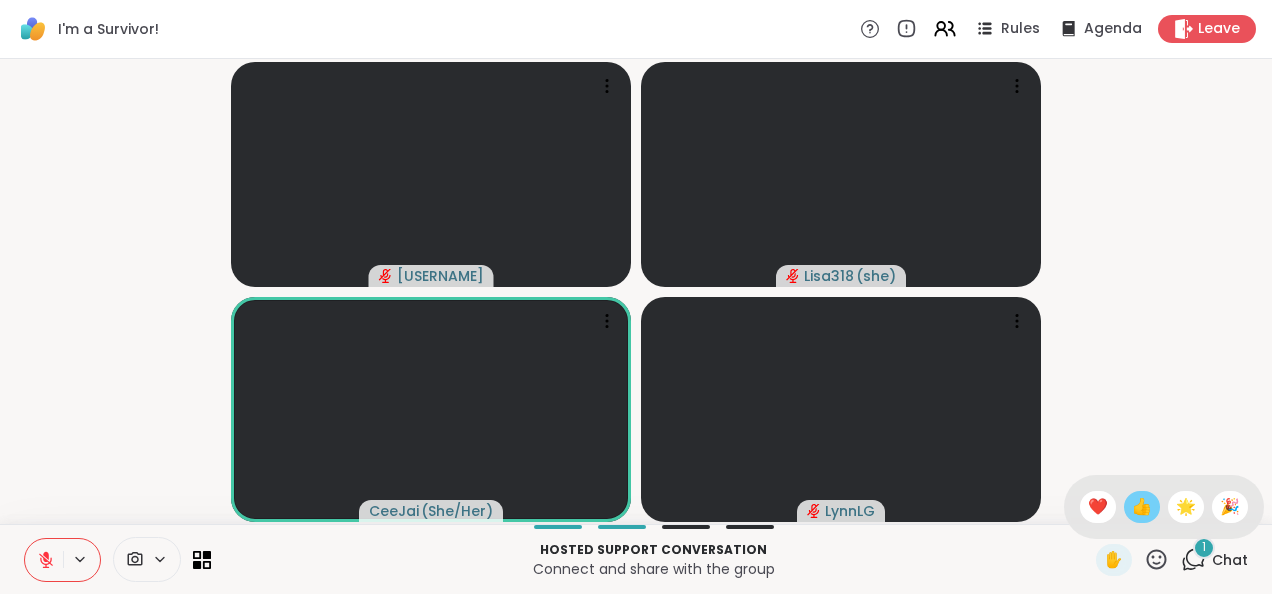 click on "👍" at bounding box center [1142, 507] 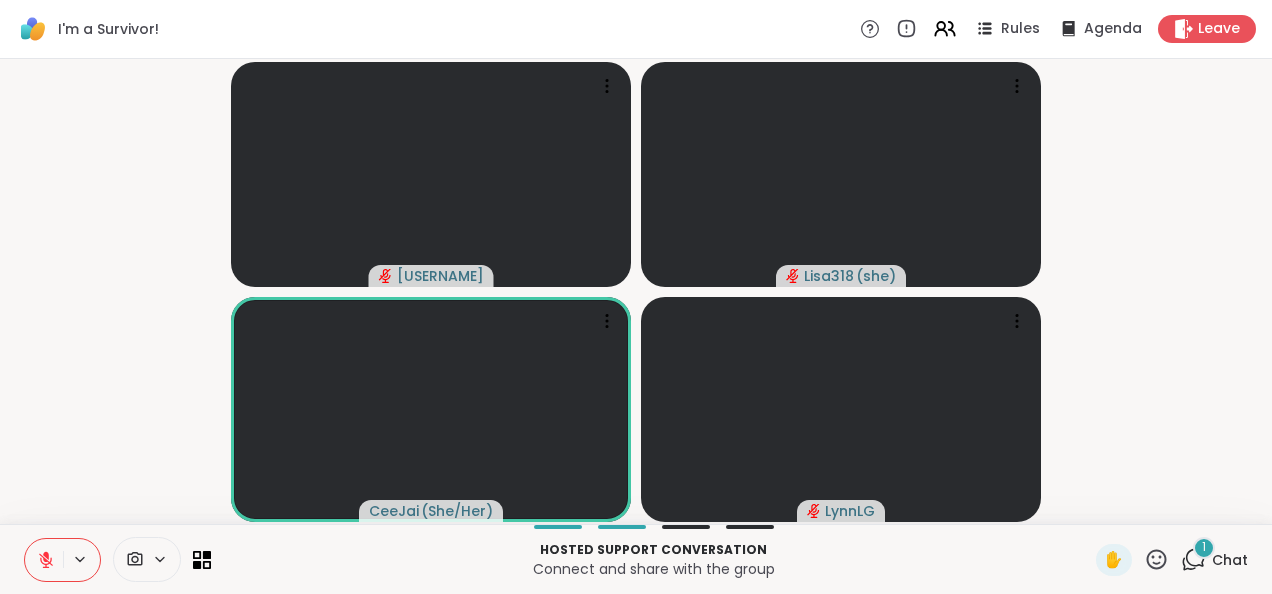 click 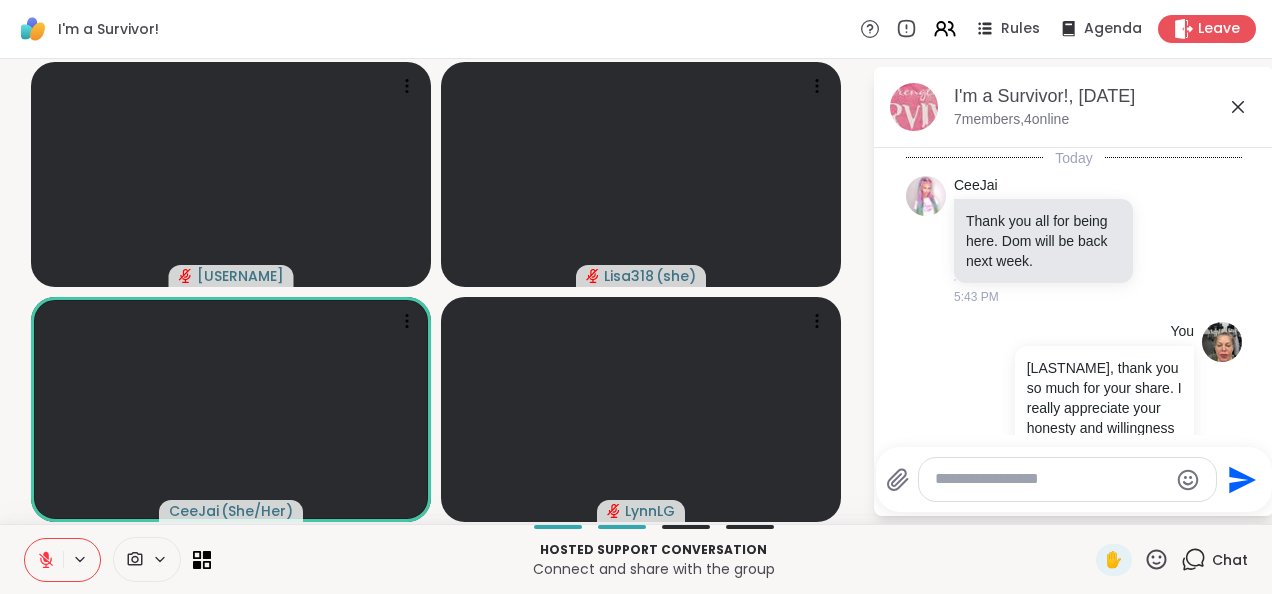 scroll, scrollTop: 345, scrollLeft: 0, axis: vertical 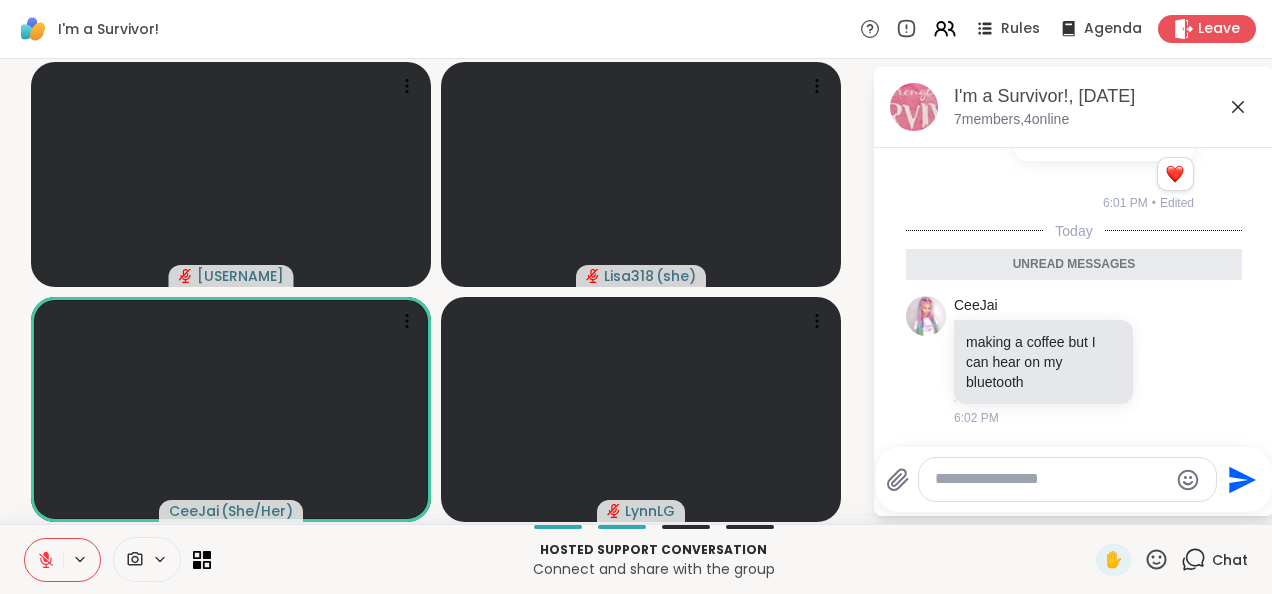 click at bounding box center [1051, 479] 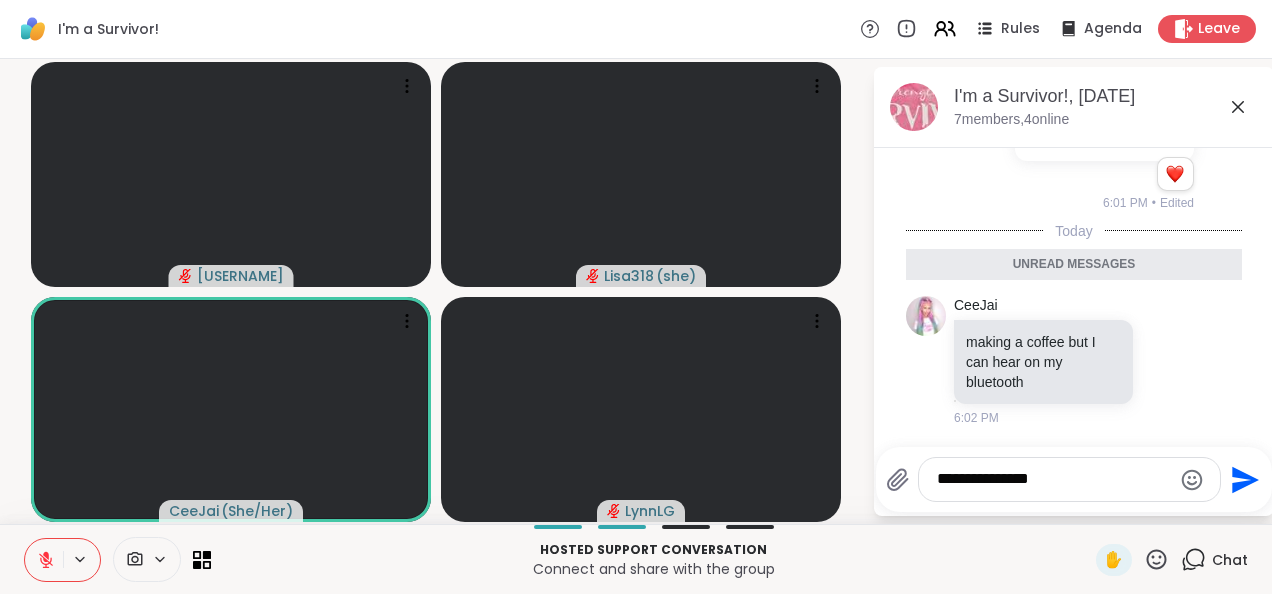 click on "**********" at bounding box center [1054, 479] 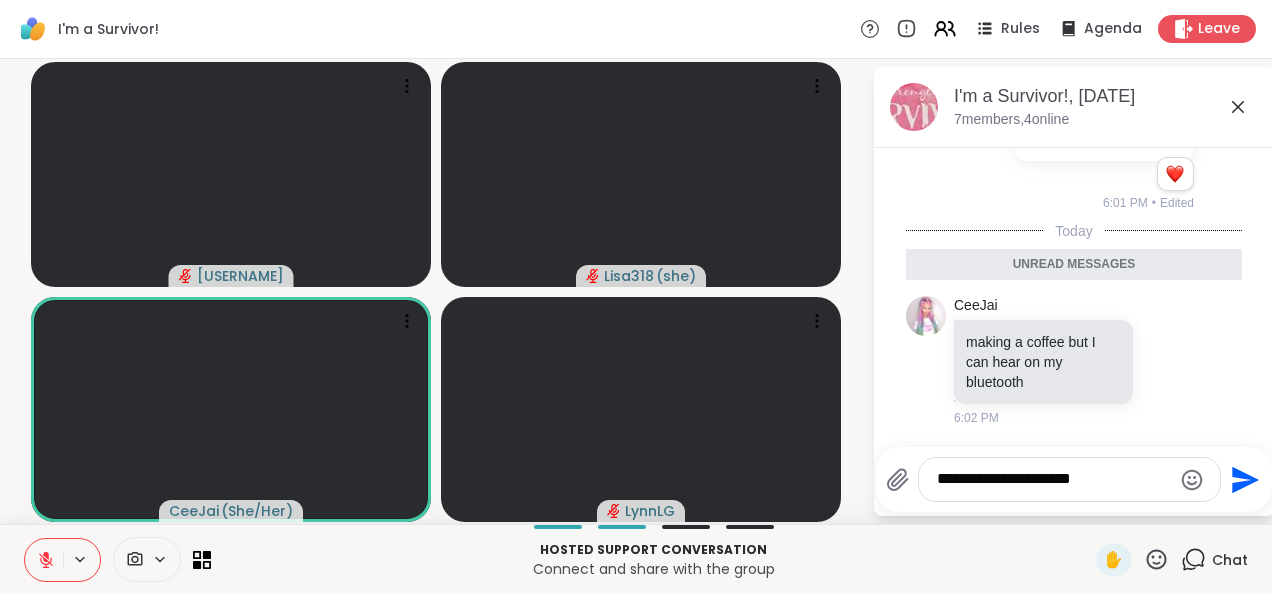 click on "**********" at bounding box center [1054, 479] 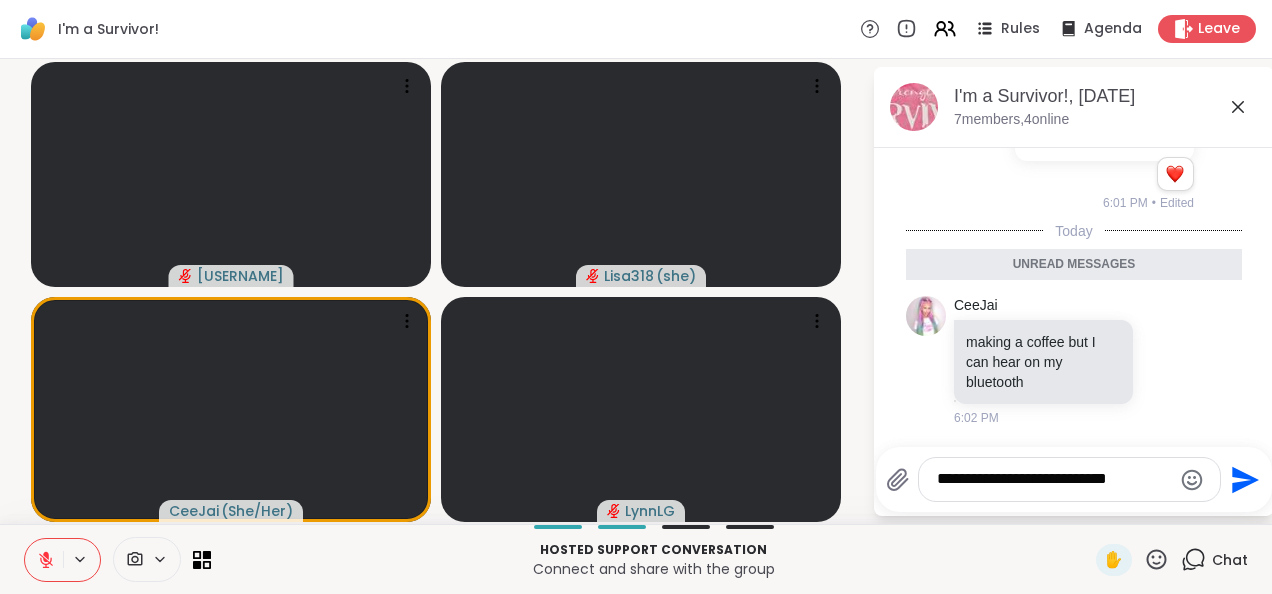 type on "**********" 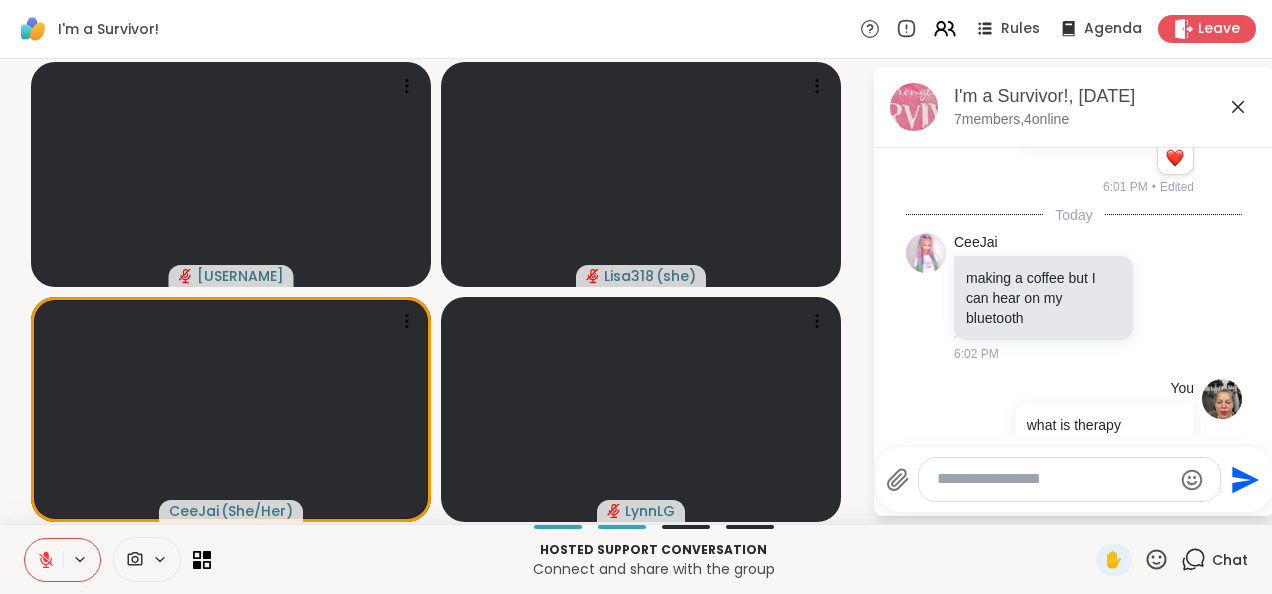 scroll, scrollTop: 424, scrollLeft: 0, axis: vertical 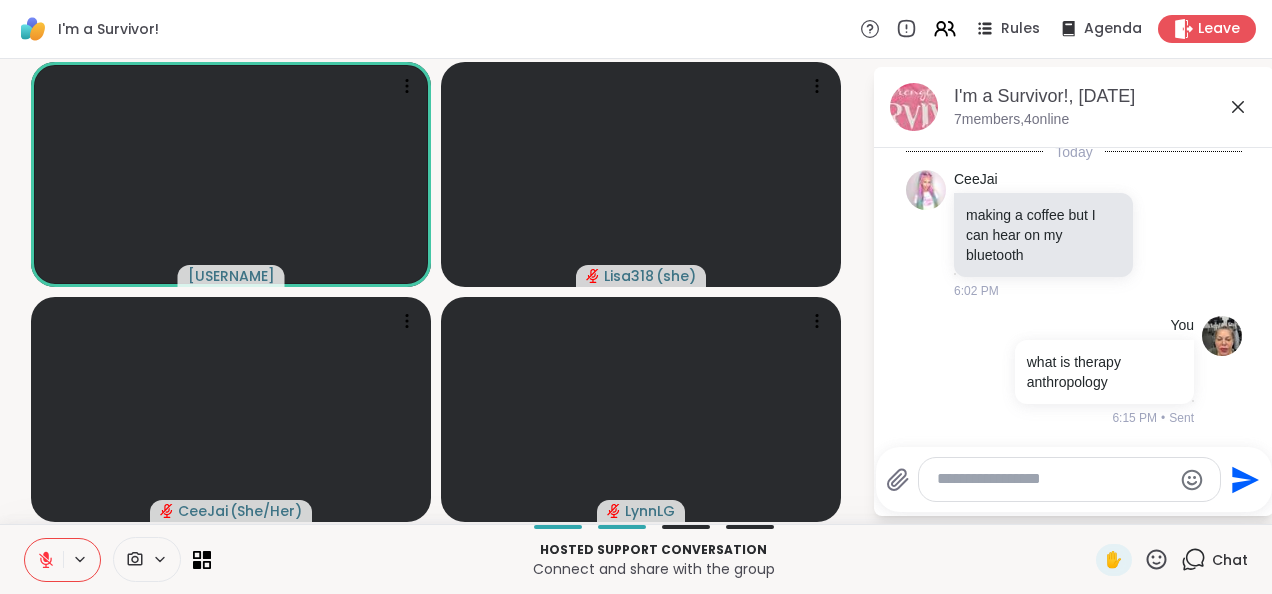 click 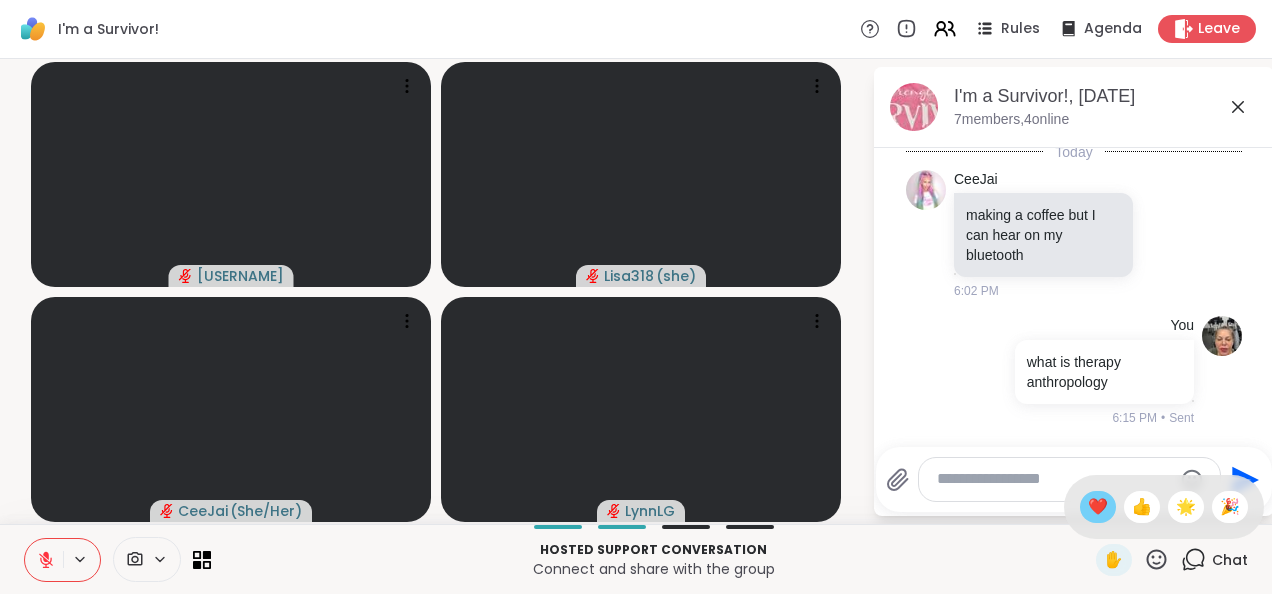 click on "❤️" at bounding box center [1098, 507] 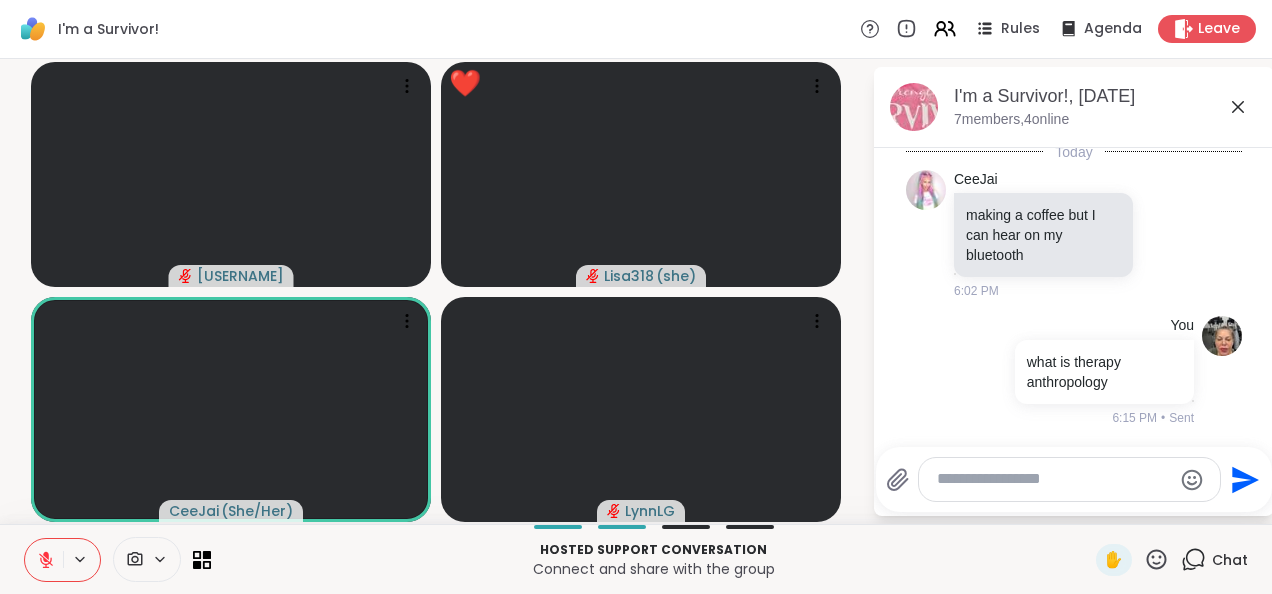 click 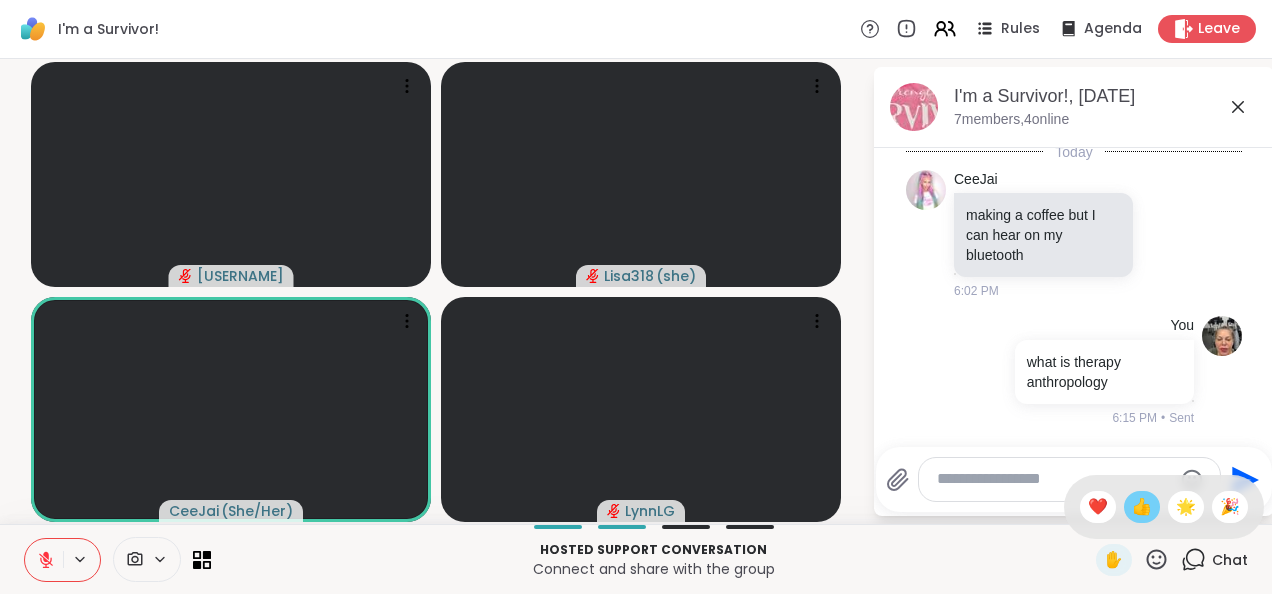 click on "👍" at bounding box center (1142, 507) 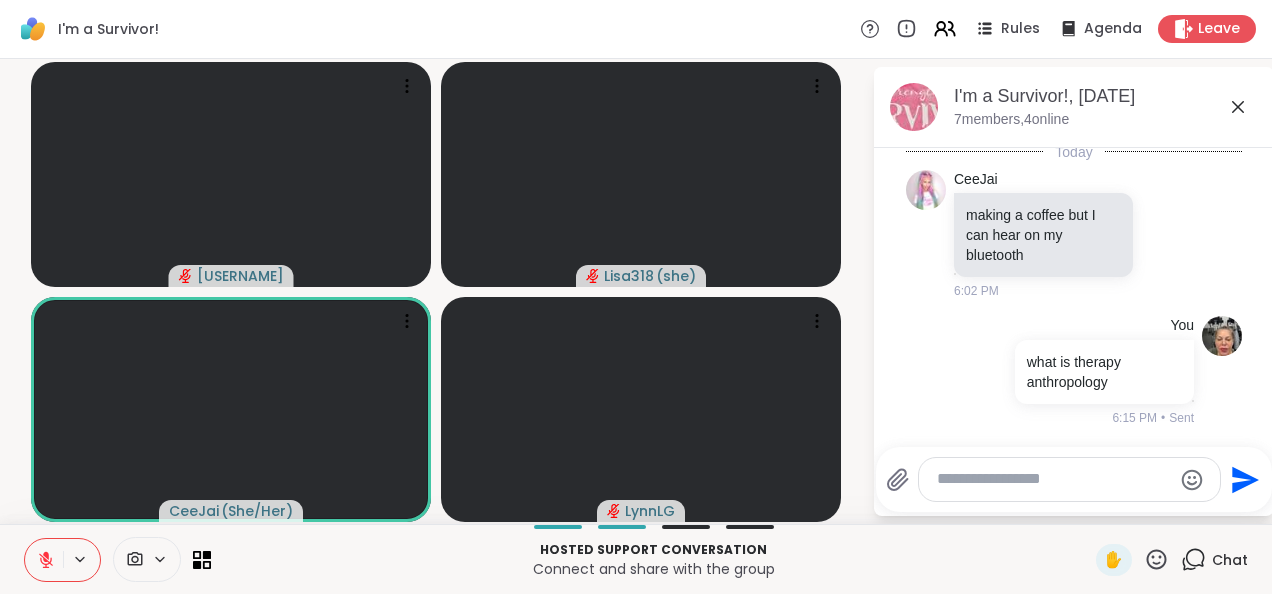 click 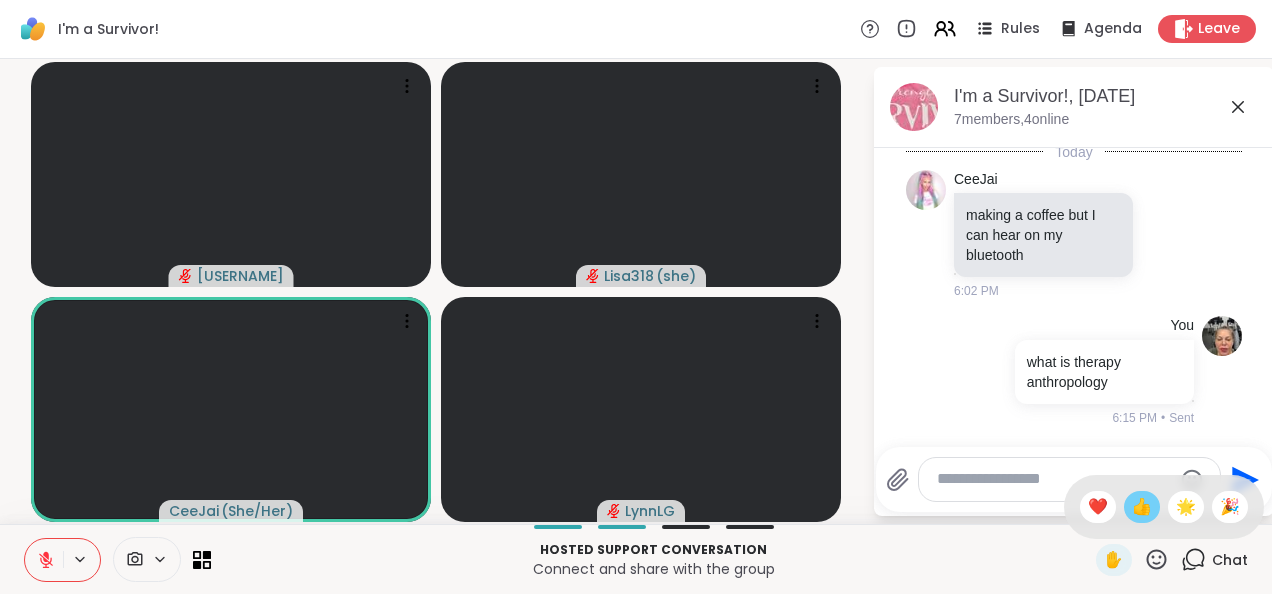 click on "👍" at bounding box center [1142, 507] 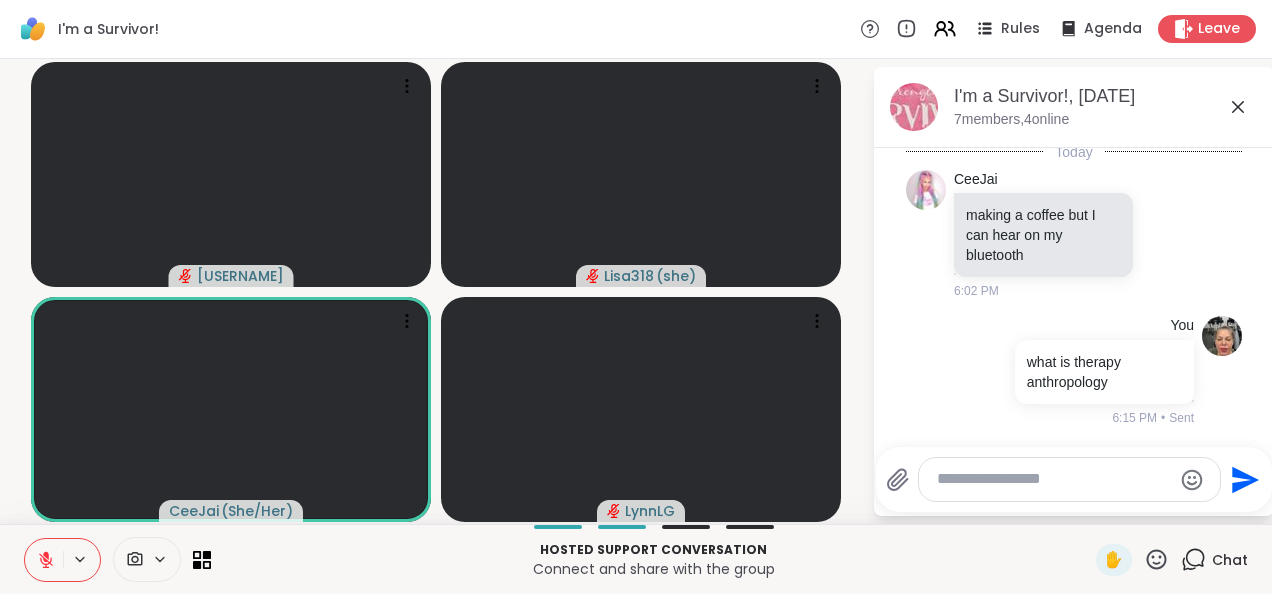 click at bounding box center (1054, 479) 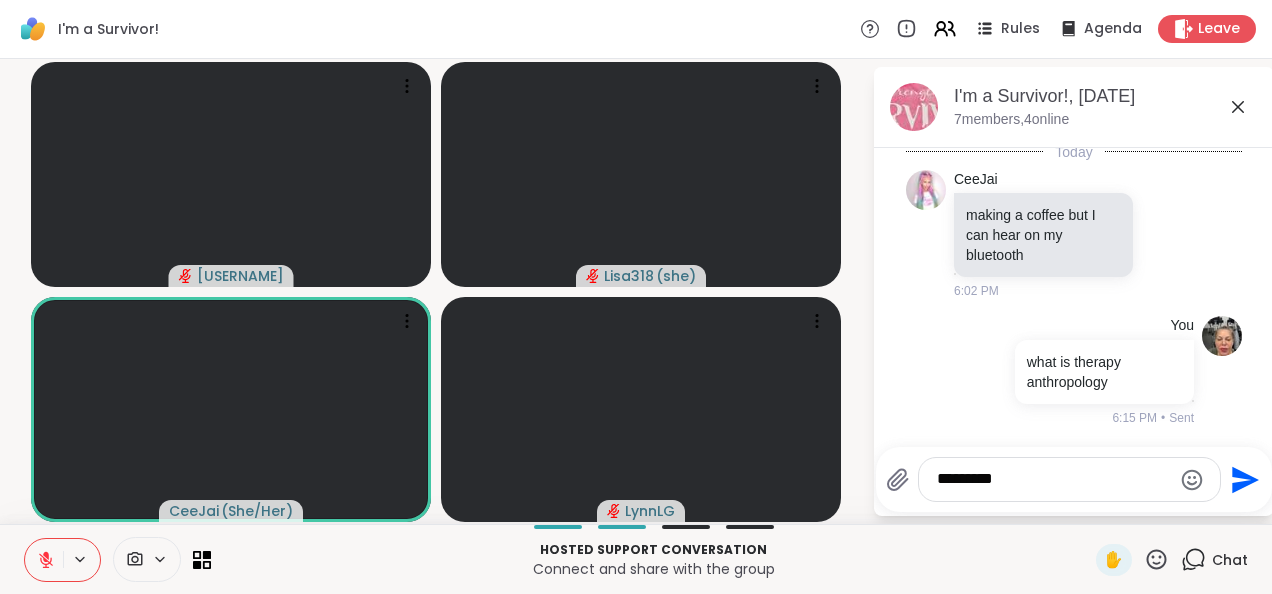 type on "*********" 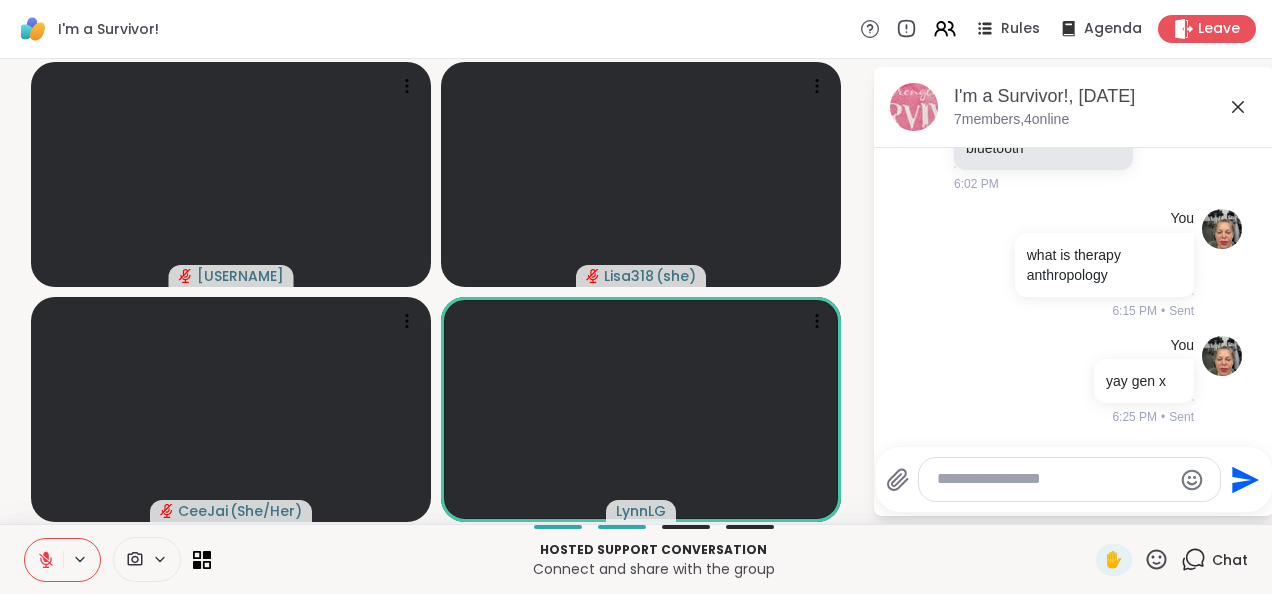 scroll, scrollTop: 558, scrollLeft: 0, axis: vertical 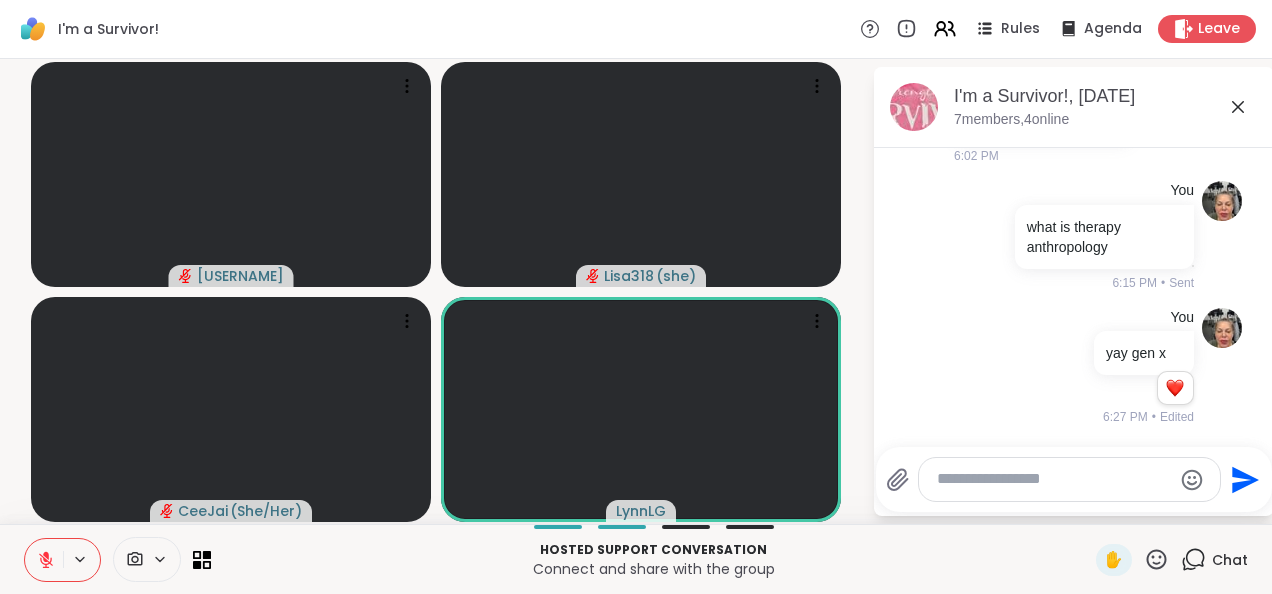 click 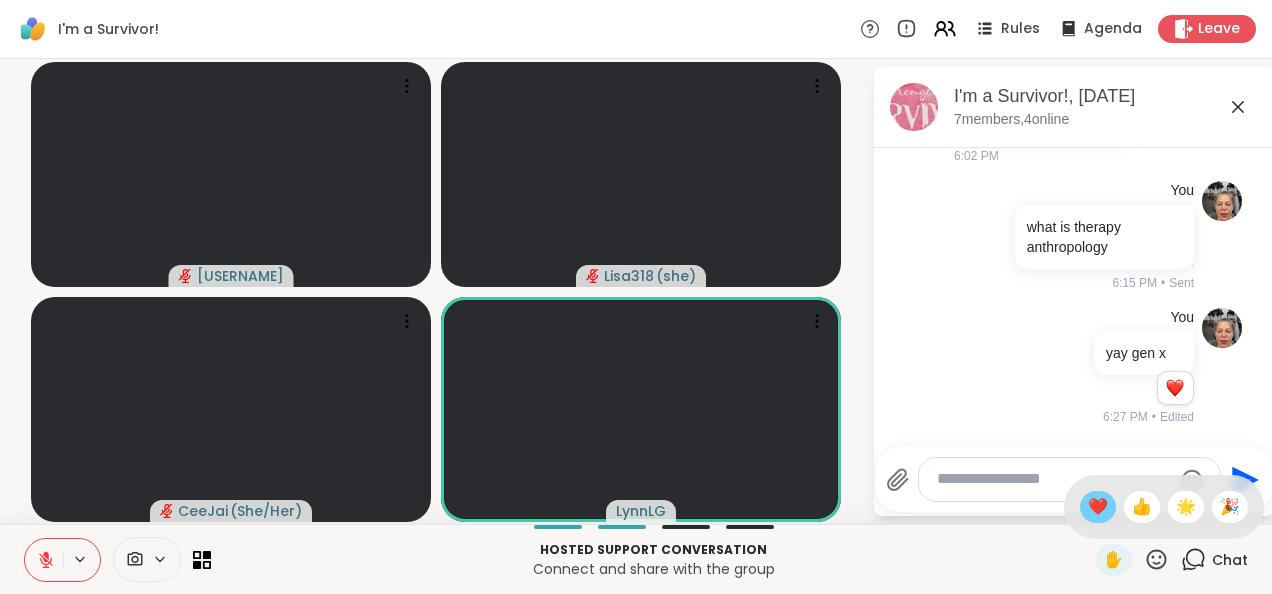 click on "❤️" at bounding box center [1098, 507] 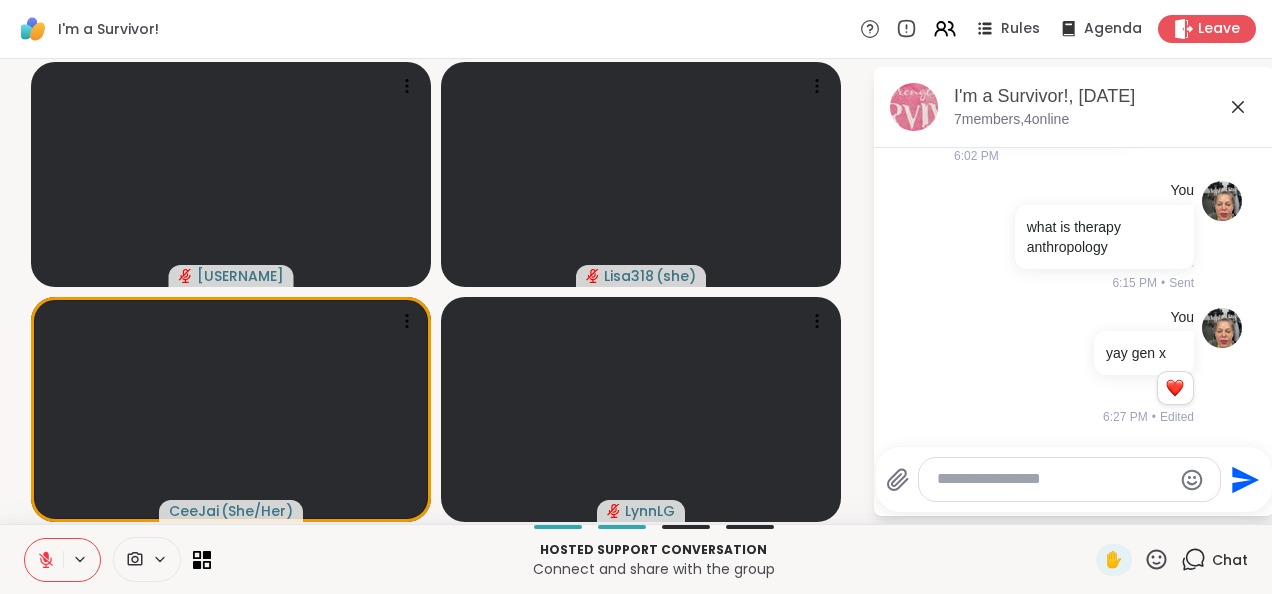 click at bounding box center [1054, 479] 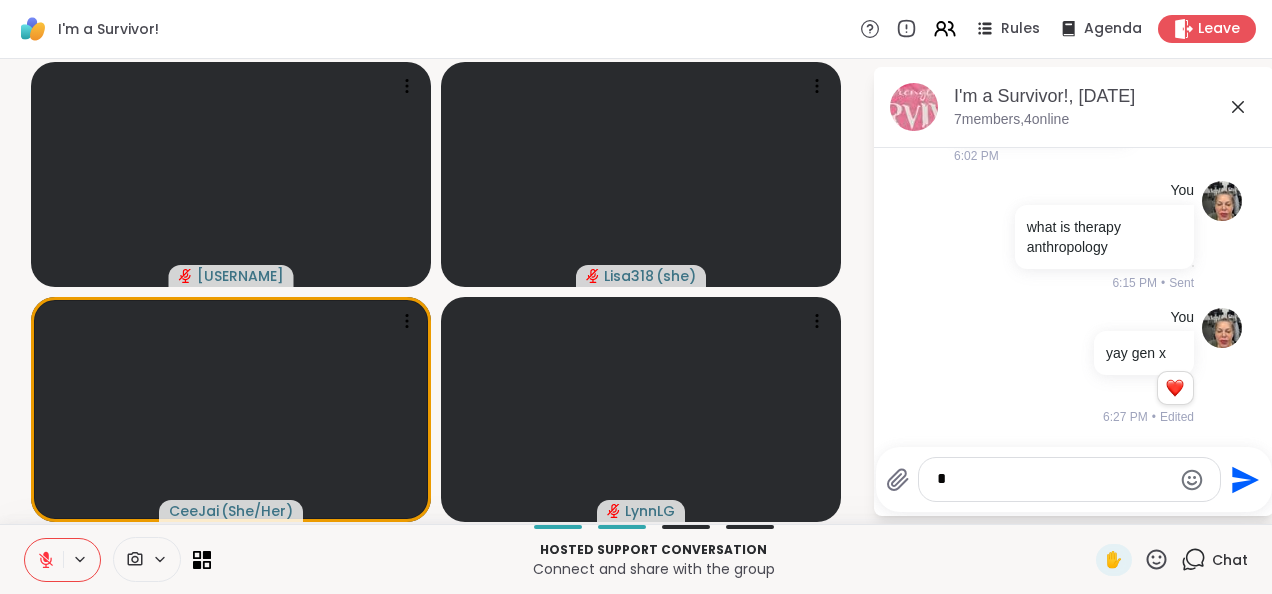 click on "*" at bounding box center [1054, 479] 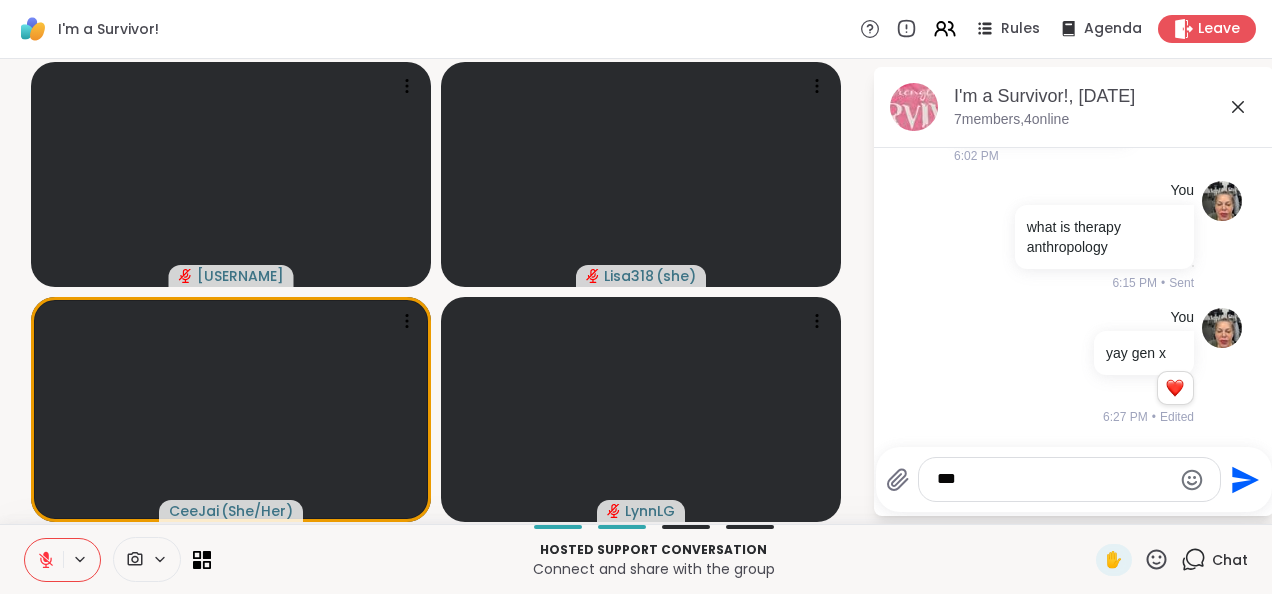 type on "***" 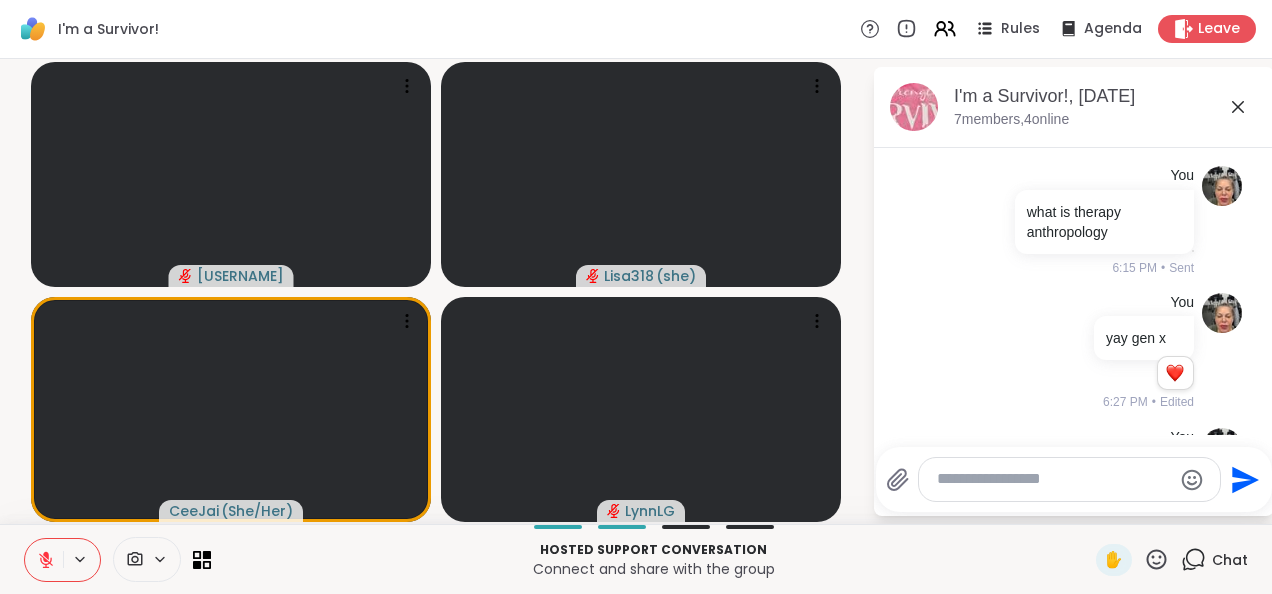 scroll, scrollTop: 664, scrollLeft: 0, axis: vertical 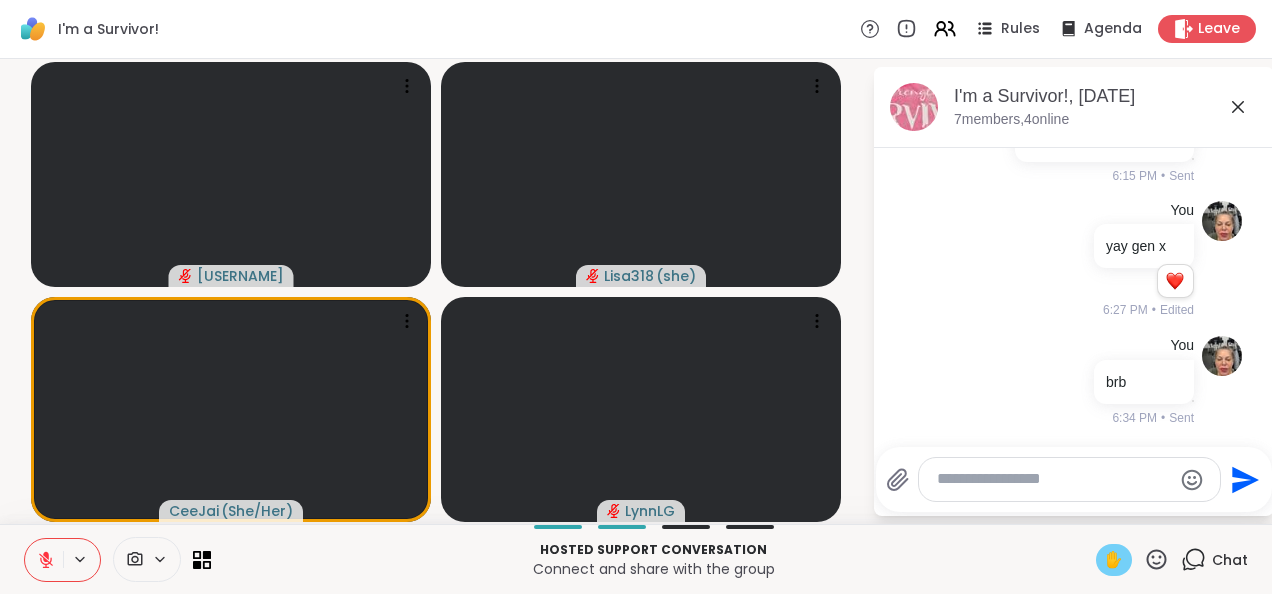 click on "✋" at bounding box center [1114, 560] 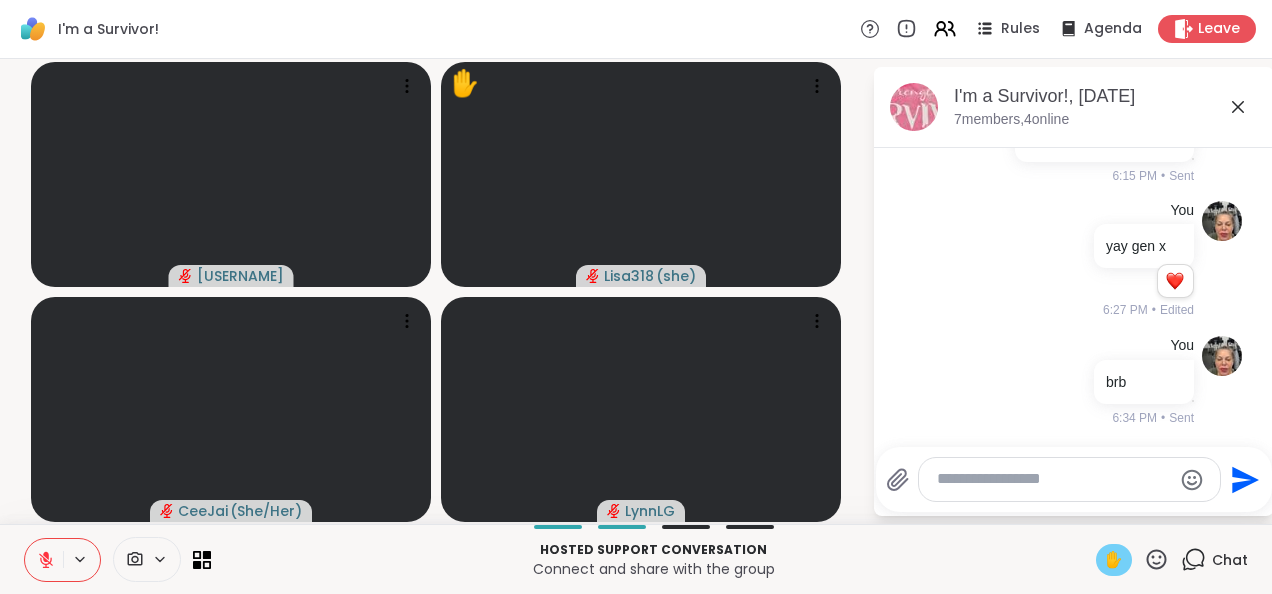 click at bounding box center [44, 560] 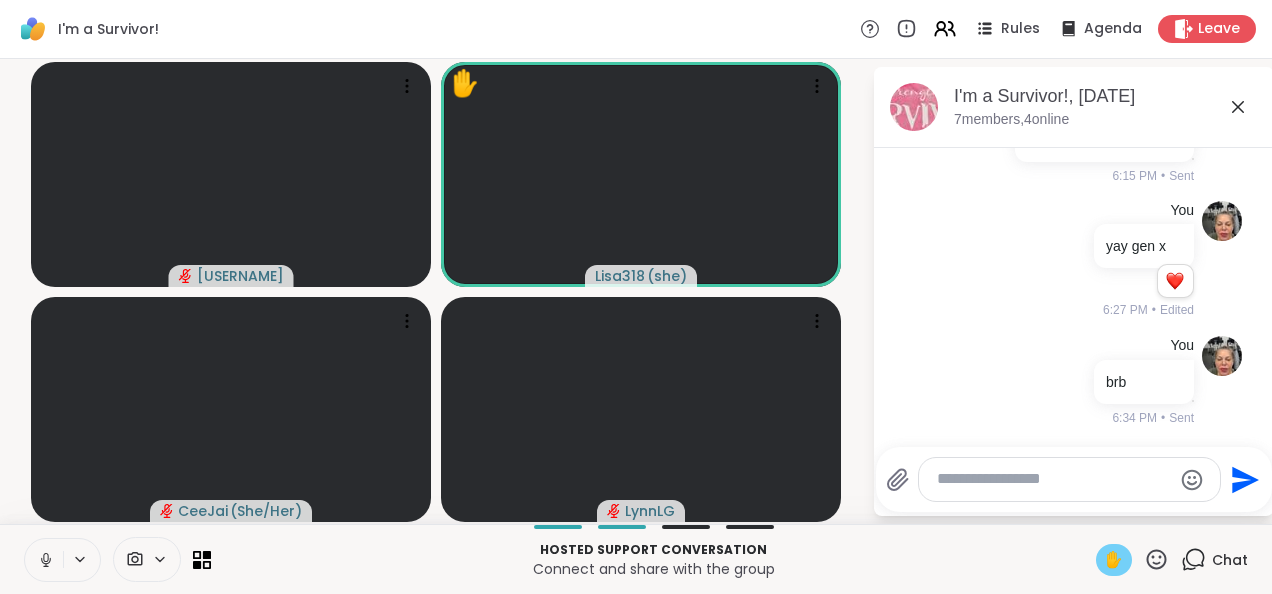 click at bounding box center (44, 560) 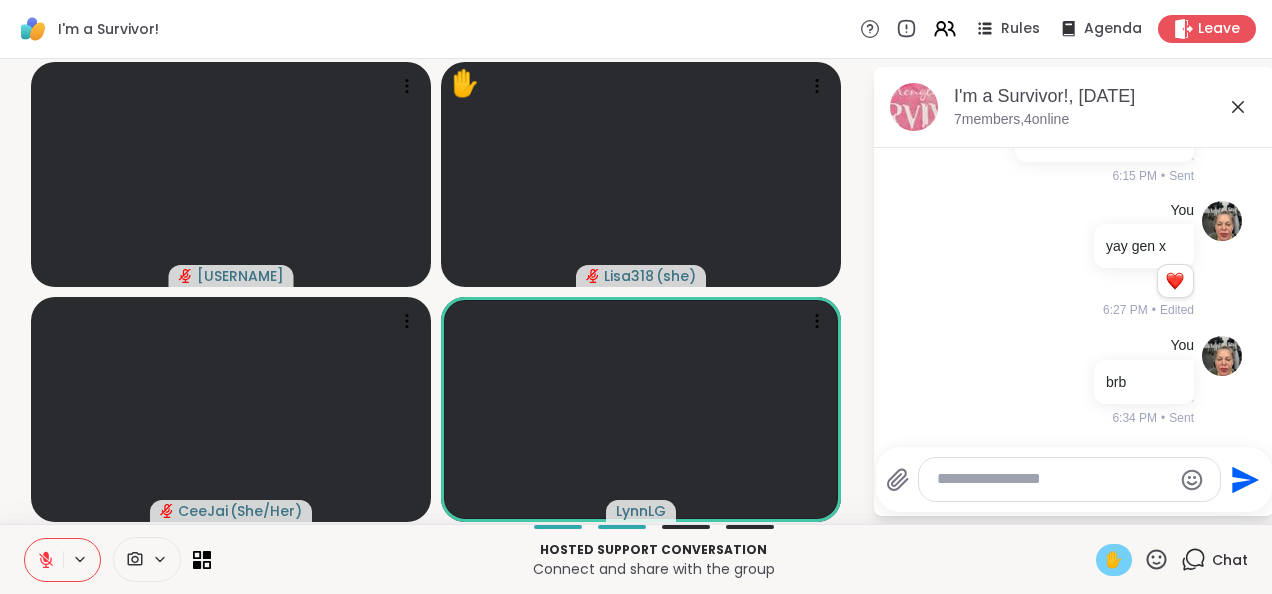 drag, startPoint x: 456, startPoint y: 82, endPoint x: 593, endPoint y: 36, distance: 144.51643 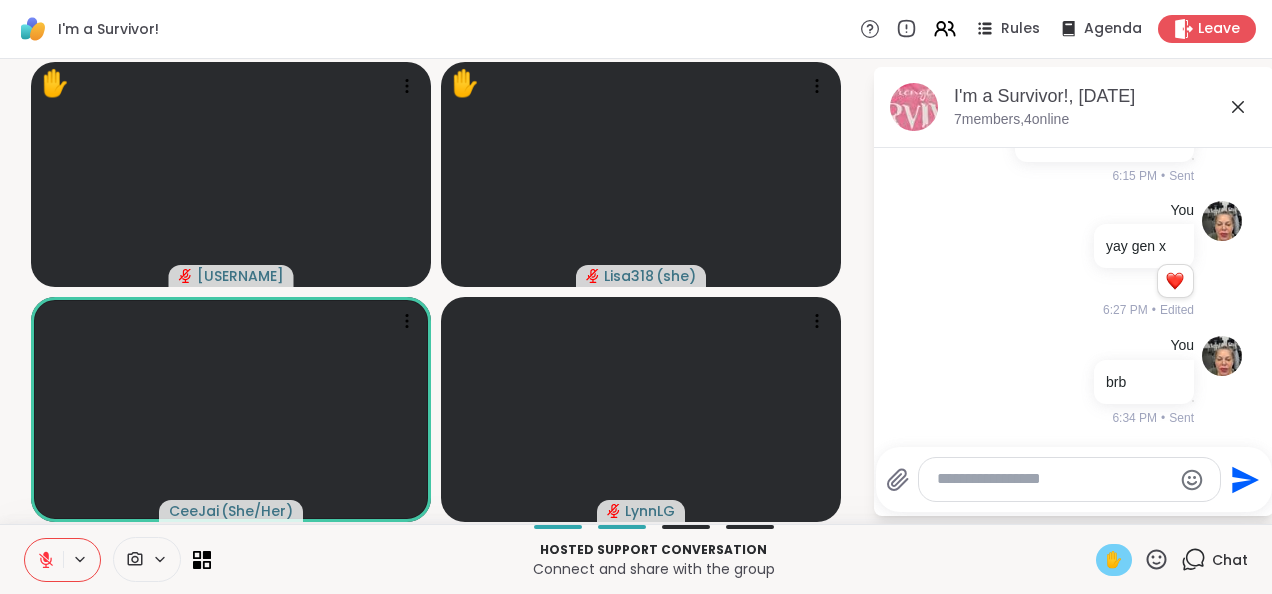 click on "Hosted support conversation Connect and share with the group ✋ Chat" at bounding box center (636, 559) 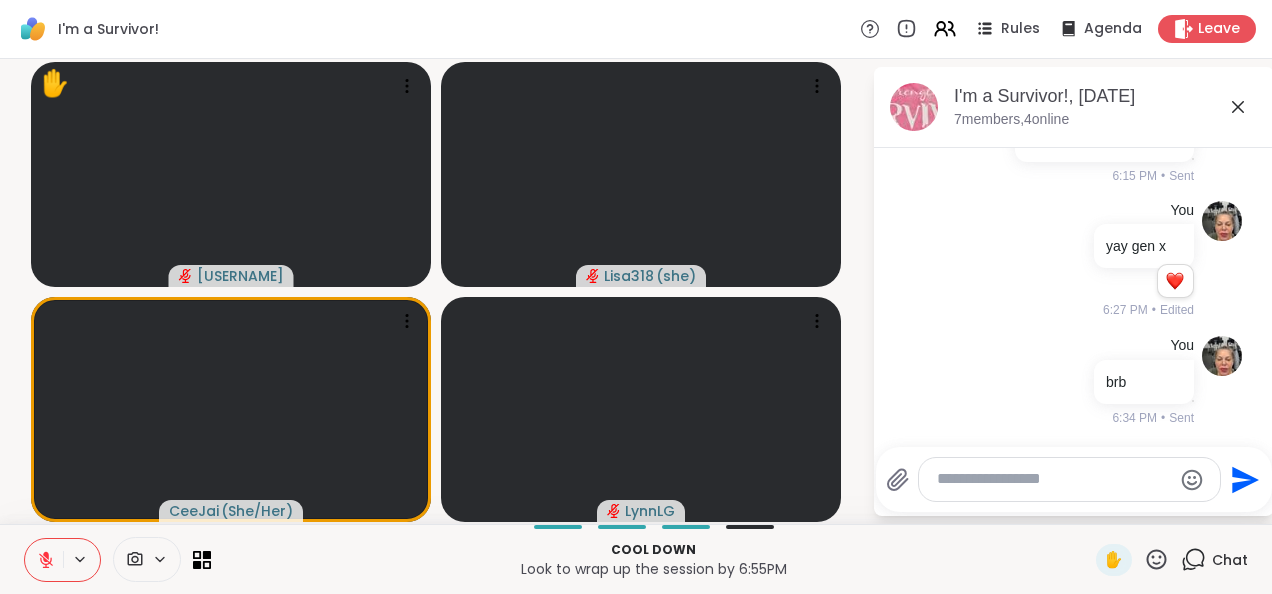 drag, startPoint x: 44, startPoint y: 552, endPoint x: 246, endPoint y: 571, distance: 202.8916 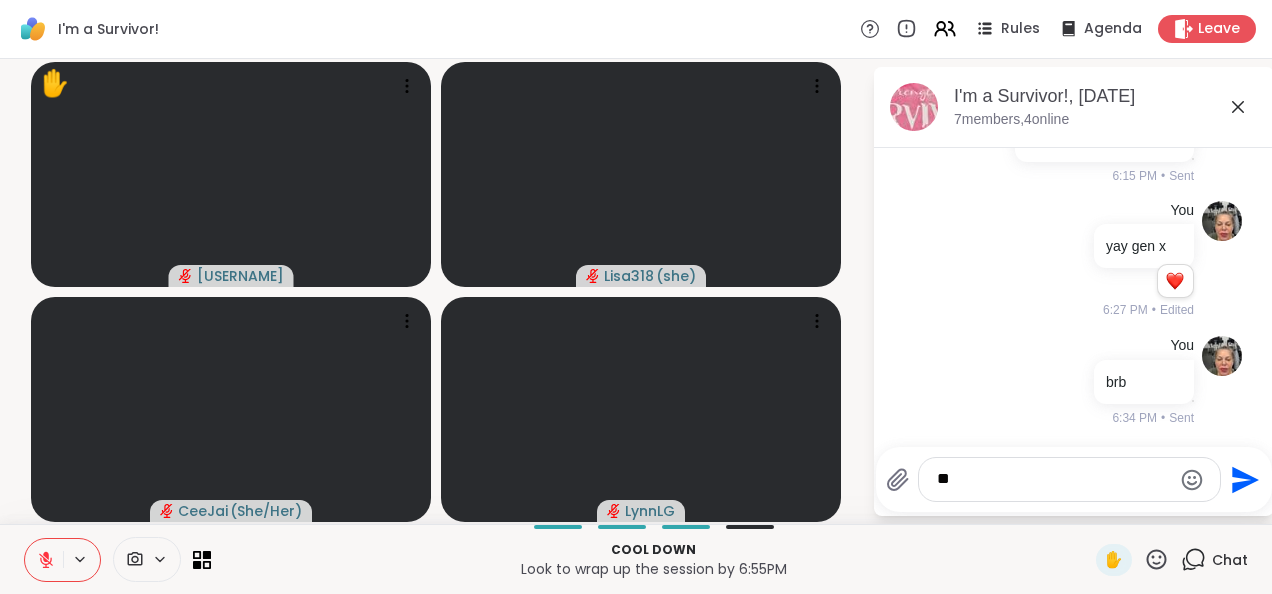 type on "*" 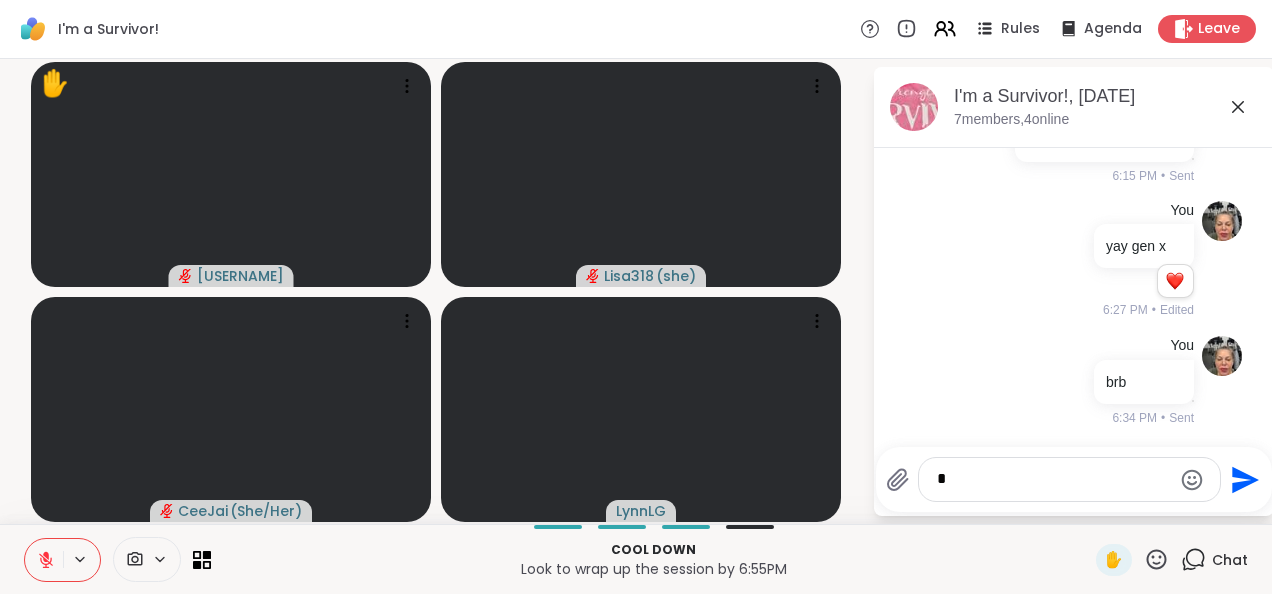 type 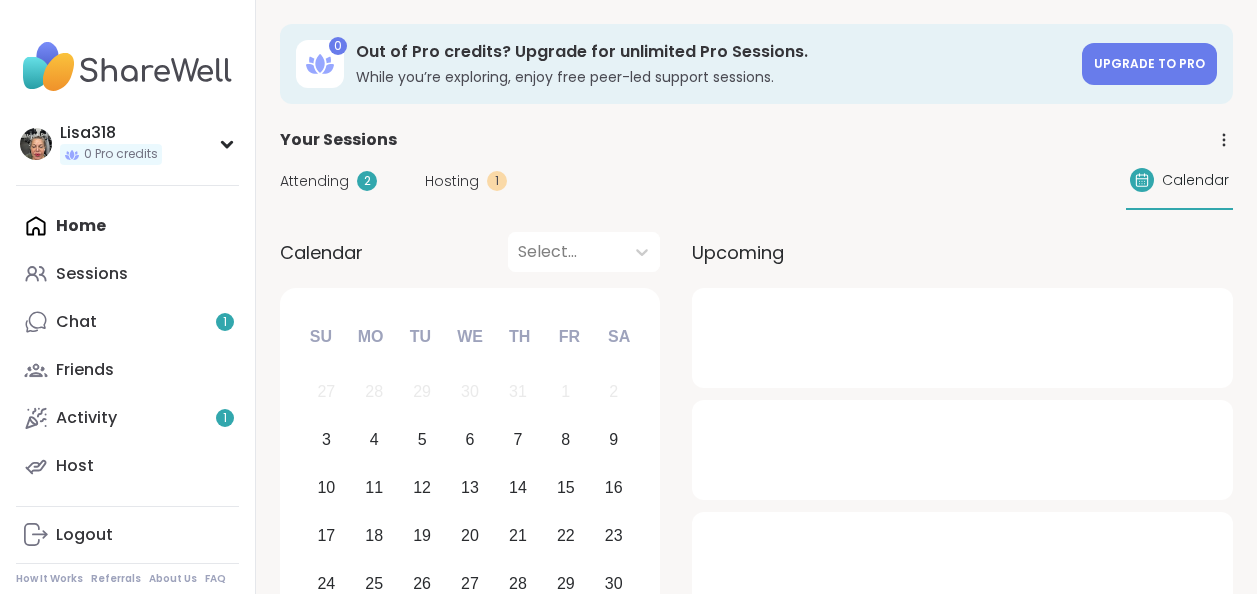 scroll, scrollTop: 0, scrollLeft: 0, axis: both 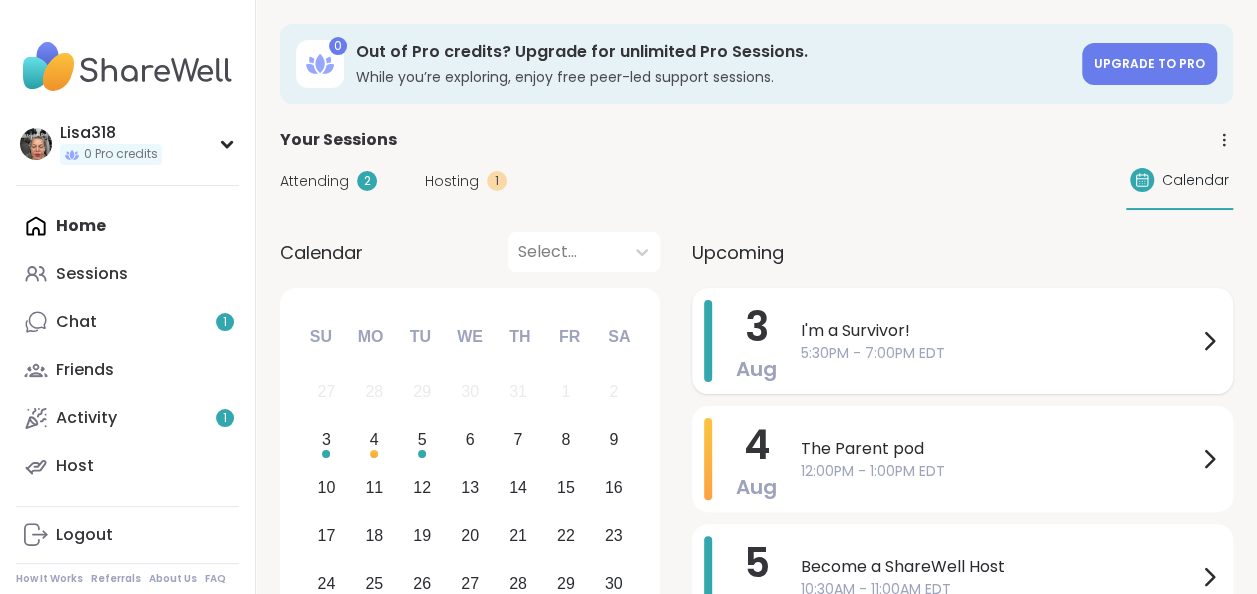 click on "5:30PM - 7:00PM EDT" at bounding box center [999, 353] 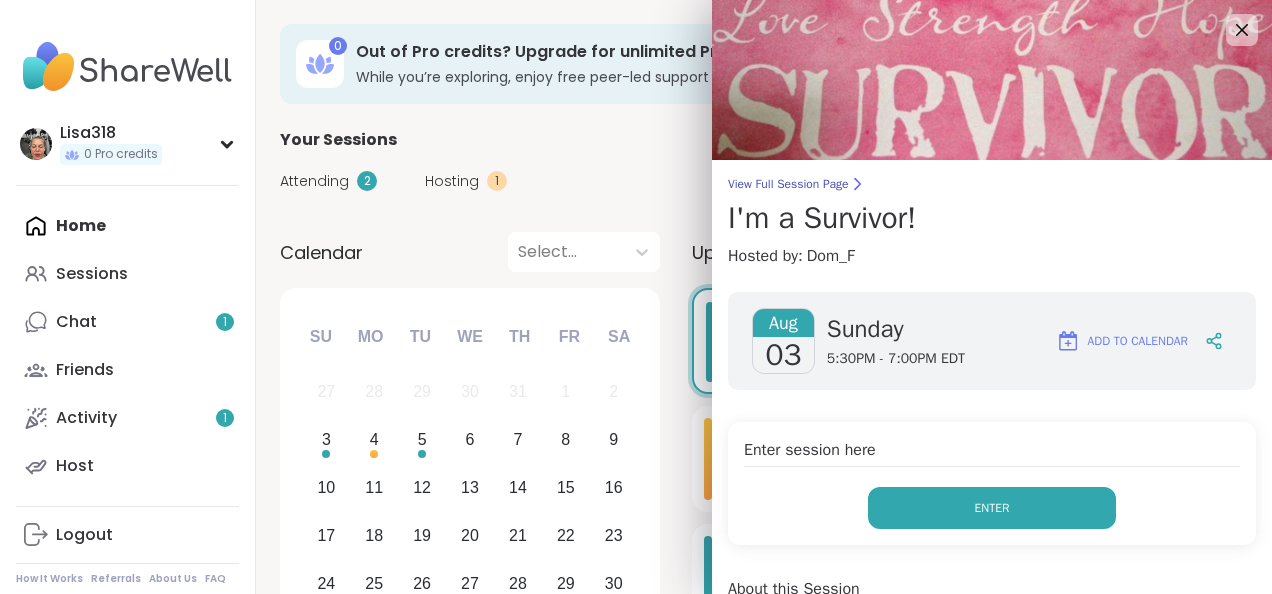 click on "Enter" at bounding box center (992, 508) 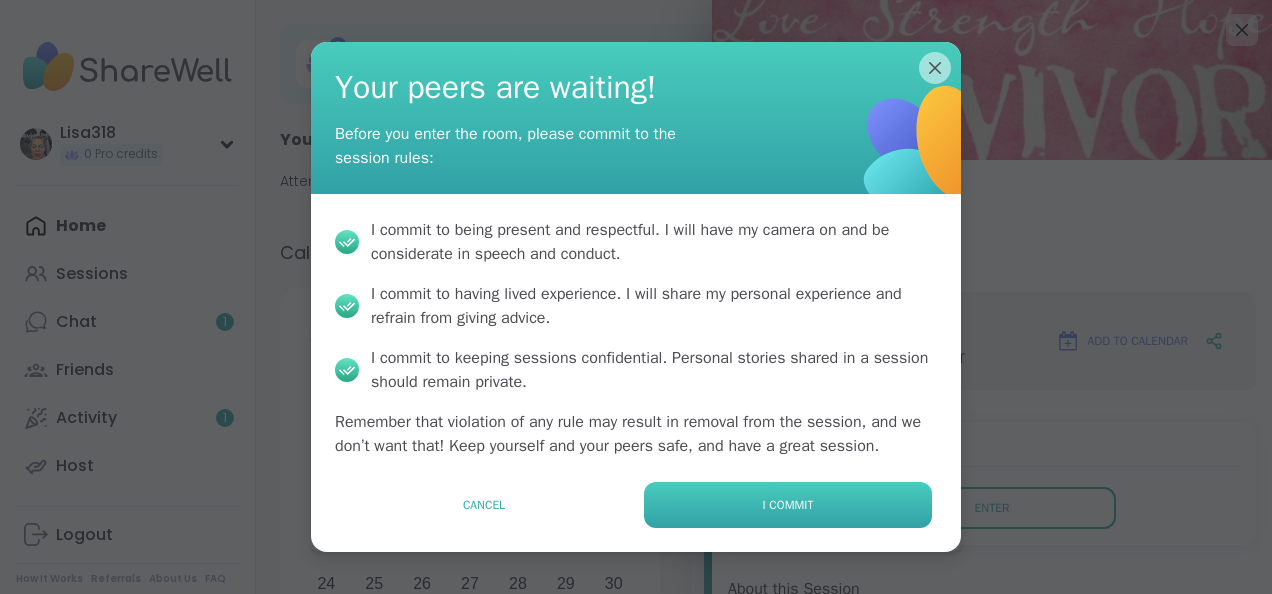 click on "I commit" at bounding box center (788, 505) 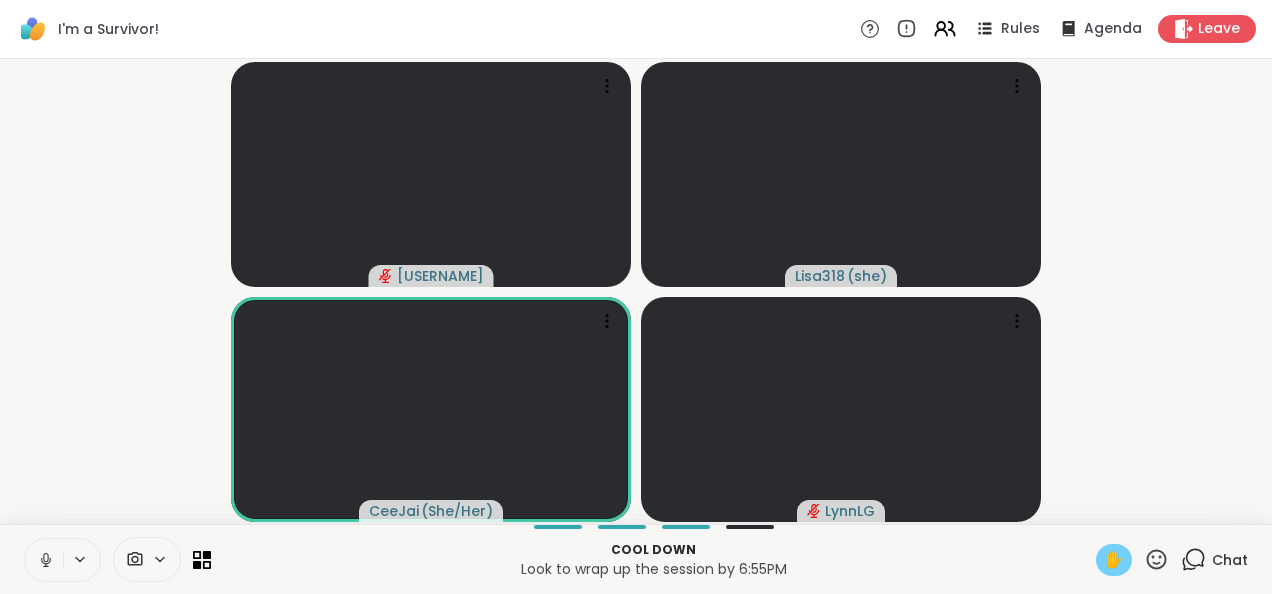 click on "✋" at bounding box center [1114, 560] 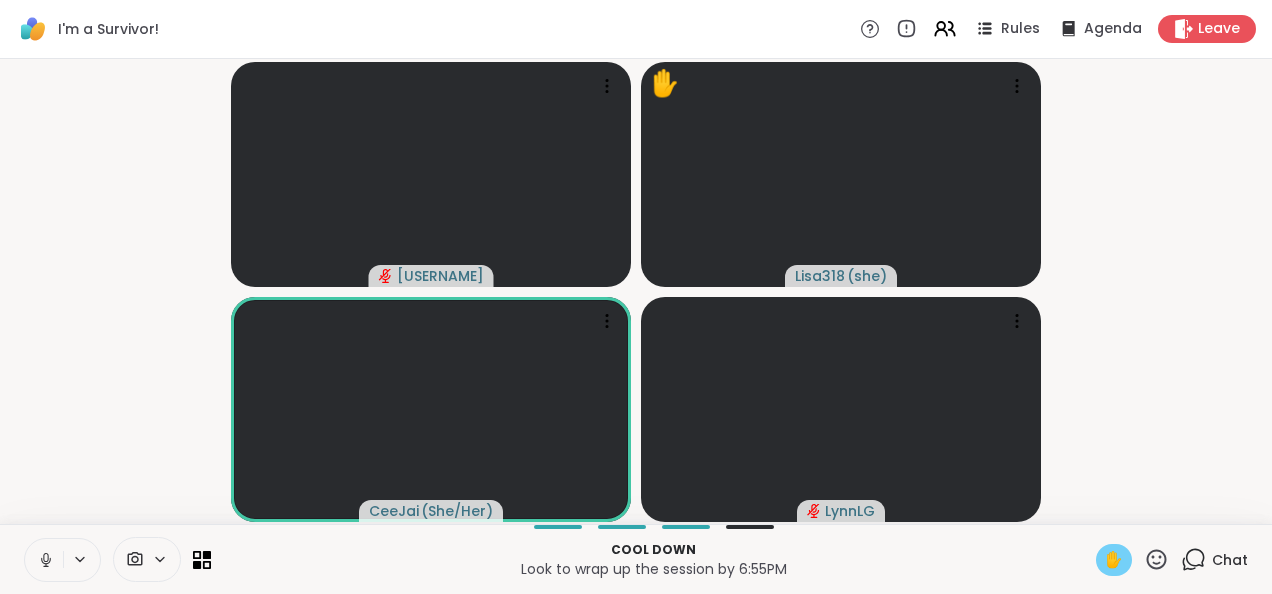 click 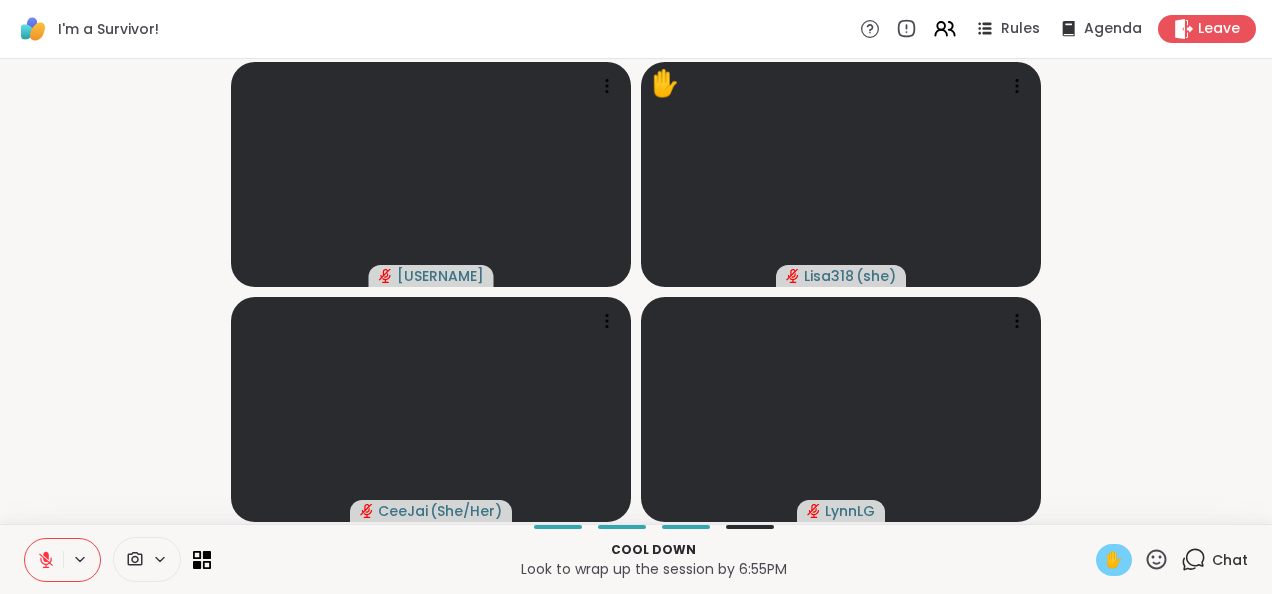 click at bounding box center [44, 560] 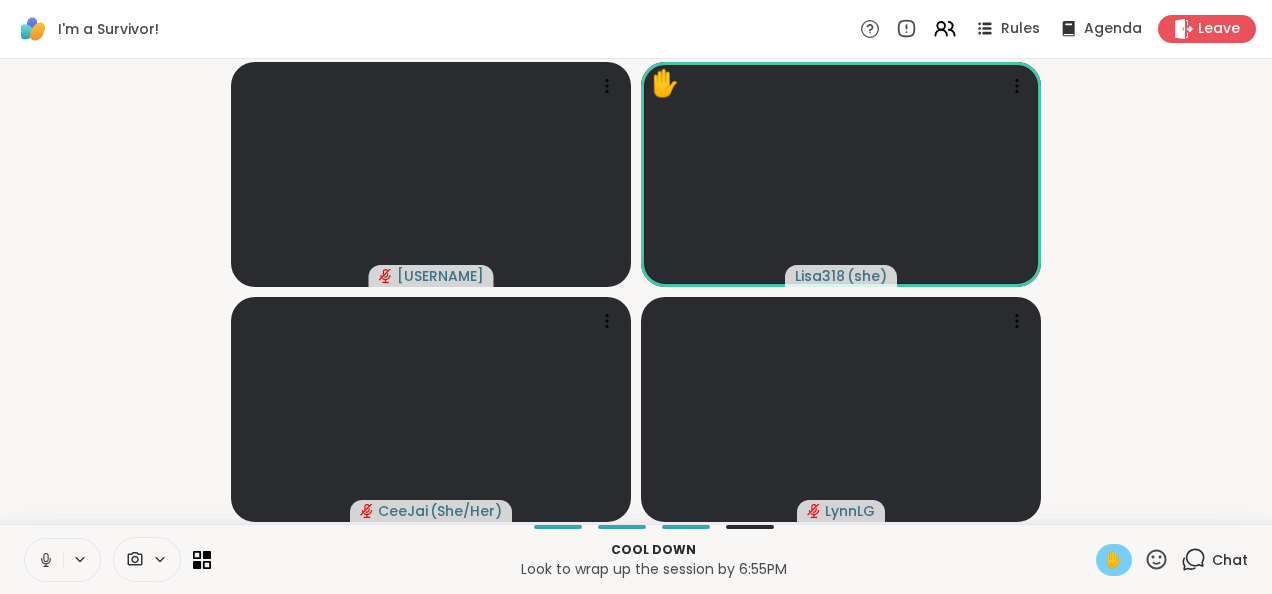 click on "✋" at bounding box center [1114, 560] 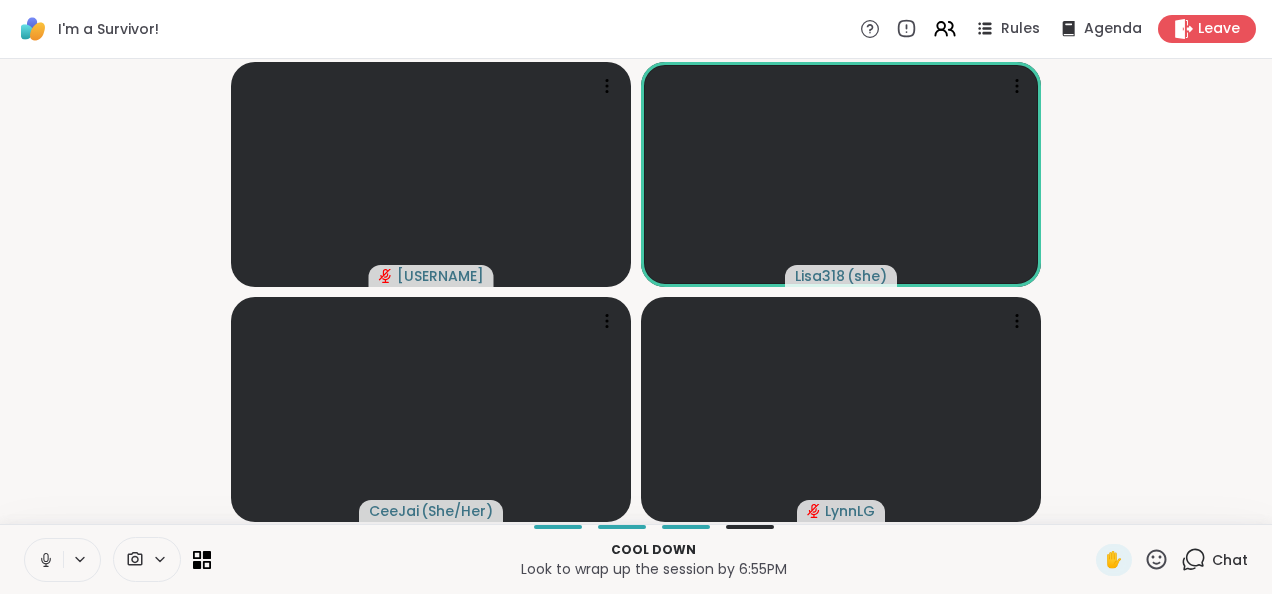 click 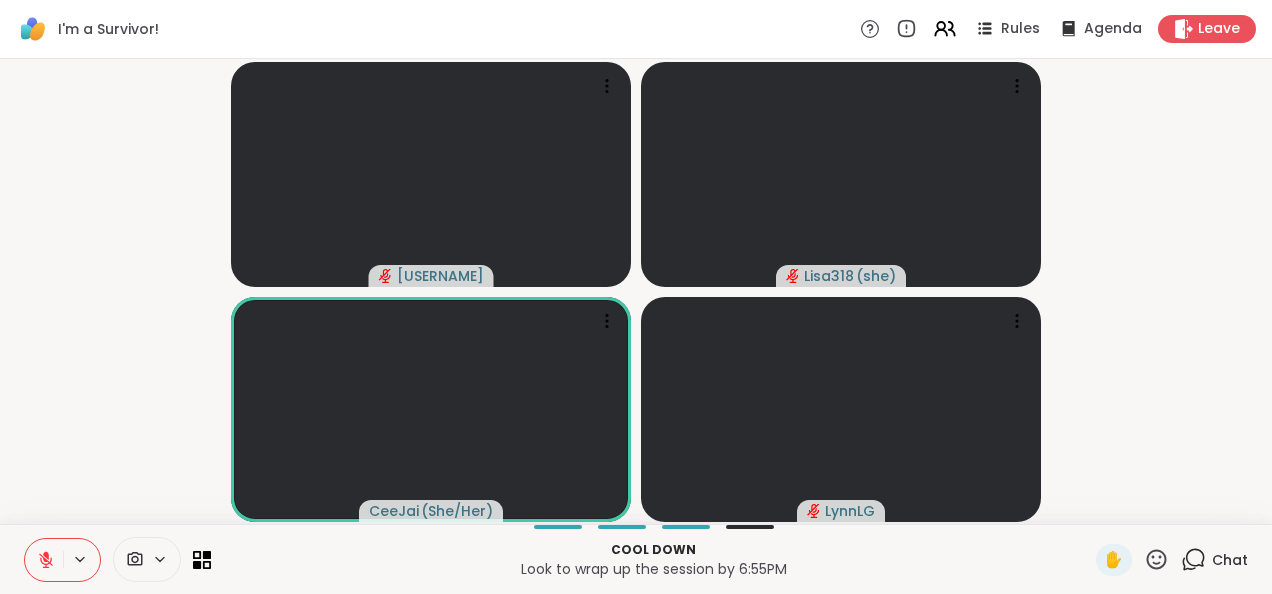 click 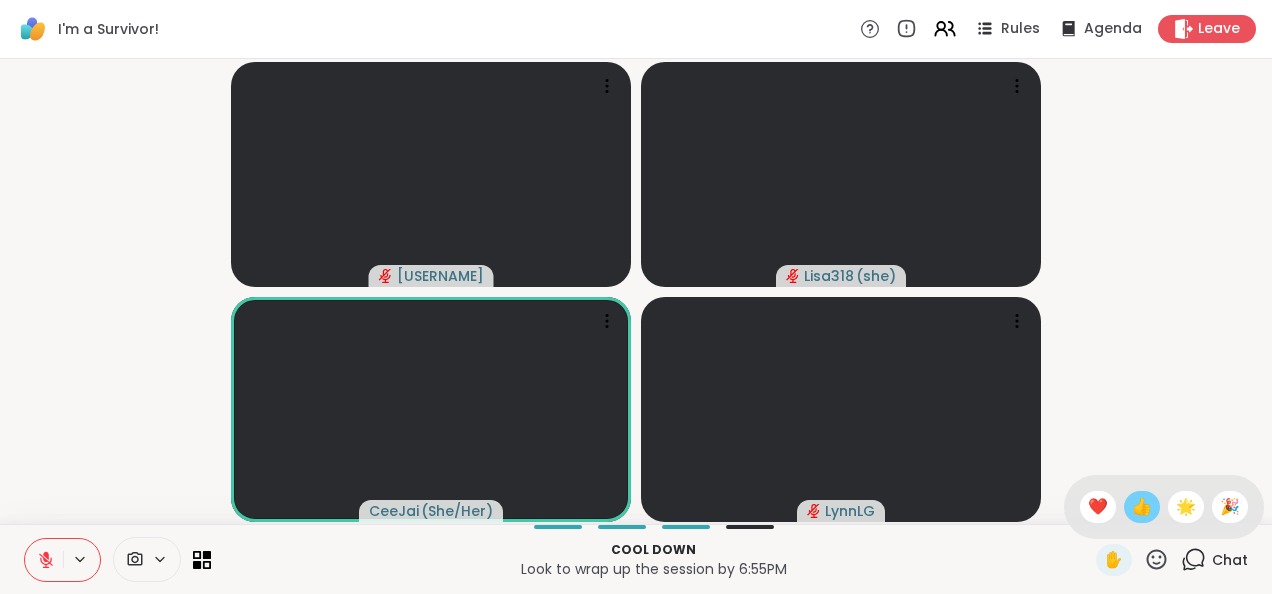 click on "👍" at bounding box center (1142, 507) 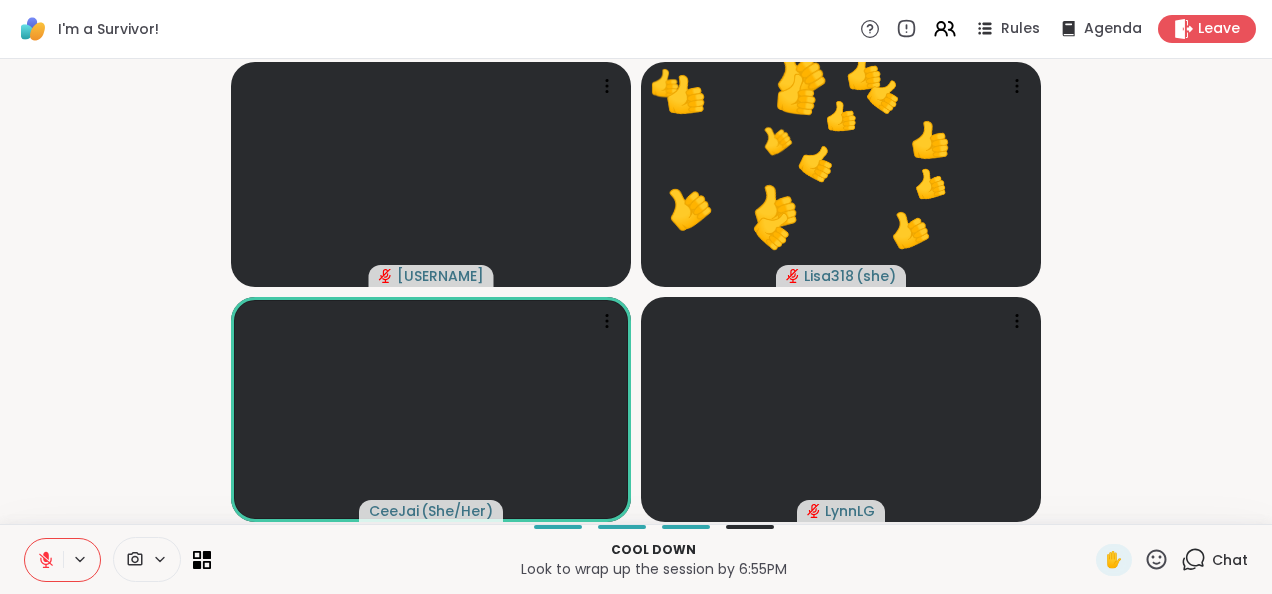 click 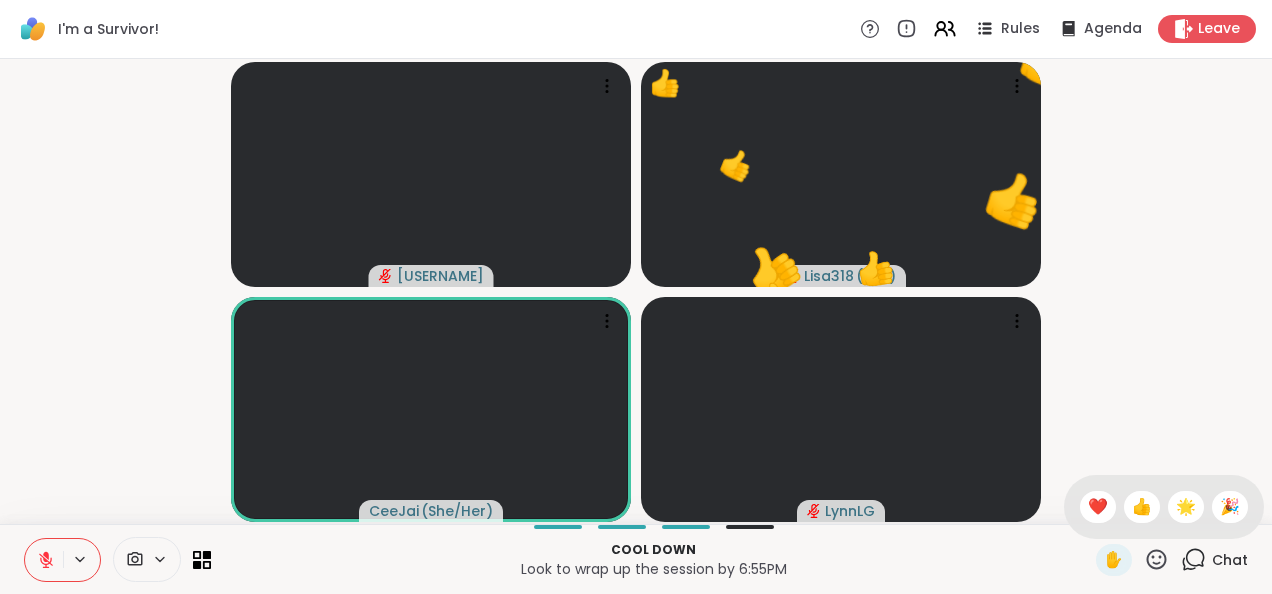 click on "🎉" at bounding box center [1230, 507] 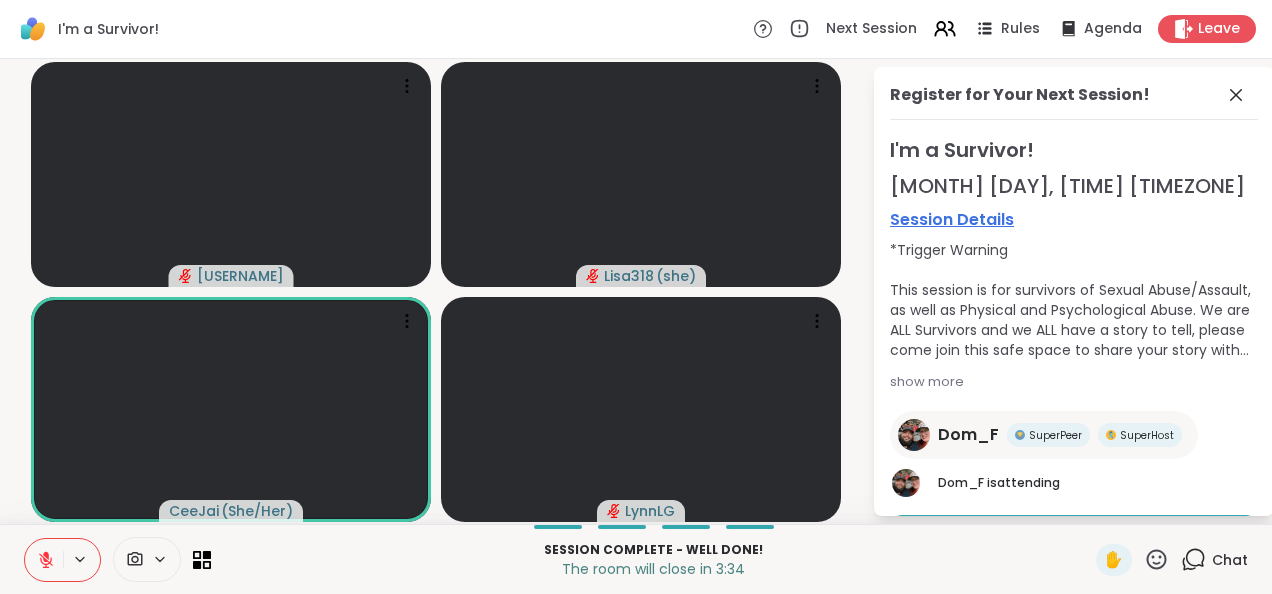 click 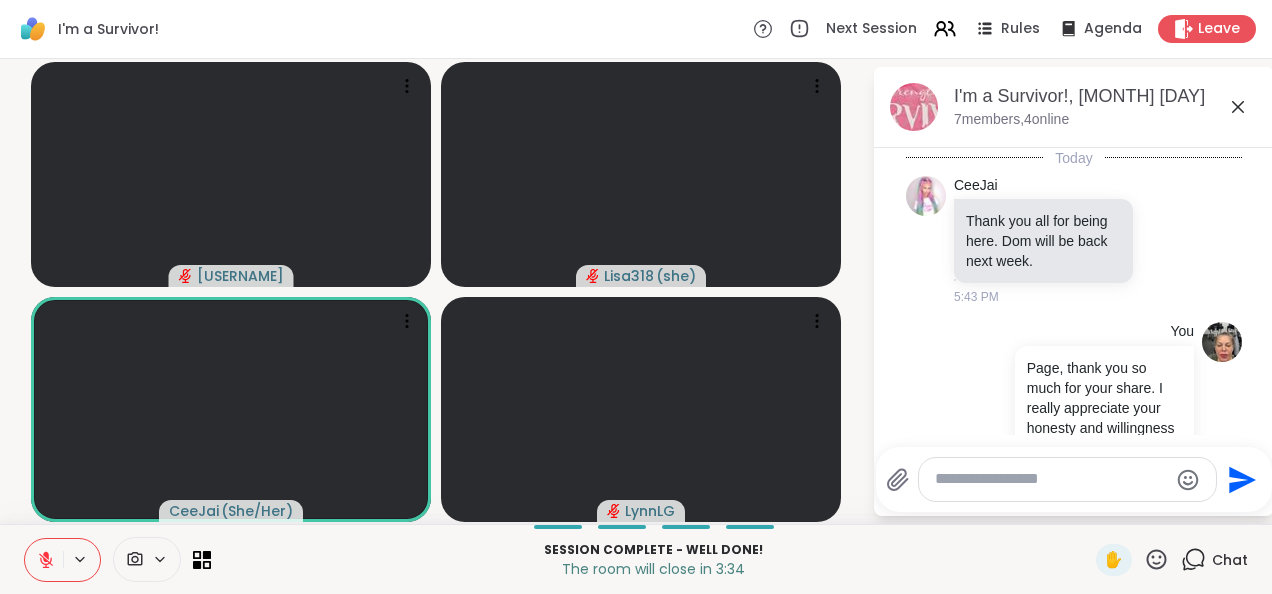 scroll, scrollTop: 644, scrollLeft: 0, axis: vertical 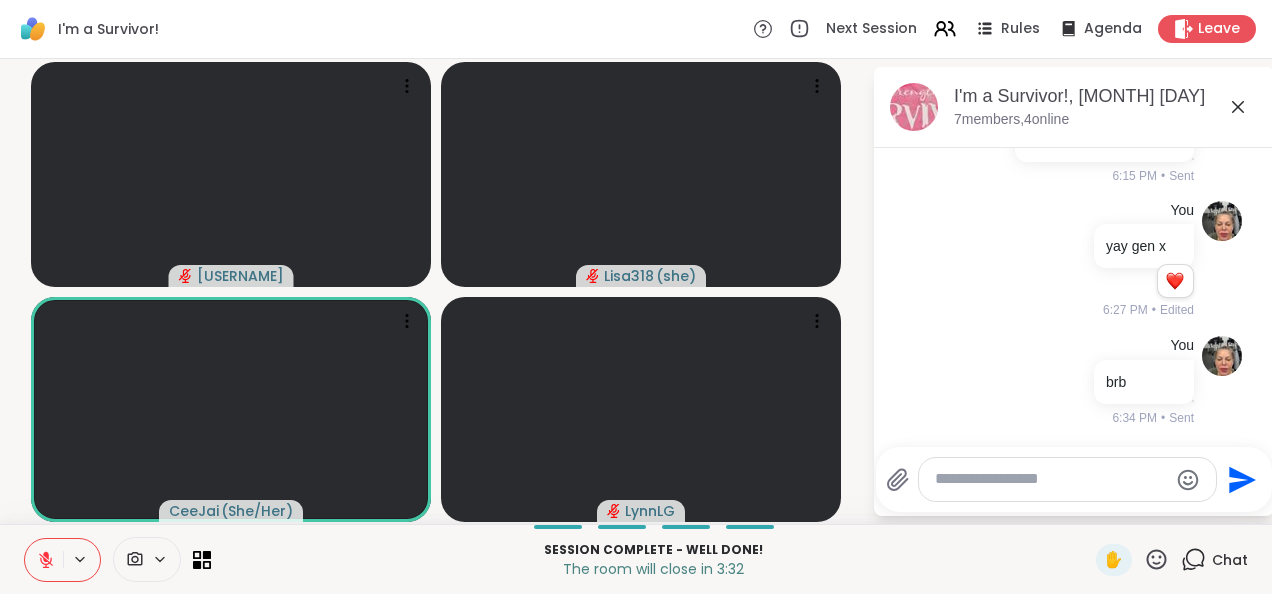 click at bounding box center [1051, 479] 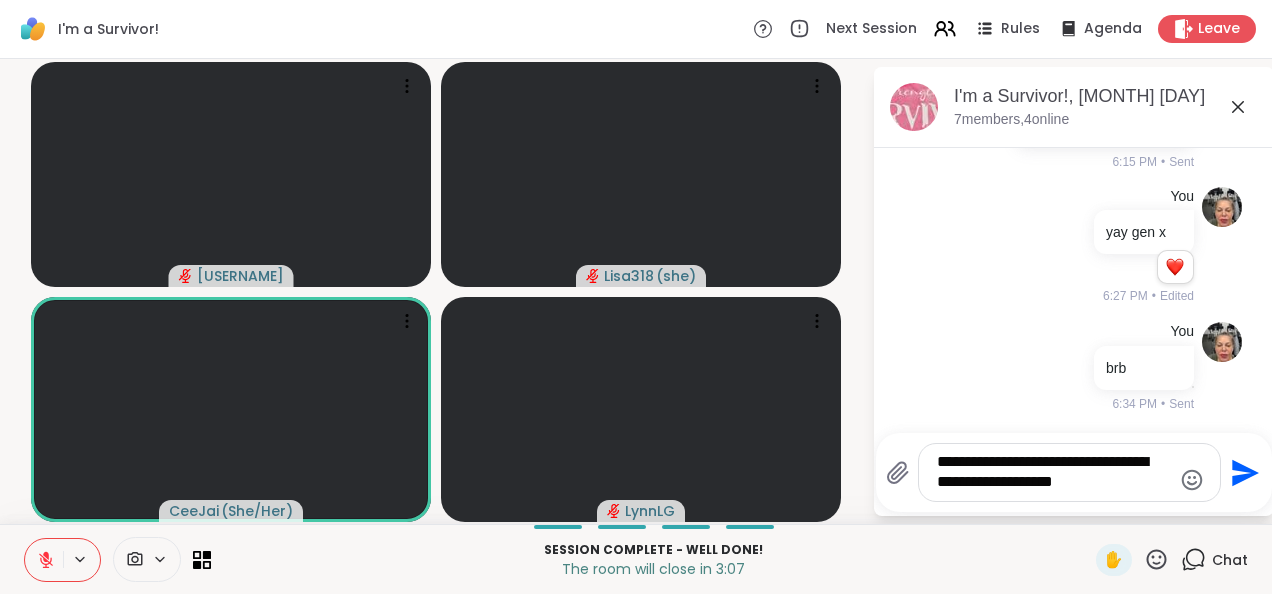 type on "**********" 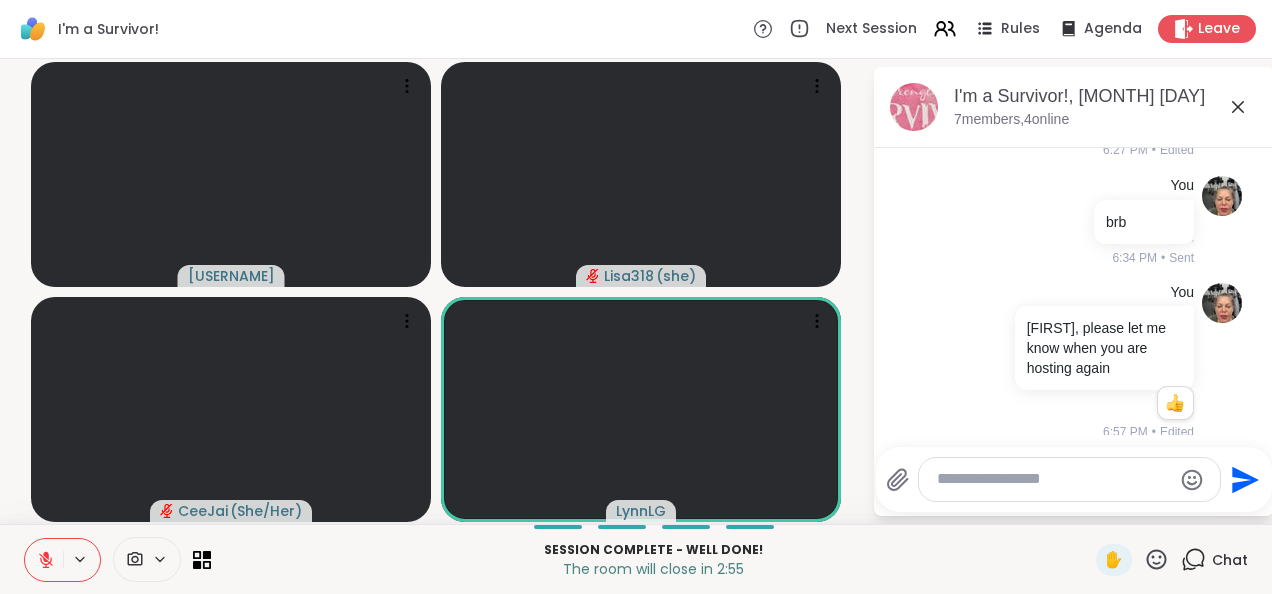 scroll, scrollTop: 818, scrollLeft: 0, axis: vertical 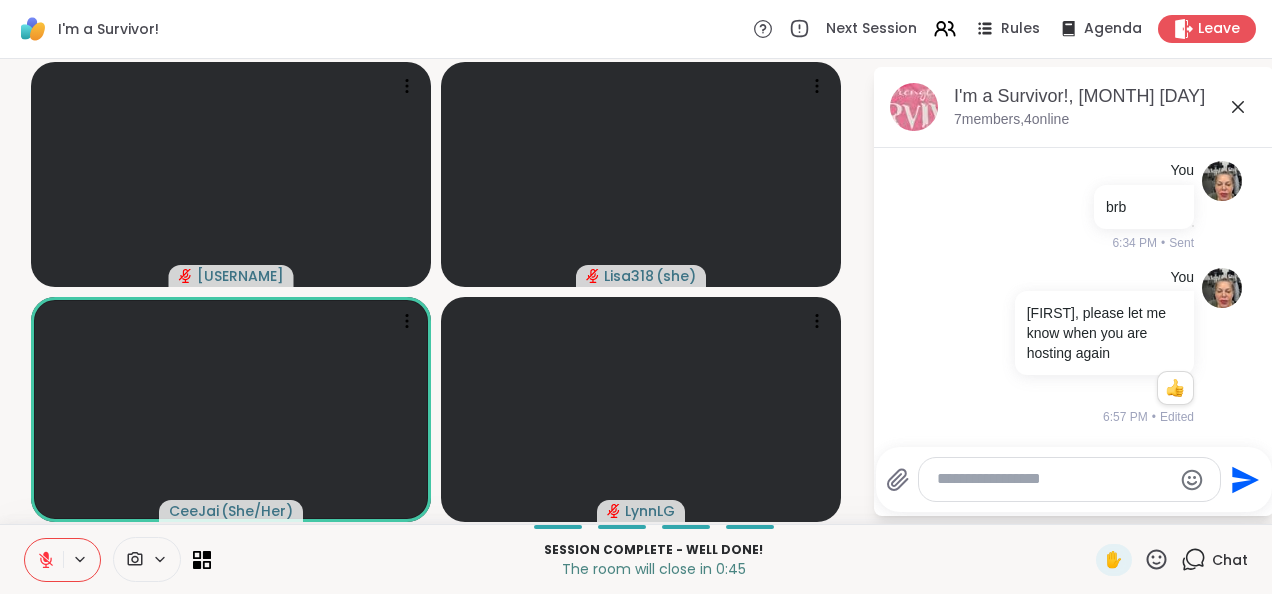 click at bounding box center [1054, 479] 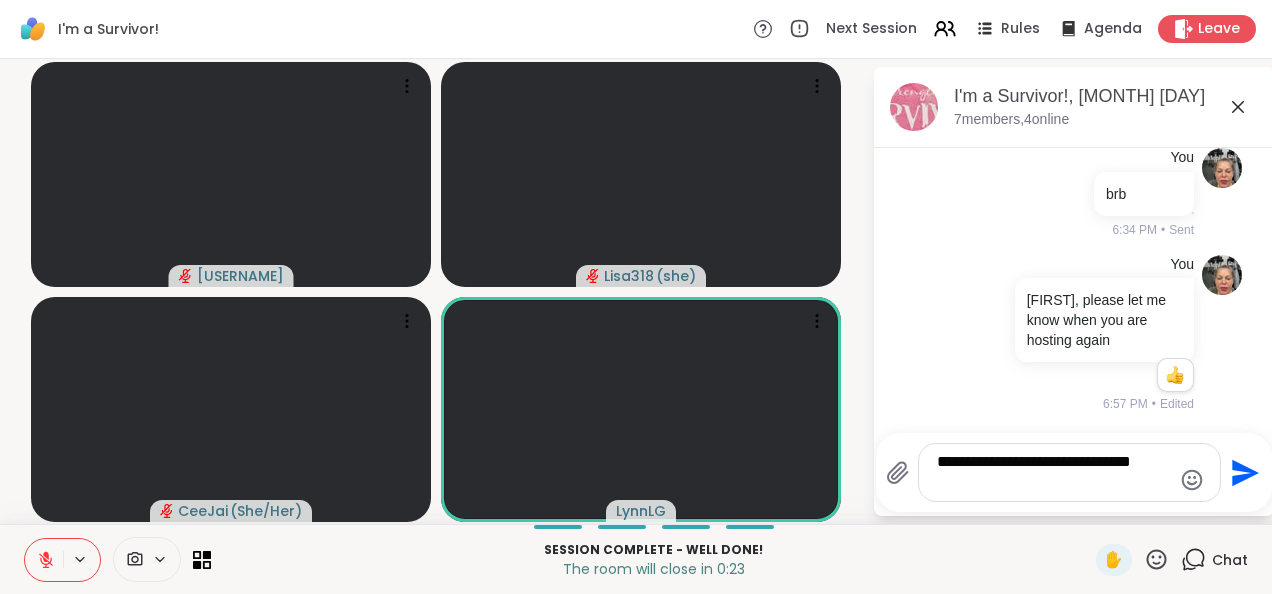 type on "**********" 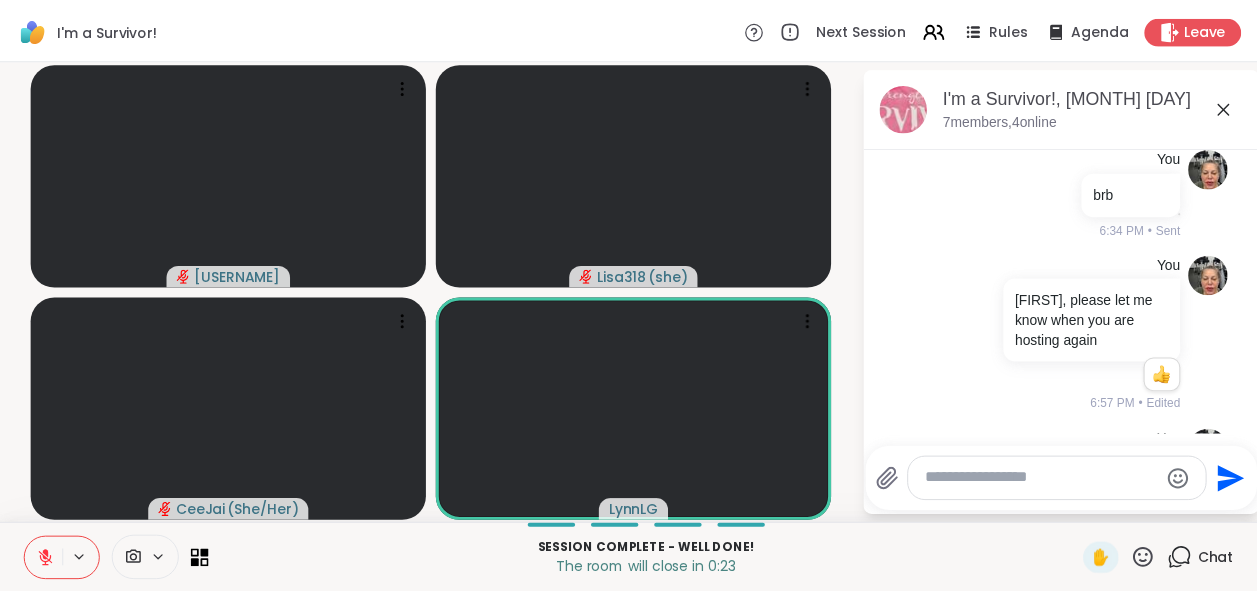 scroll, scrollTop: 944, scrollLeft: 0, axis: vertical 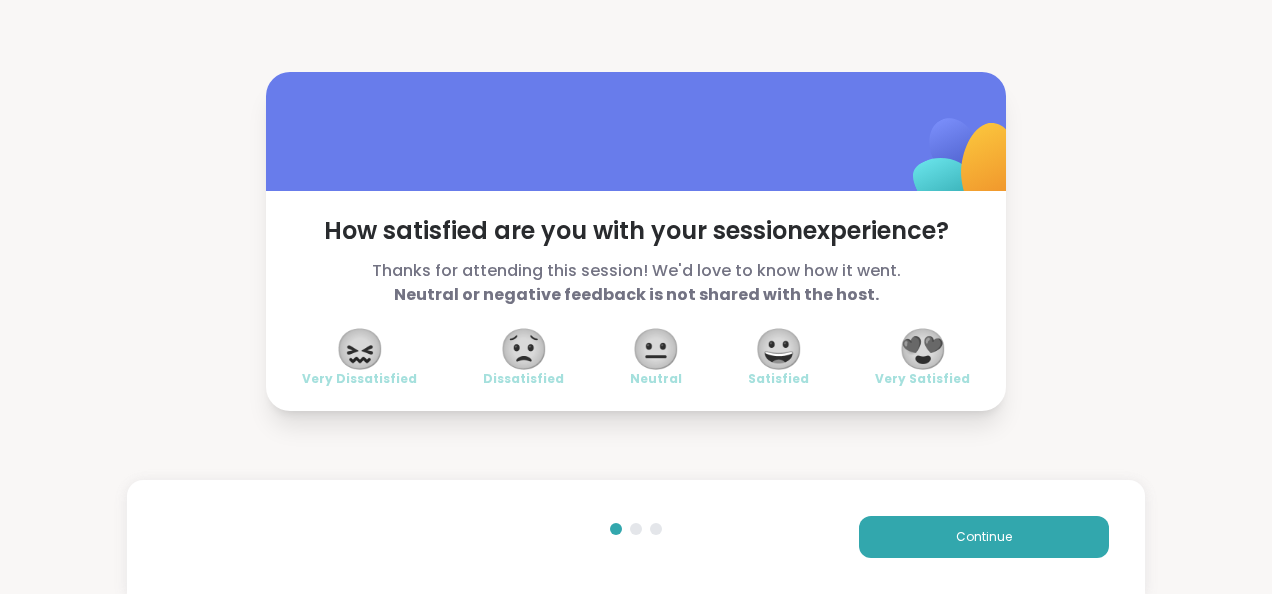 click on "😍" at bounding box center (923, 349) 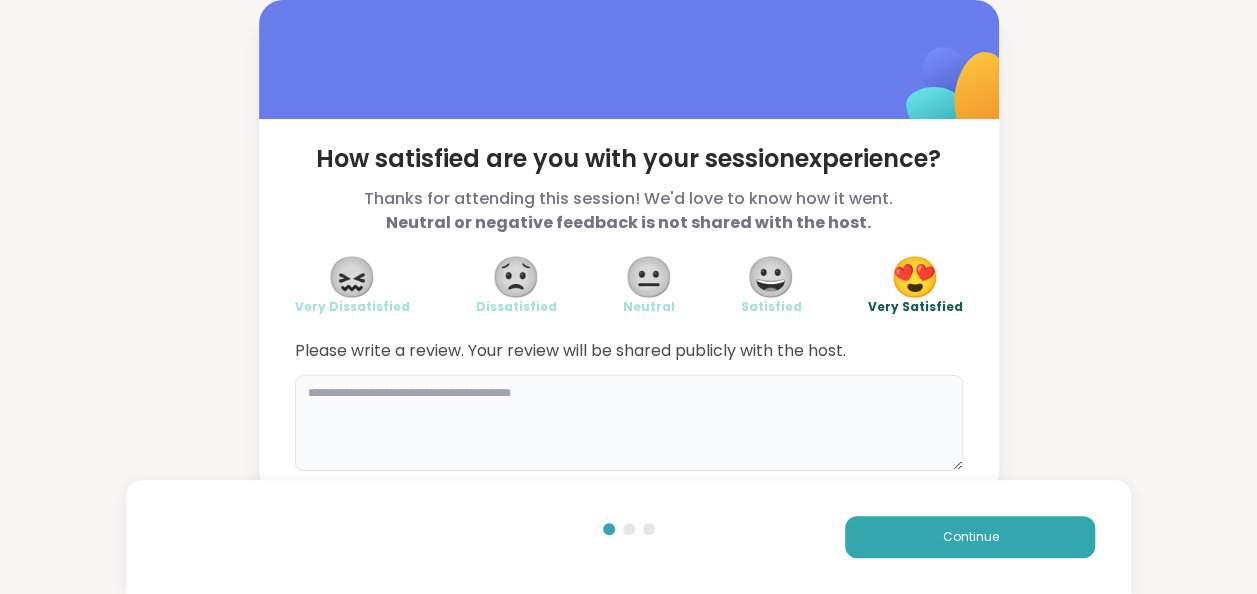 click at bounding box center [629, 423] 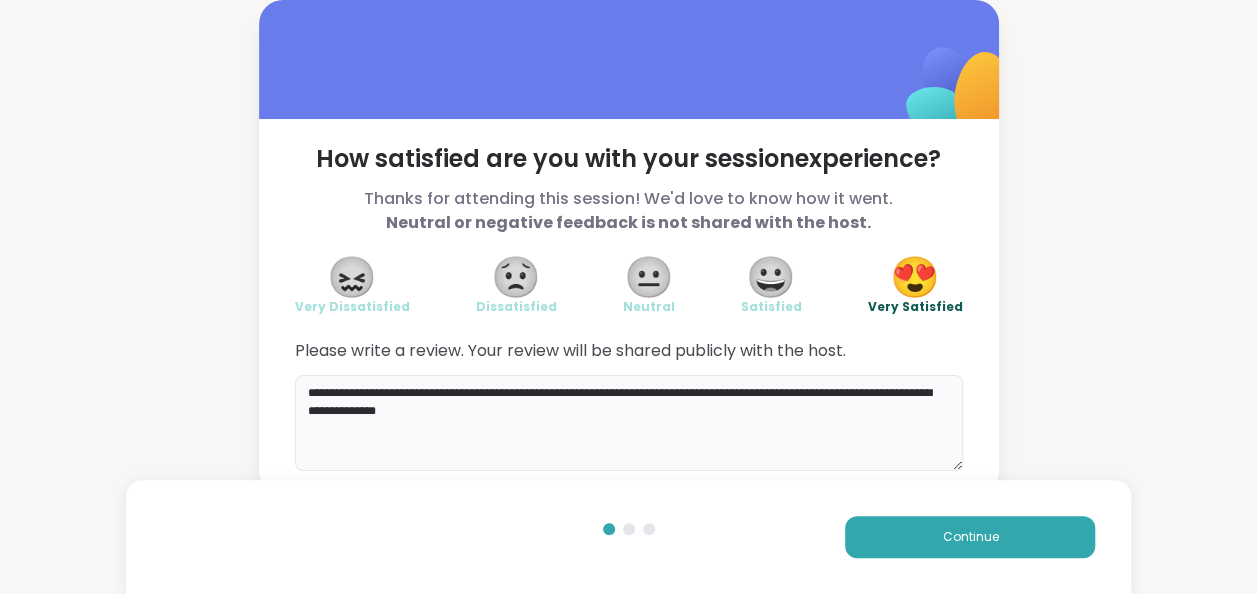 type on "**********" 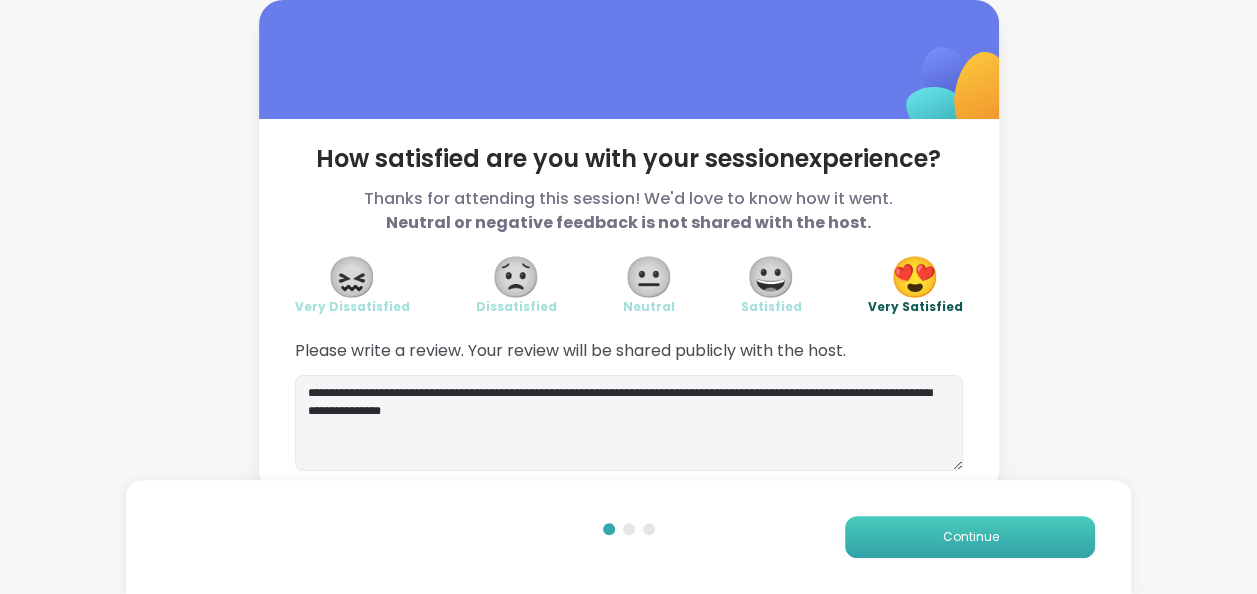 click on "Continue" at bounding box center (970, 537) 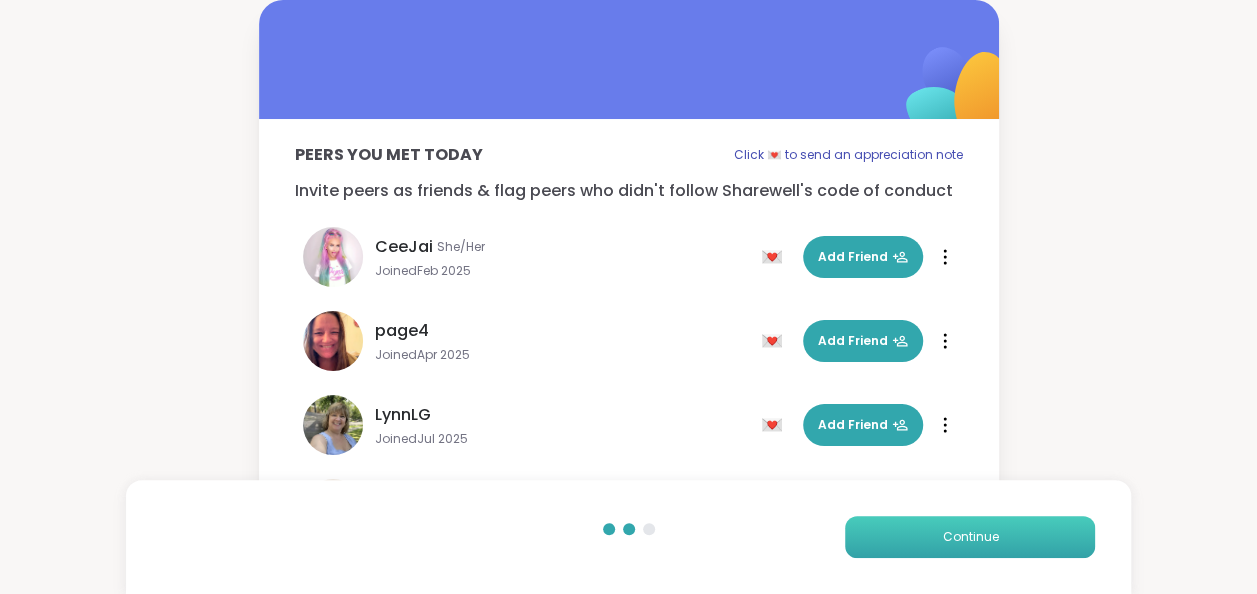 click on "Continue" at bounding box center [970, 537] 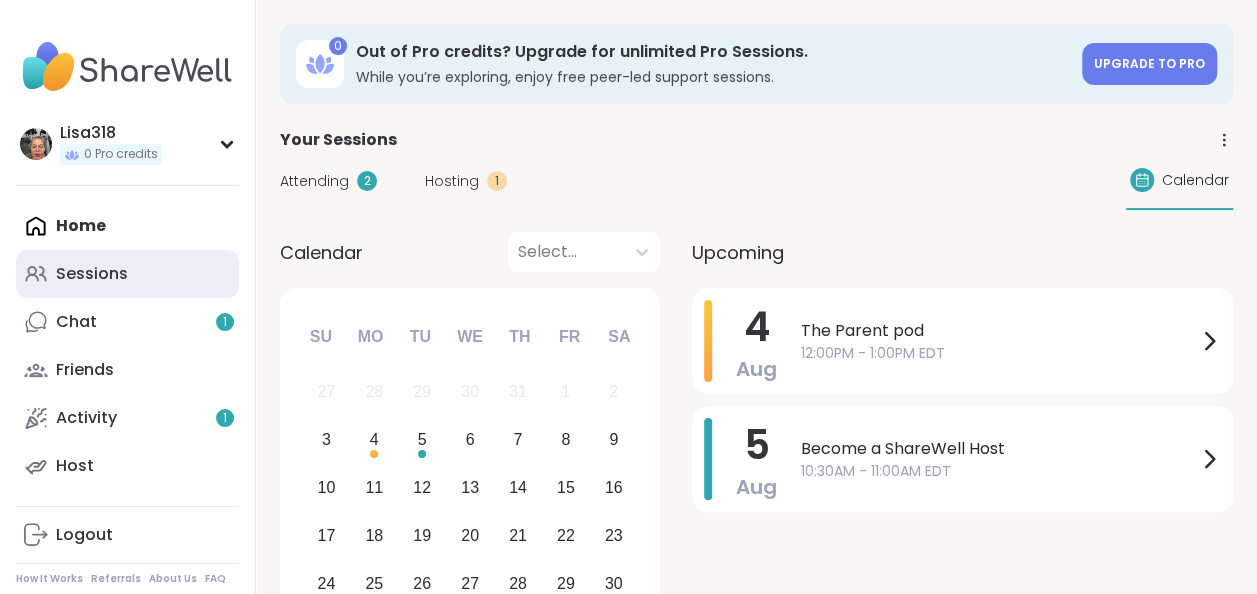 click on "Sessions" at bounding box center (92, 274) 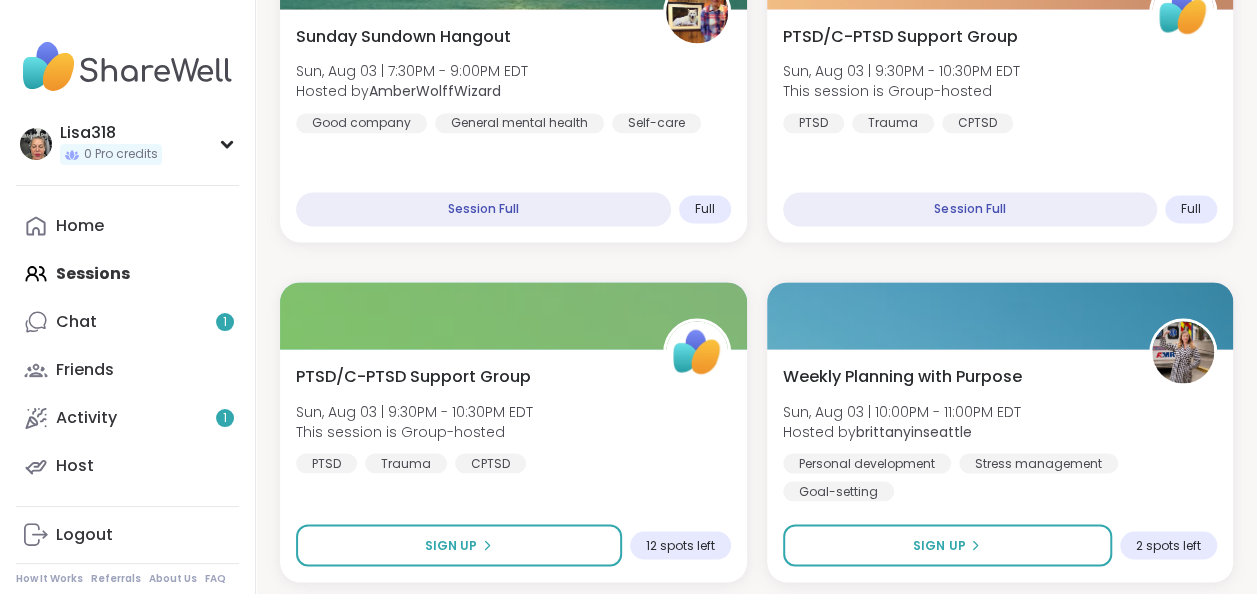 scroll, scrollTop: 1493, scrollLeft: 0, axis: vertical 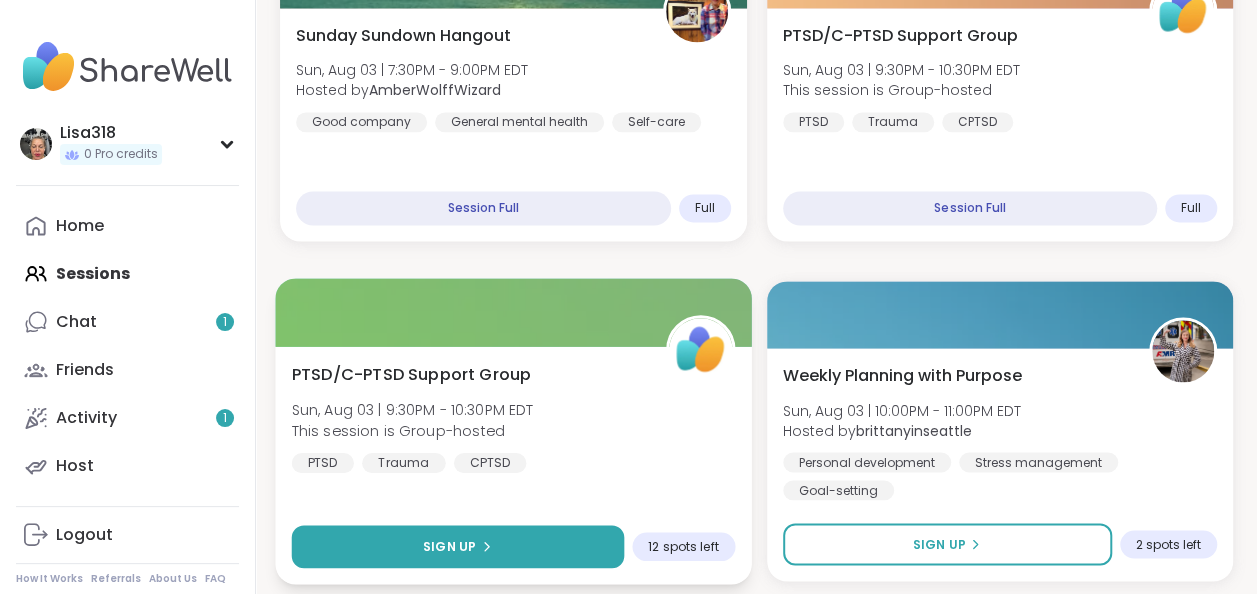 click on "Sign Up" at bounding box center [458, 546] 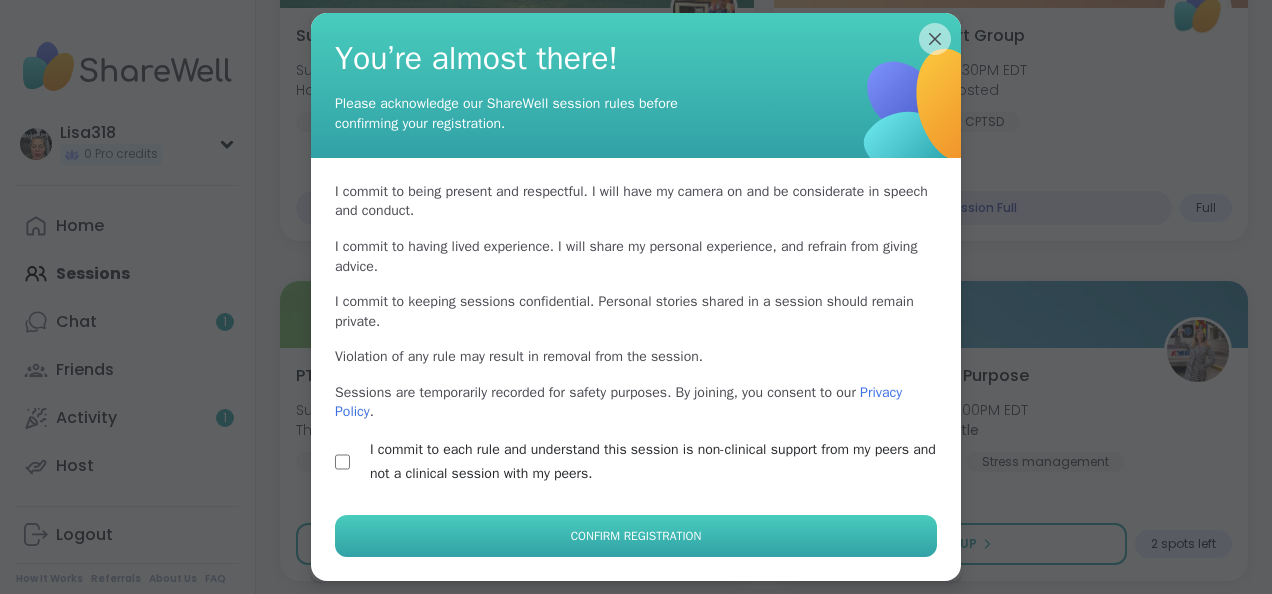 click on "Confirm Registration" at bounding box center (636, 536) 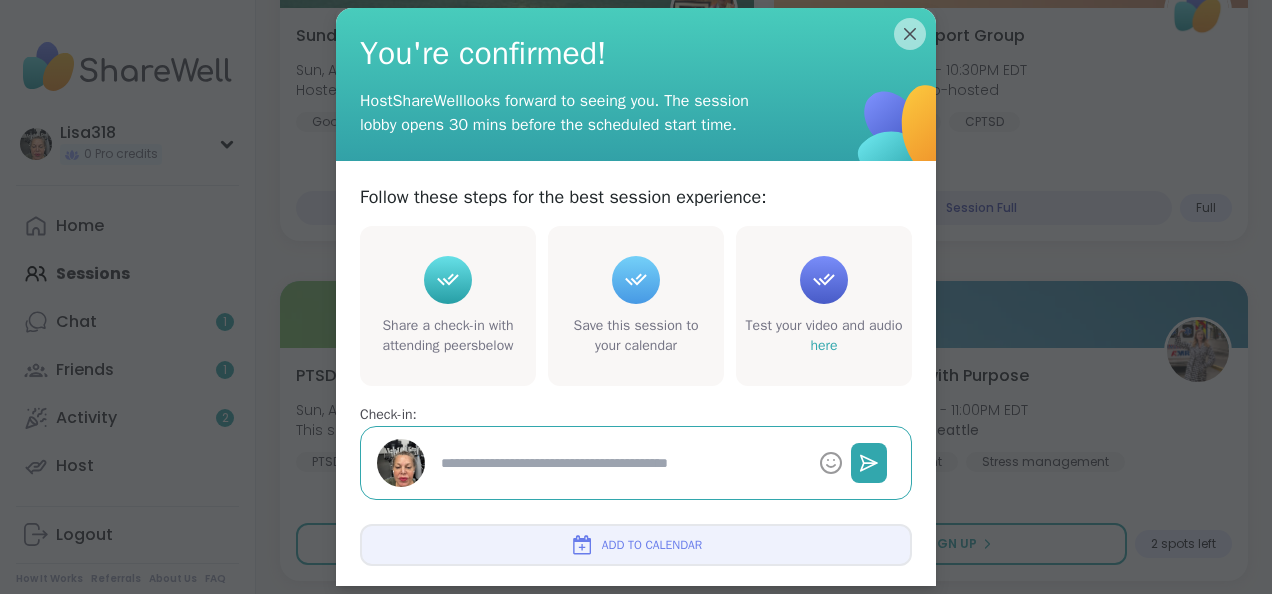 type on "*" 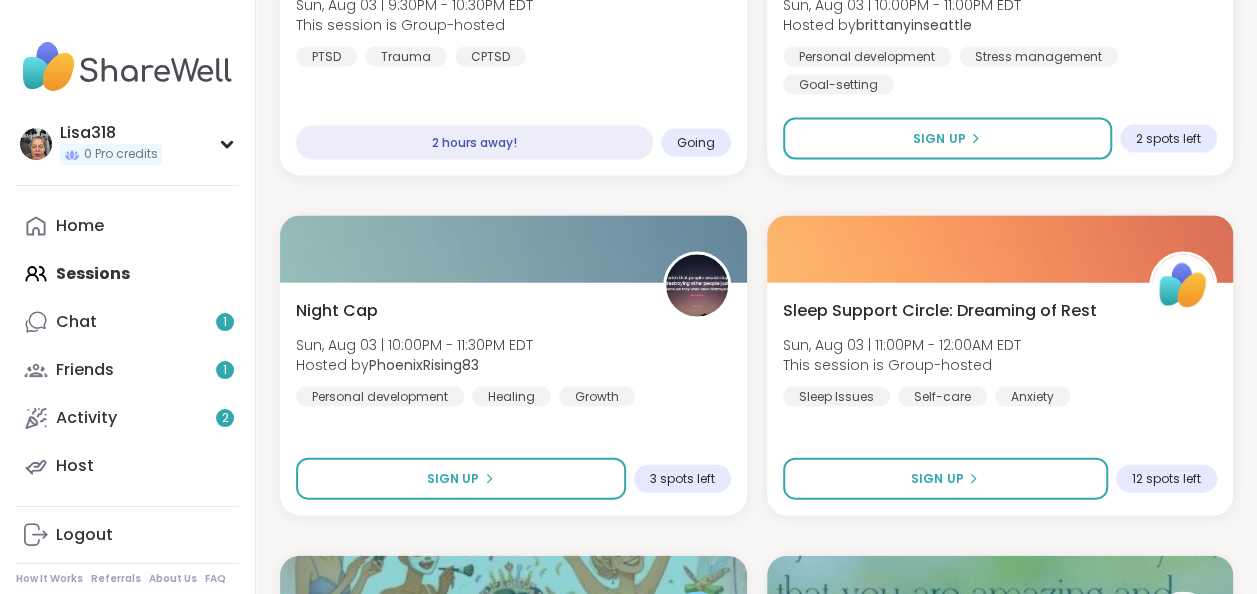 scroll, scrollTop: 1899, scrollLeft: 0, axis: vertical 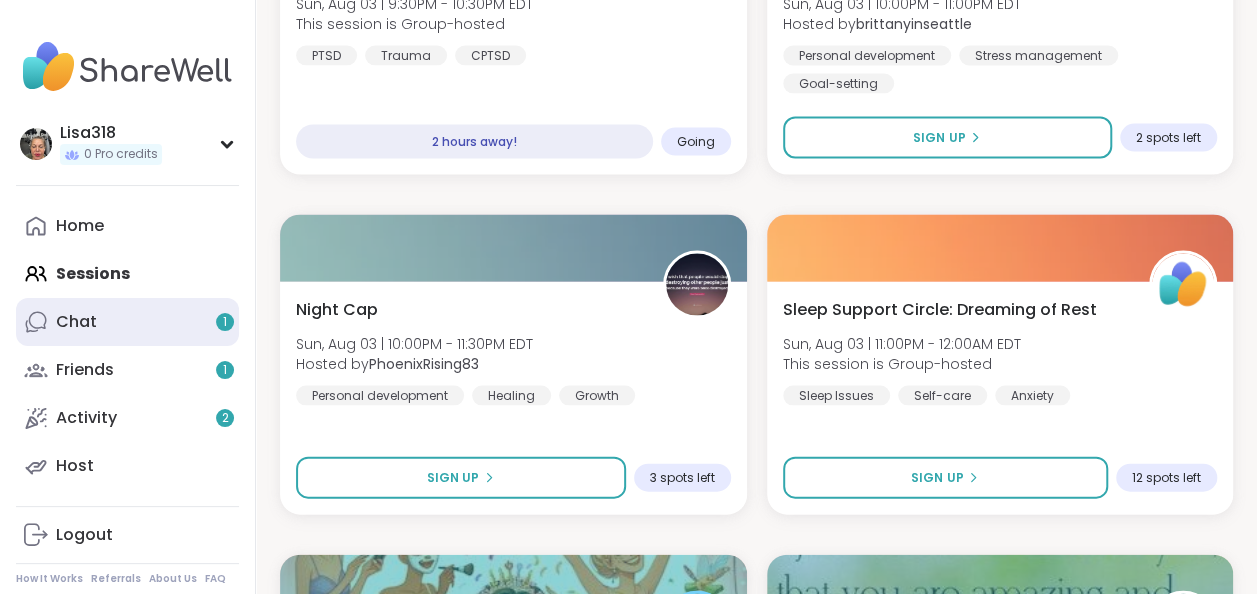click on "Chat 1" at bounding box center (127, 322) 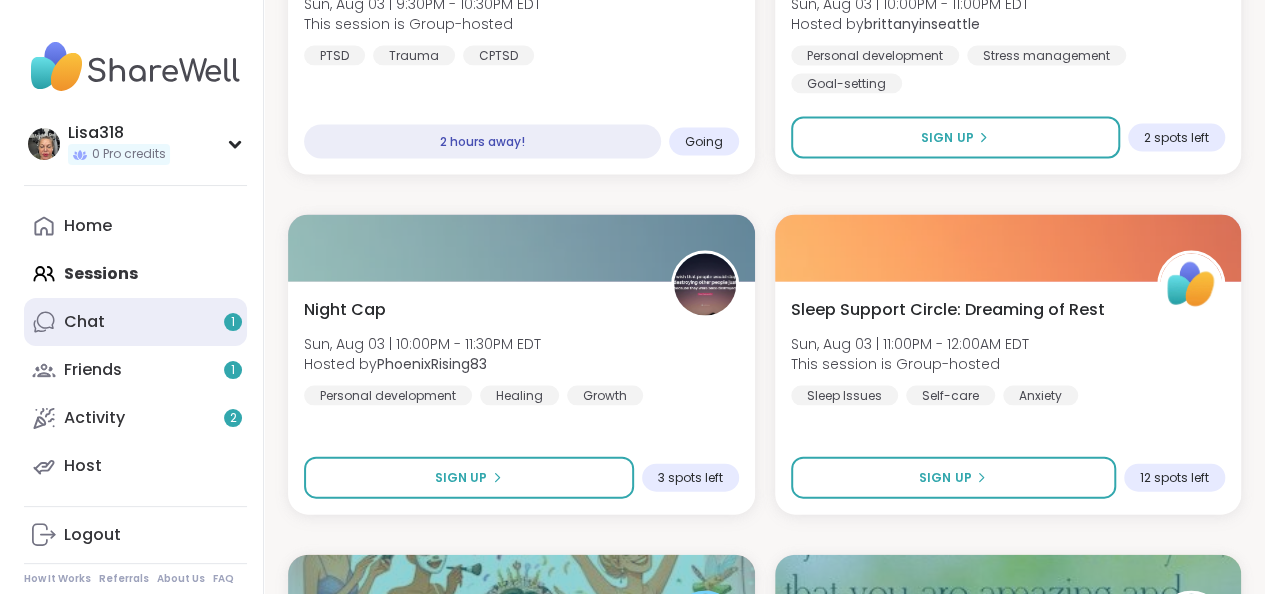 scroll, scrollTop: 0, scrollLeft: 0, axis: both 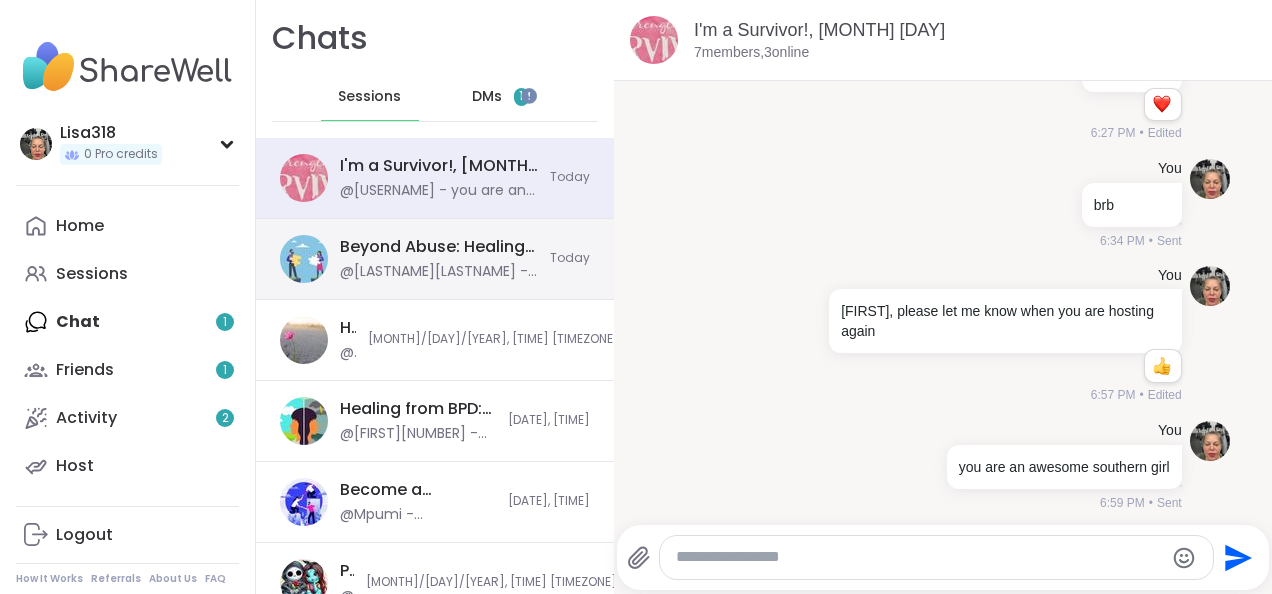 click on "@[LASTNAME][LASTNAME] - 🙂" at bounding box center [439, 272] 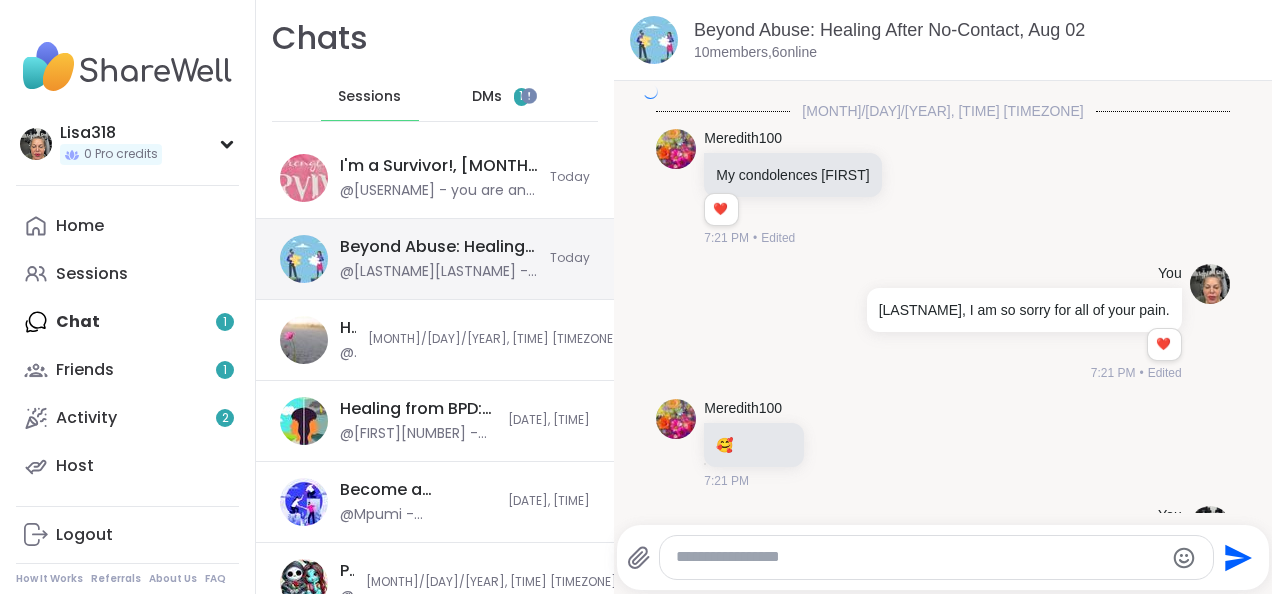 scroll, scrollTop: 3800, scrollLeft: 0, axis: vertical 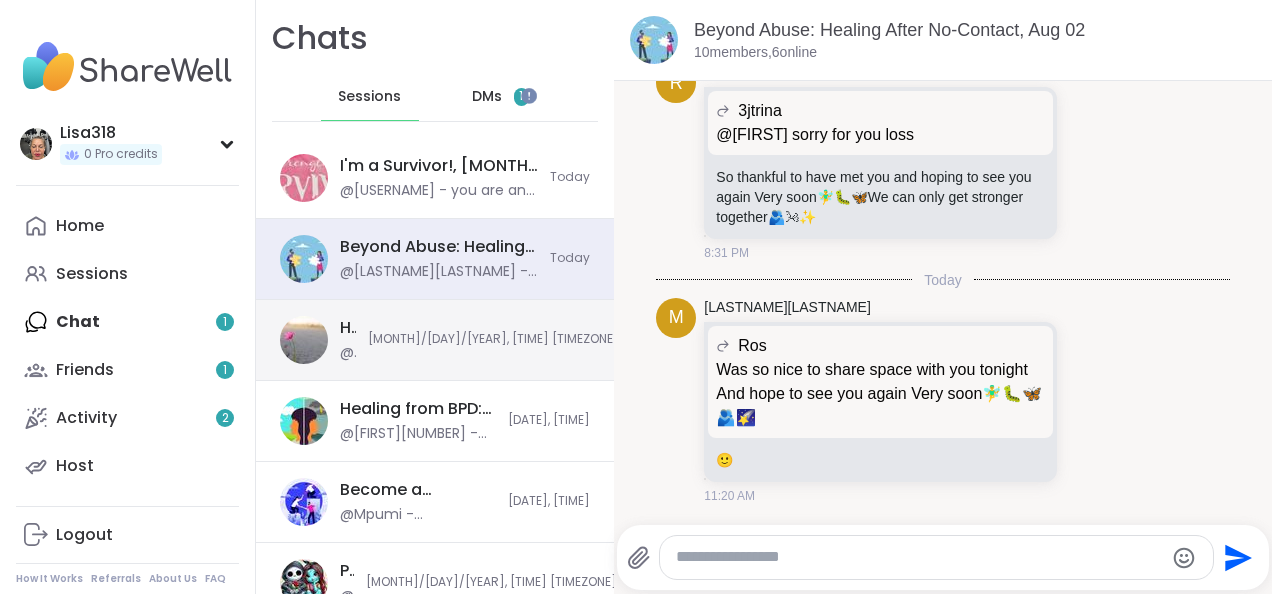click on "Healing from Emotional Abuse, Aug 01" at bounding box center [348, 328] 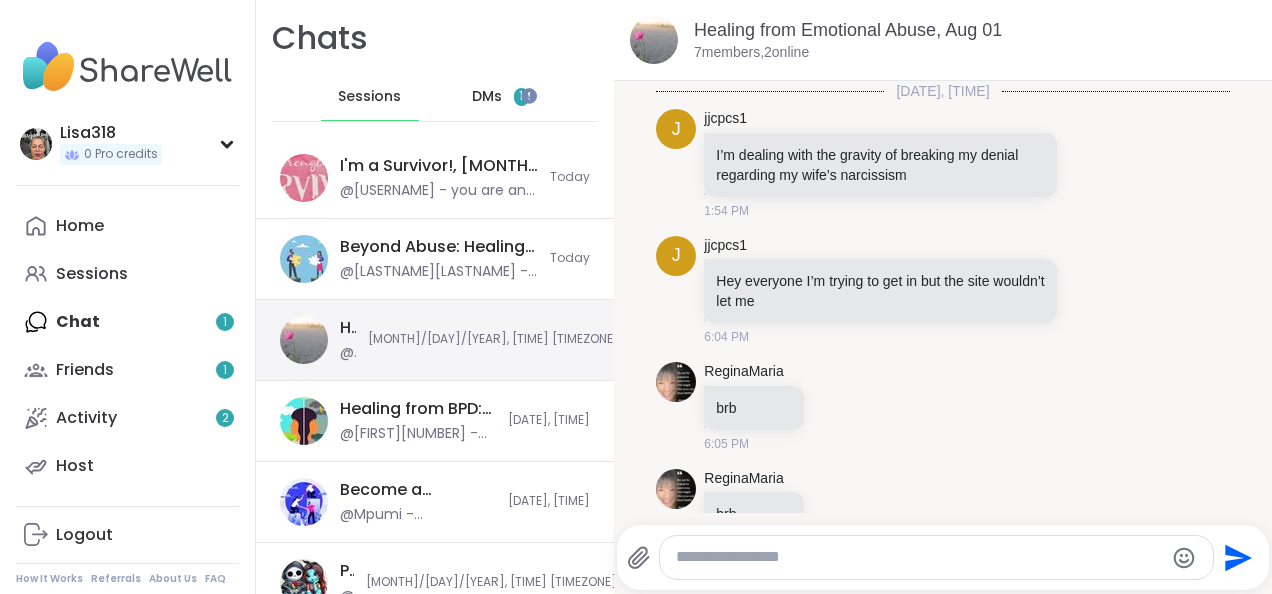 scroll, scrollTop: 360, scrollLeft: 0, axis: vertical 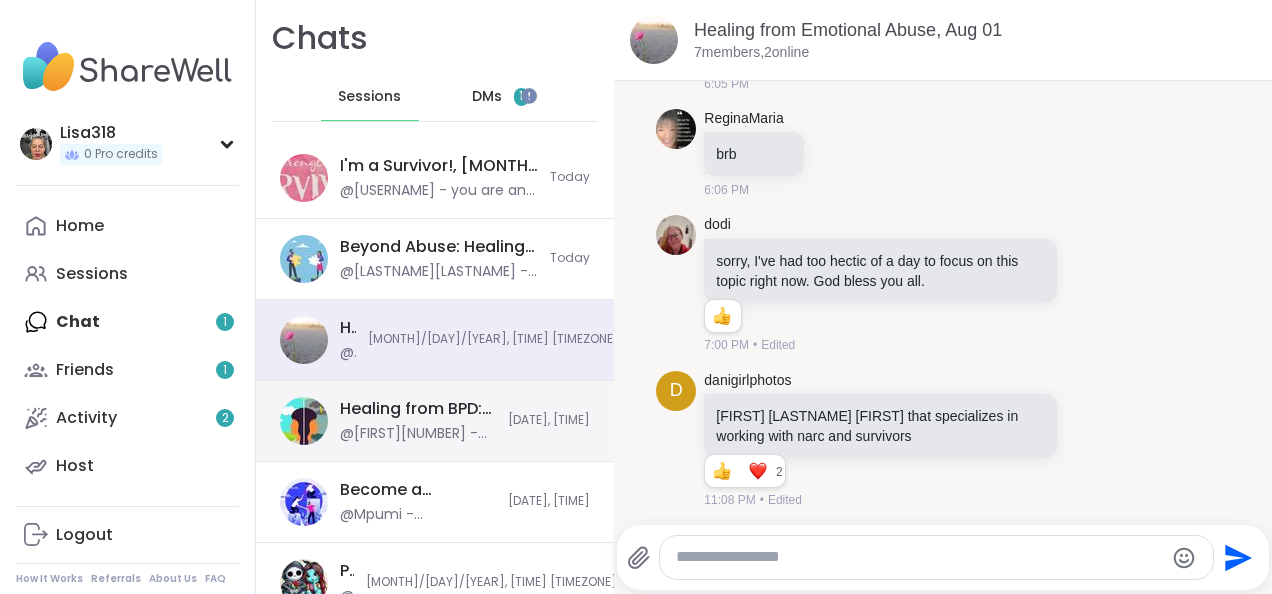 click on "@[FIRST][NUMBER] - Thank you for hosting! I'm really happy to learn about this site. I hope it can enhance my therapy <3" at bounding box center [418, 434] 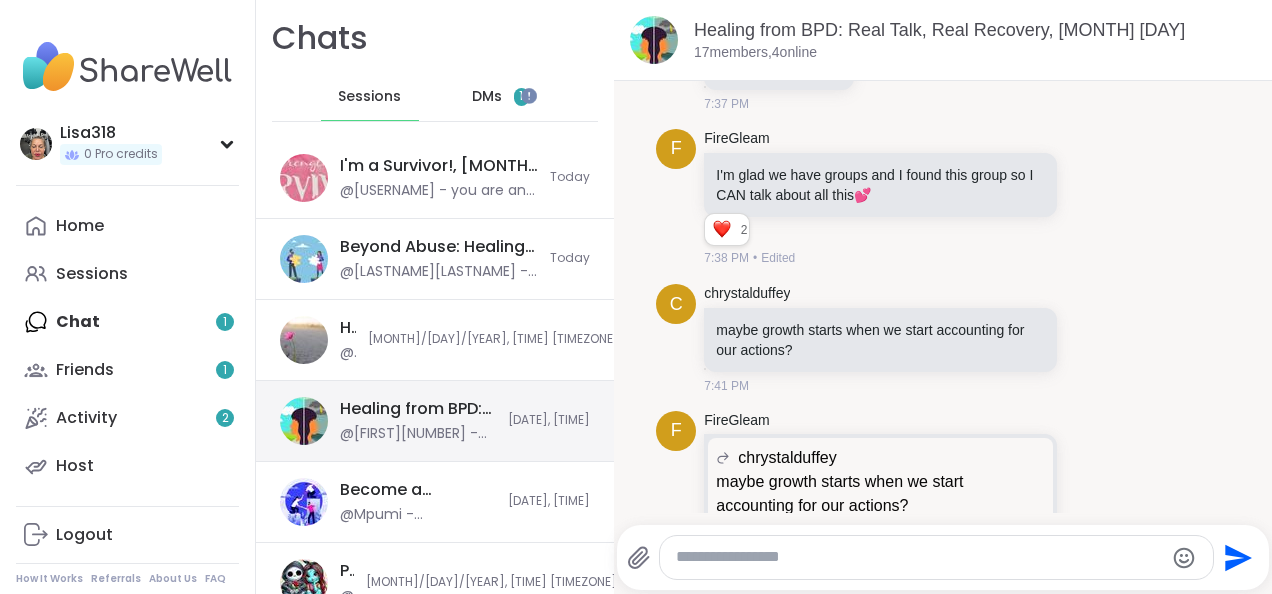 scroll, scrollTop: 4606, scrollLeft: 0, axis: vertical 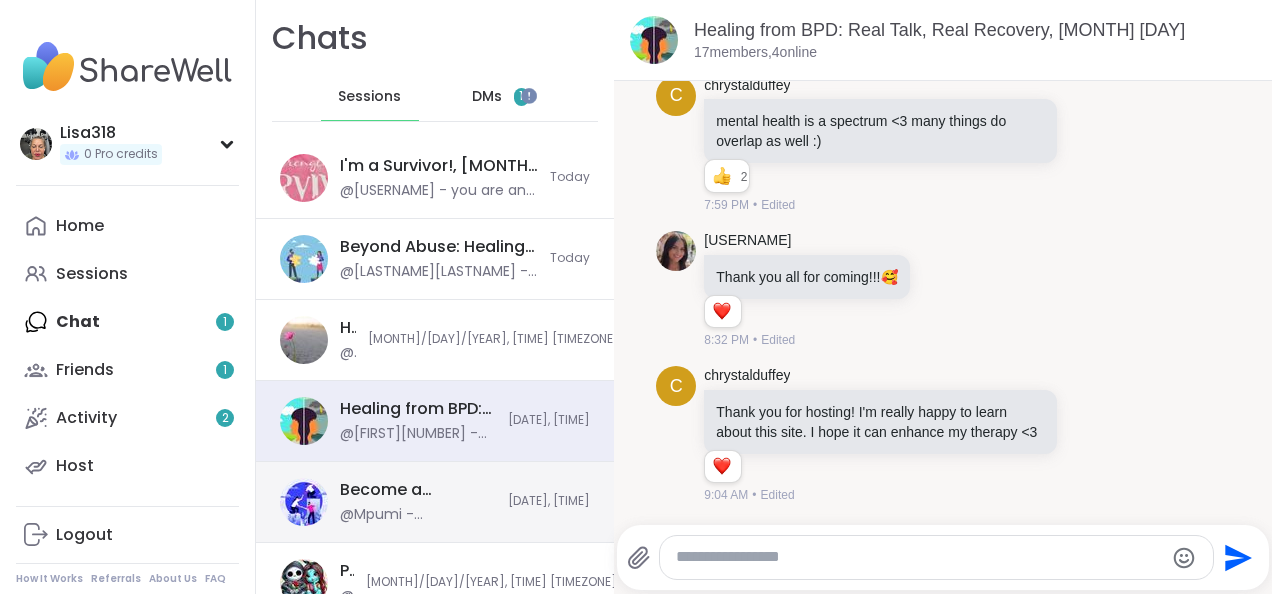 click on "Become a ShareWell Host (info session), [MONTH] [DAY]" at bounding box center [418, 490] 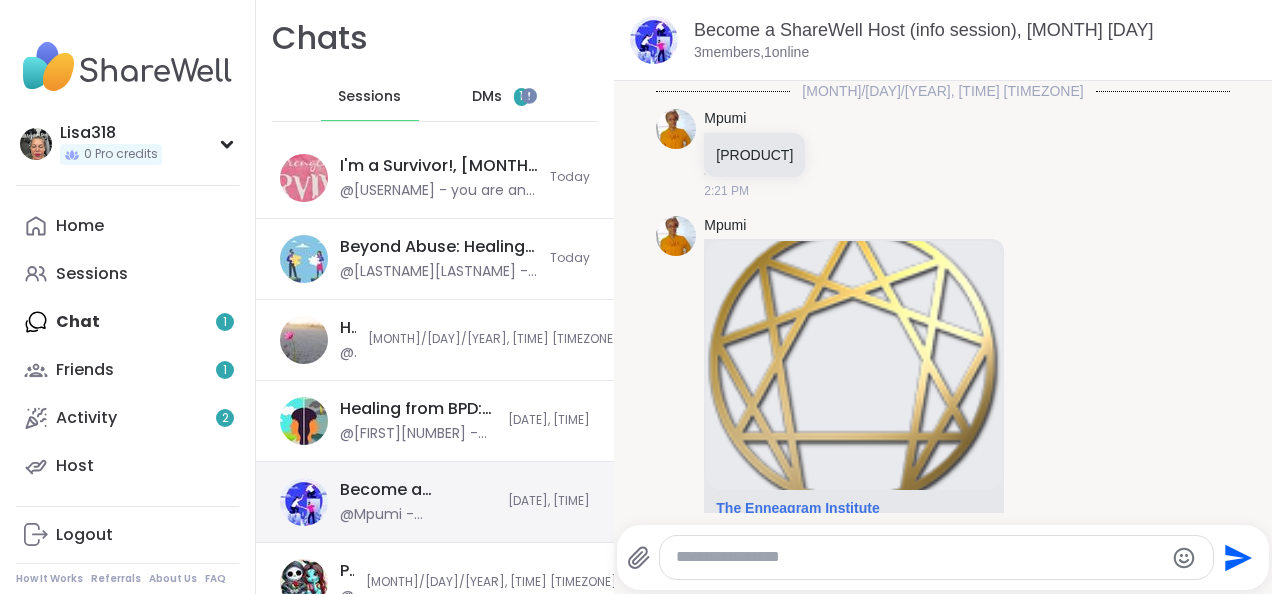 scroll, scrollTop: 146, scrollLeft: 0, axis: vertical 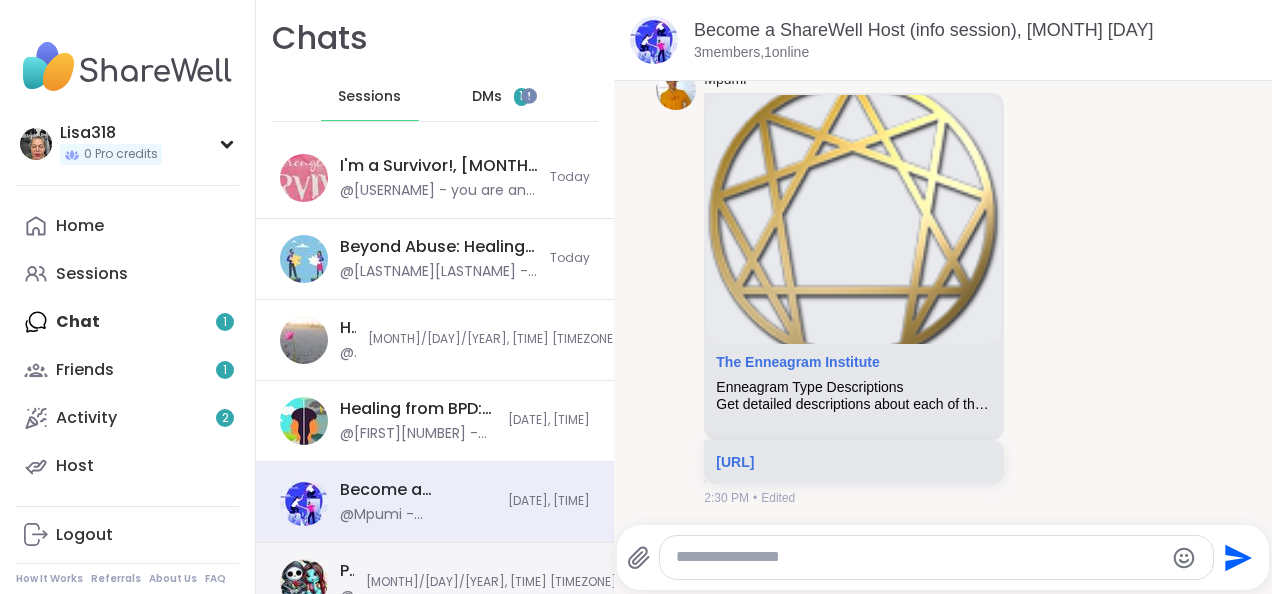click on "Pop up! Morning session!, Jul 31" at bounding box center (347, 571) 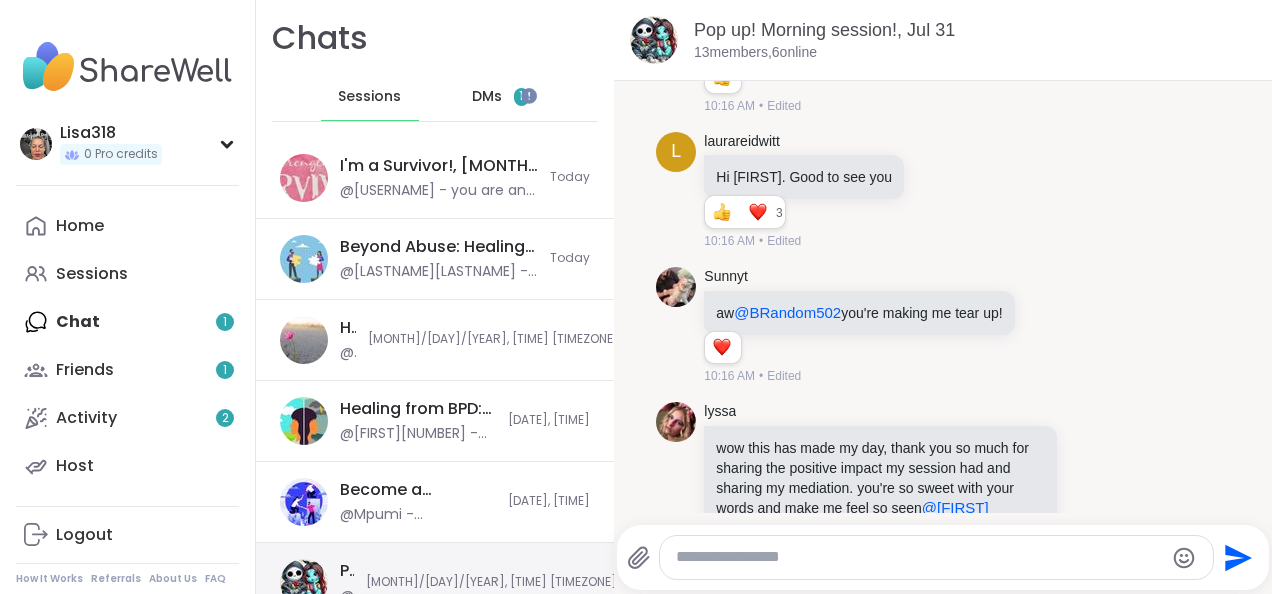 scroll, scrollTop: 19076, scrollLeft: 0, axis: vertical 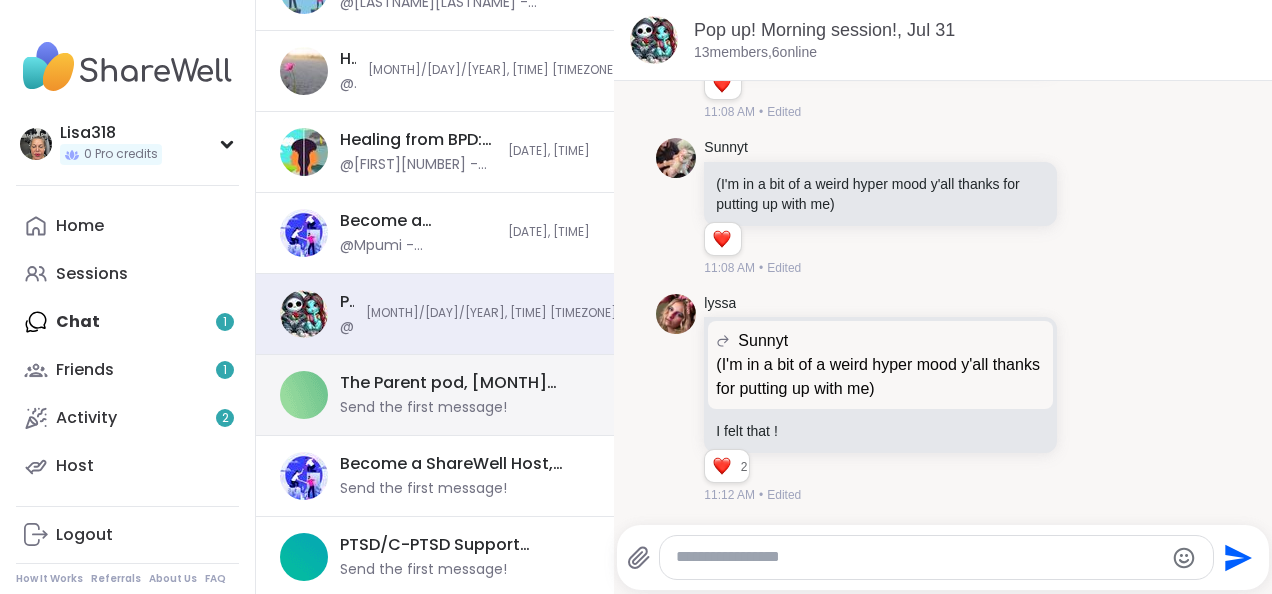 click on "Send the first message!" at bounding box center (423, 408) 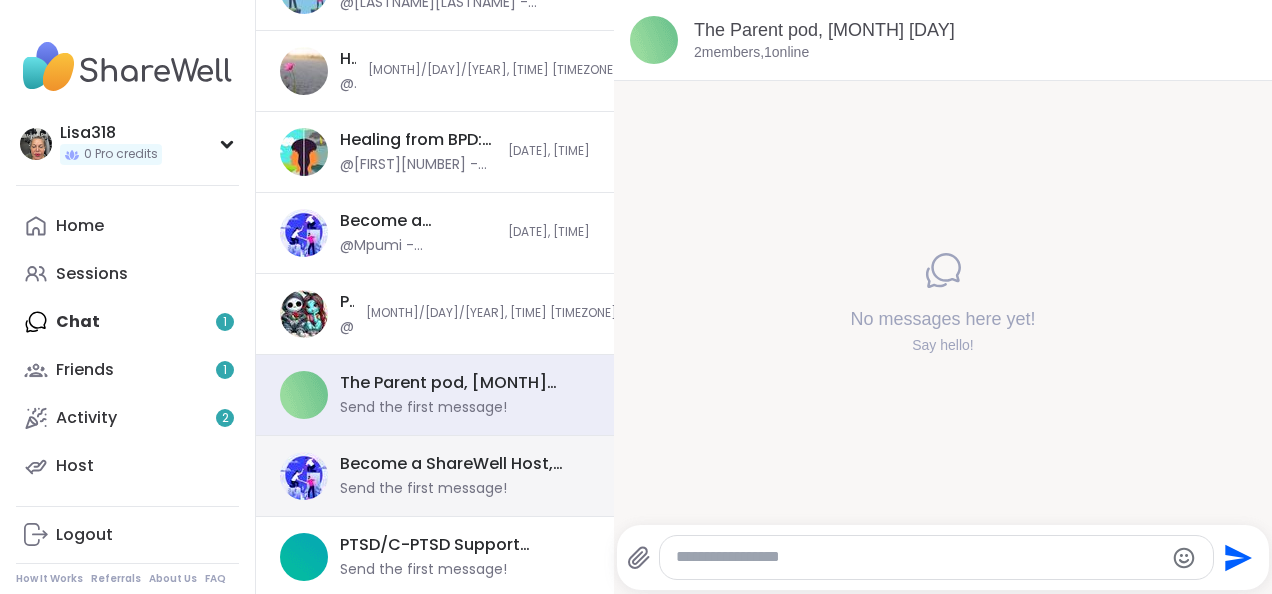 click on "Send the first message!" at bounding box center (423, 489) 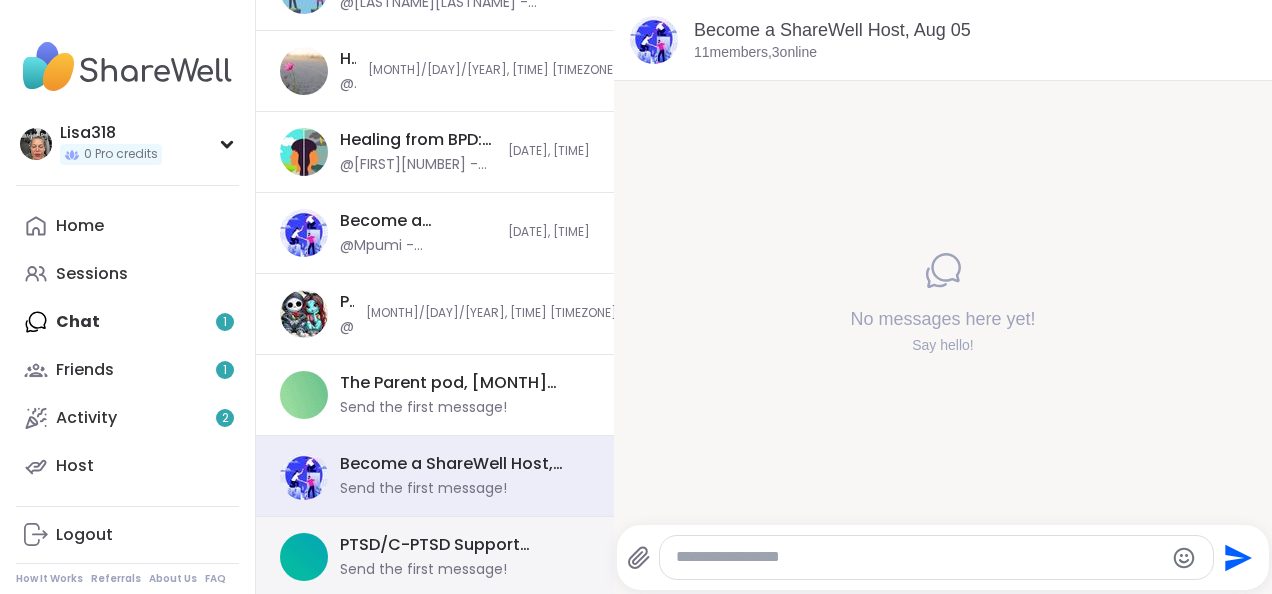 click on "PTSD/C-PTSD Support Group, [MONTH] [DAY]" at bounding box center (459, 545) 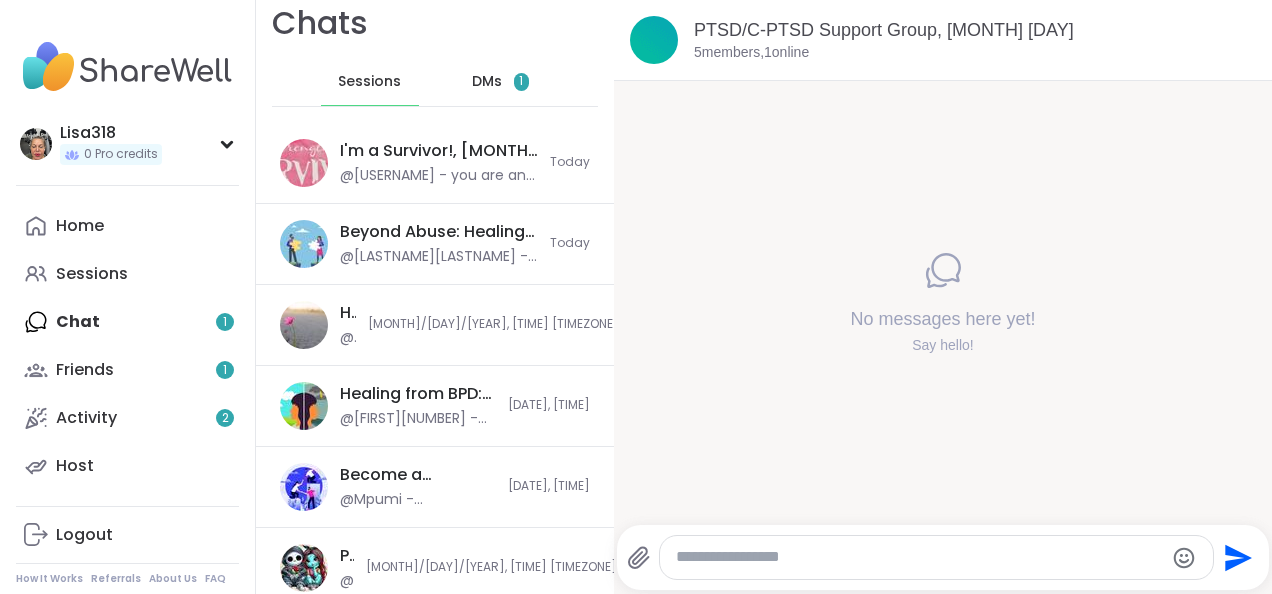 scroll, scrollTop: 0, scrollLeft: 0, axis: both 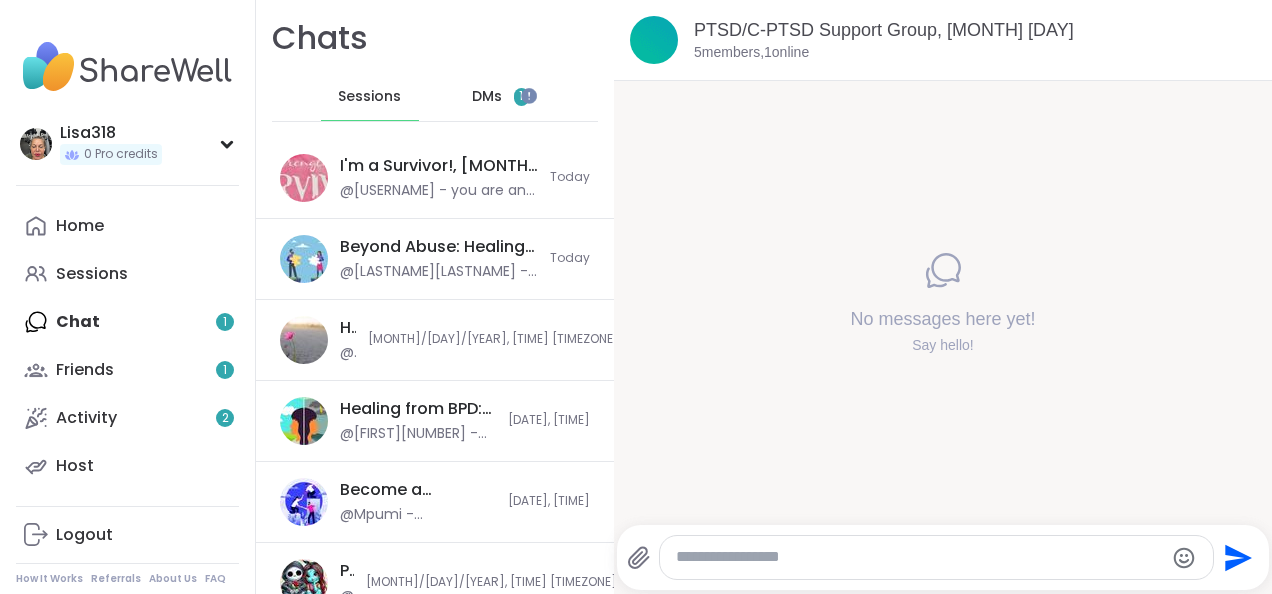 click on "1" at bounding box center [521, 96] 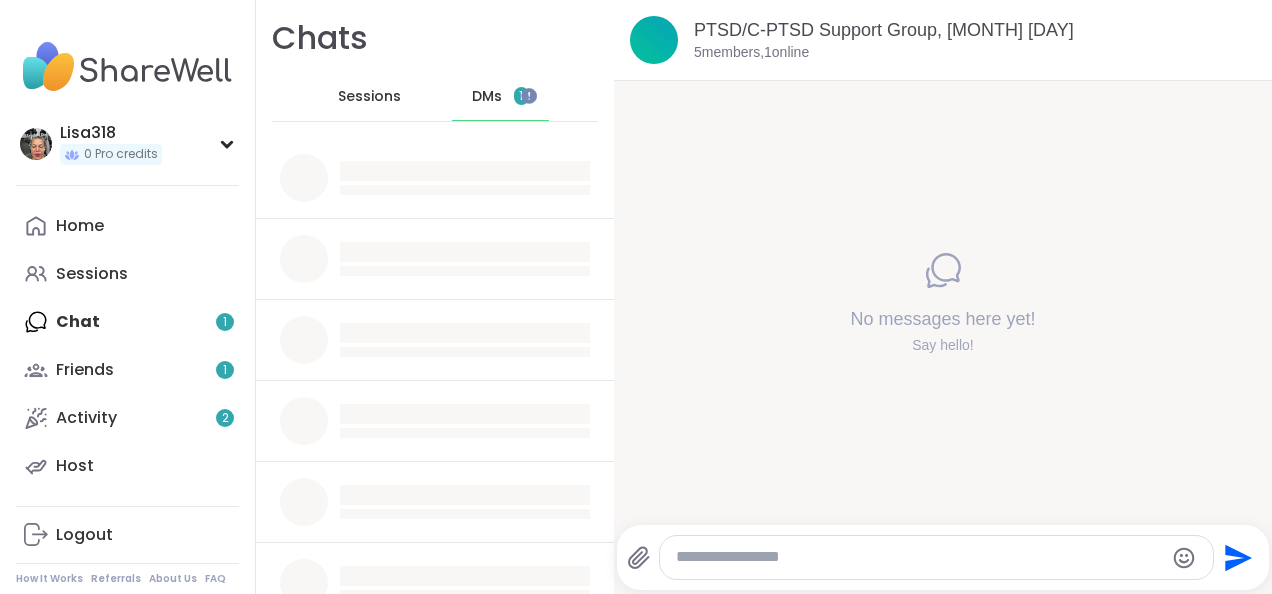 click on "DMs 1" at bounding box center [501, 97] 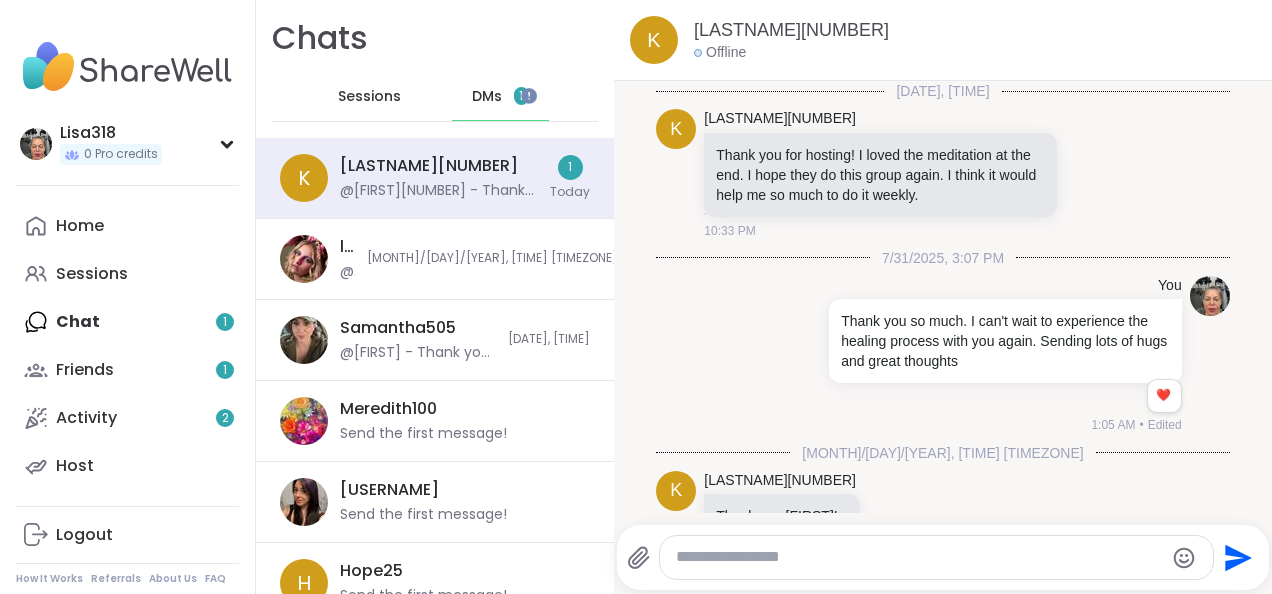 scroll, scrollTop: 548, scrollLeft: 0, axis: vertical 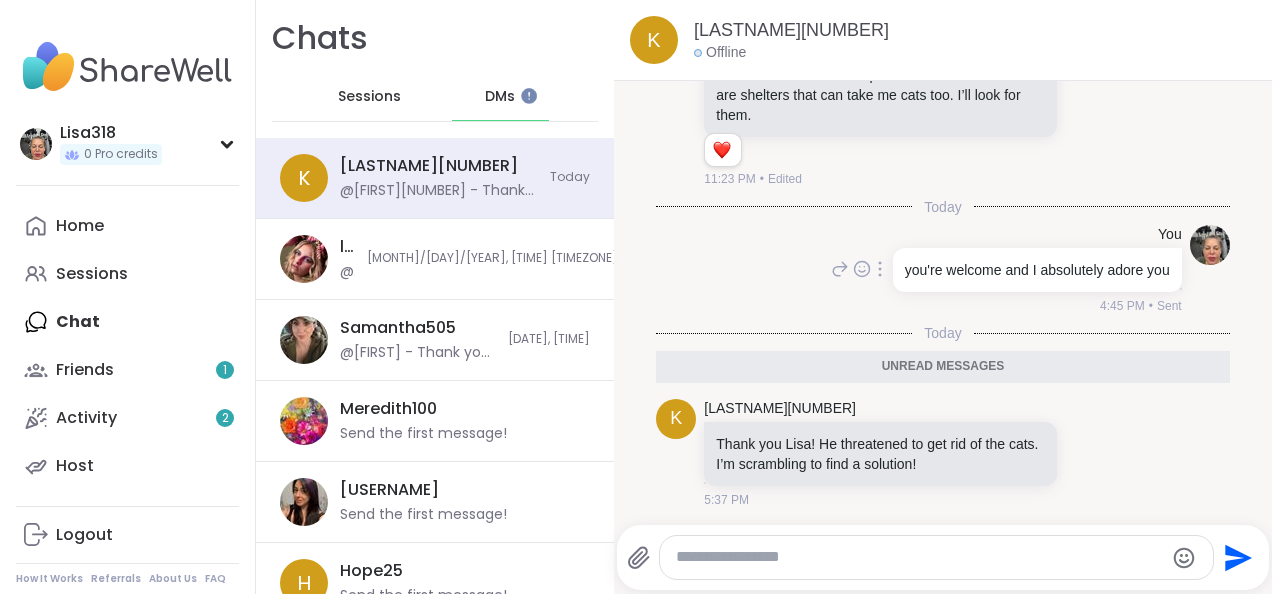 click on "You" at bounding box center [1035, 235] 